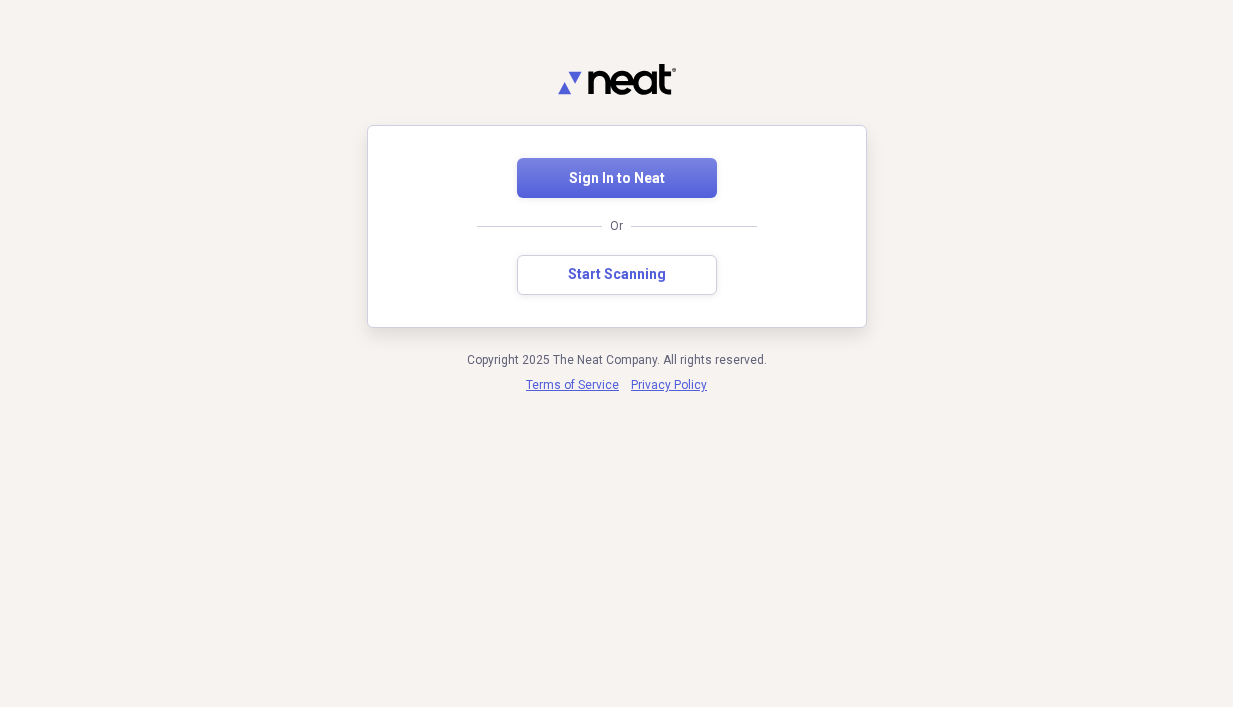 scroll, scrollTop: 0, scrollLeft: 0, axis: both 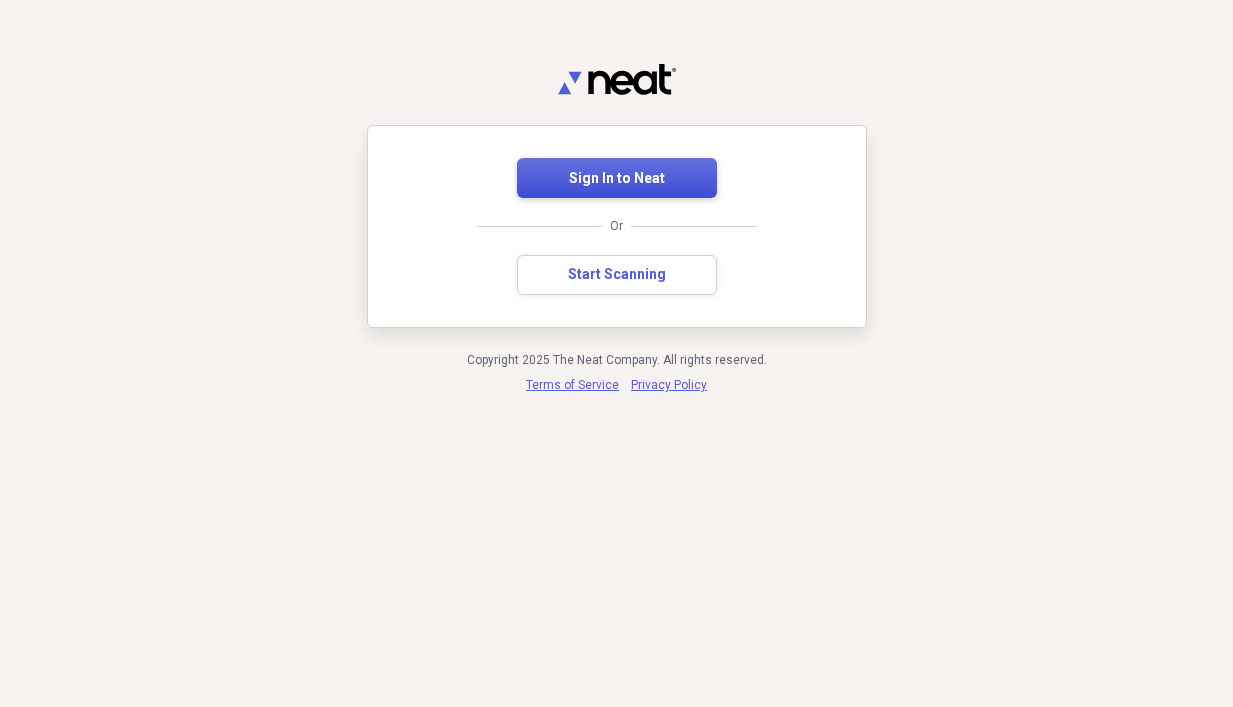 click on "Sign In to Neat" at bounding box center (617, 179) 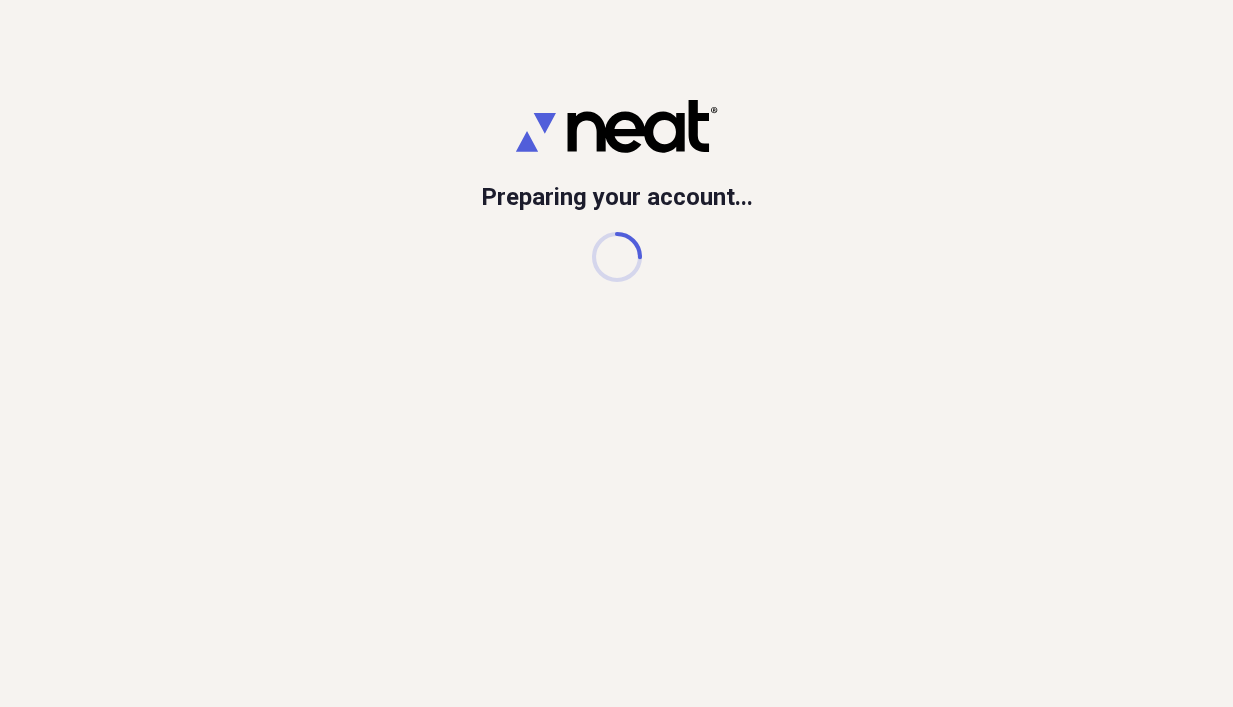 click on "Review" 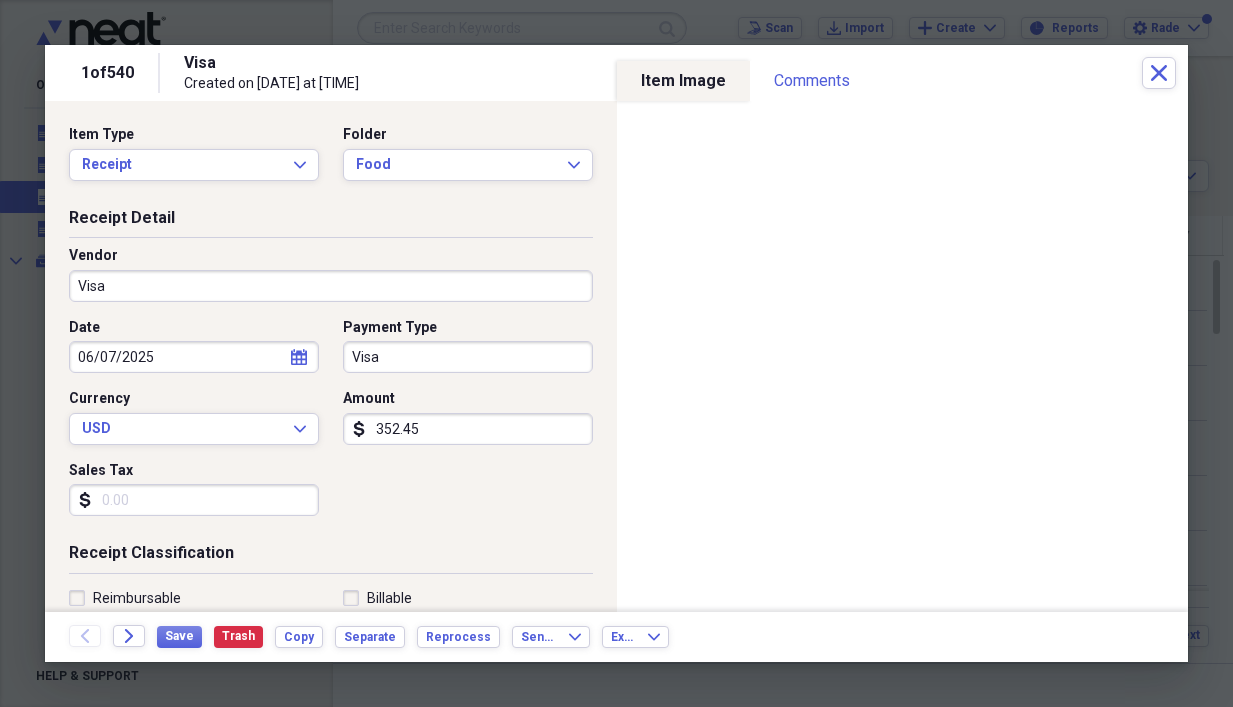 click on "352.45" at bounding box center [468, 429] 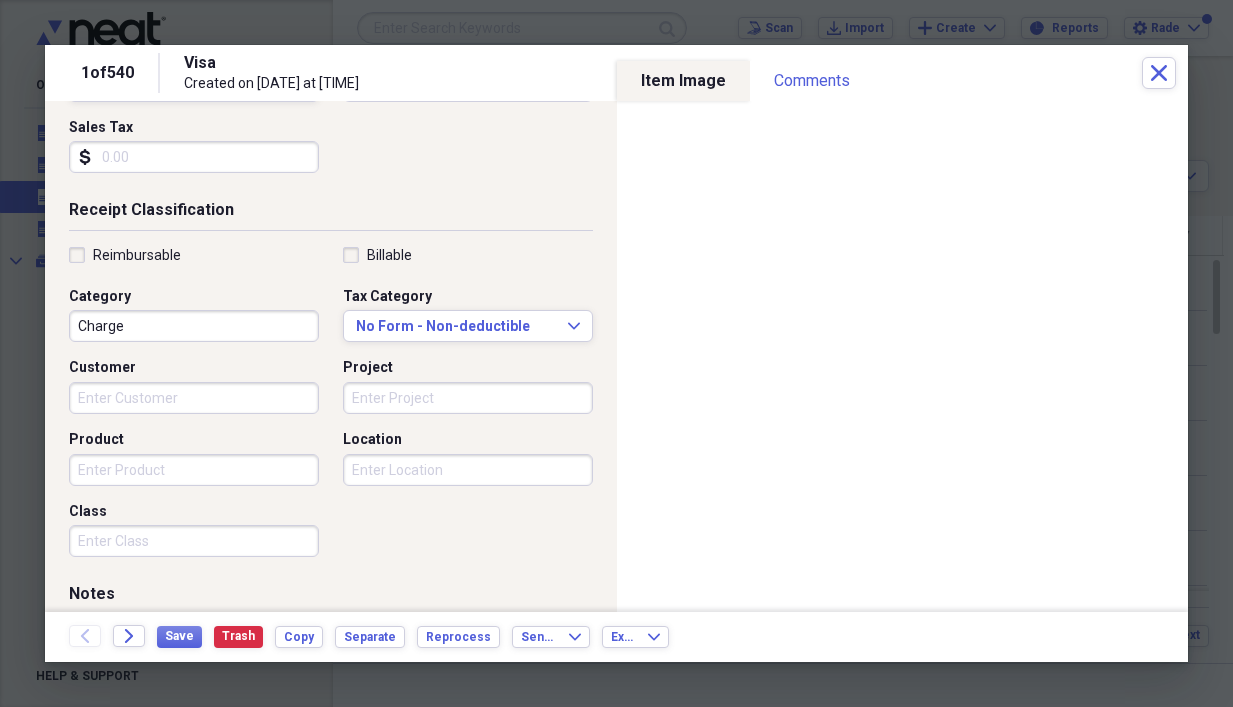 scroll, scrollTop: 503, scrollLeft: 0, axis: vertical 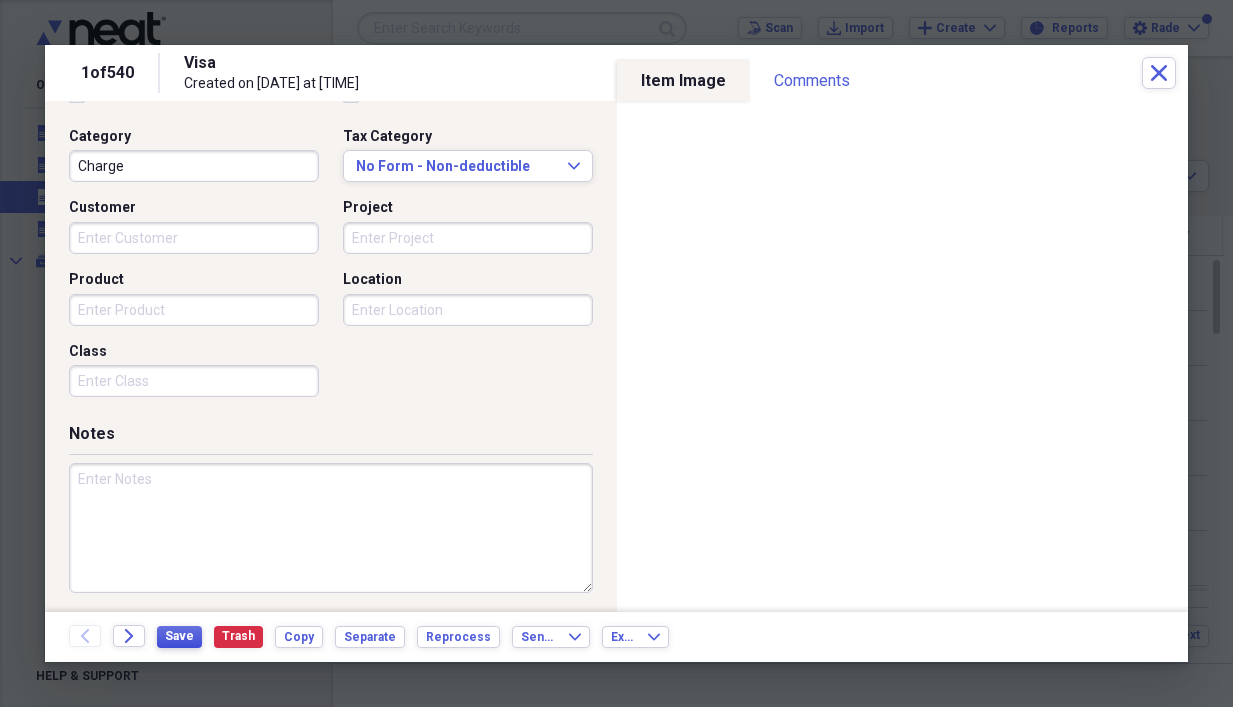 type on "40.99" 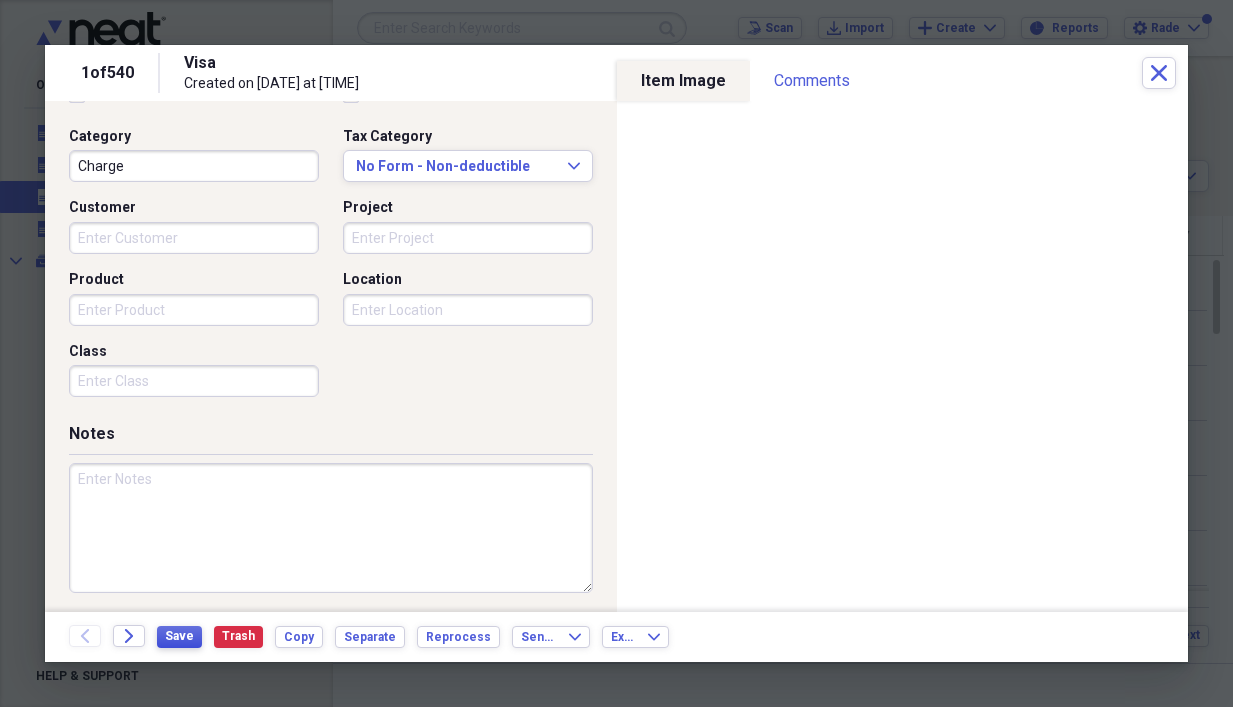 click on "Save" at bounding box center (179, 636) 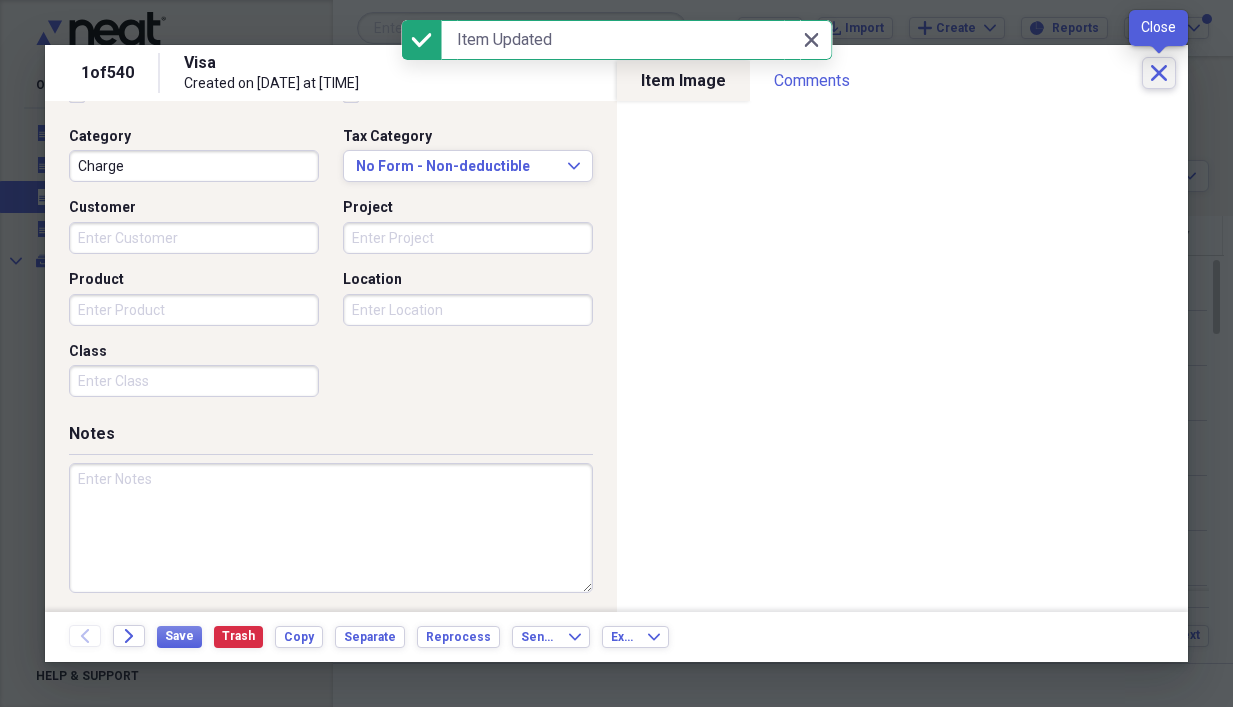 click on "Close" at bounding box center (1159, 73) 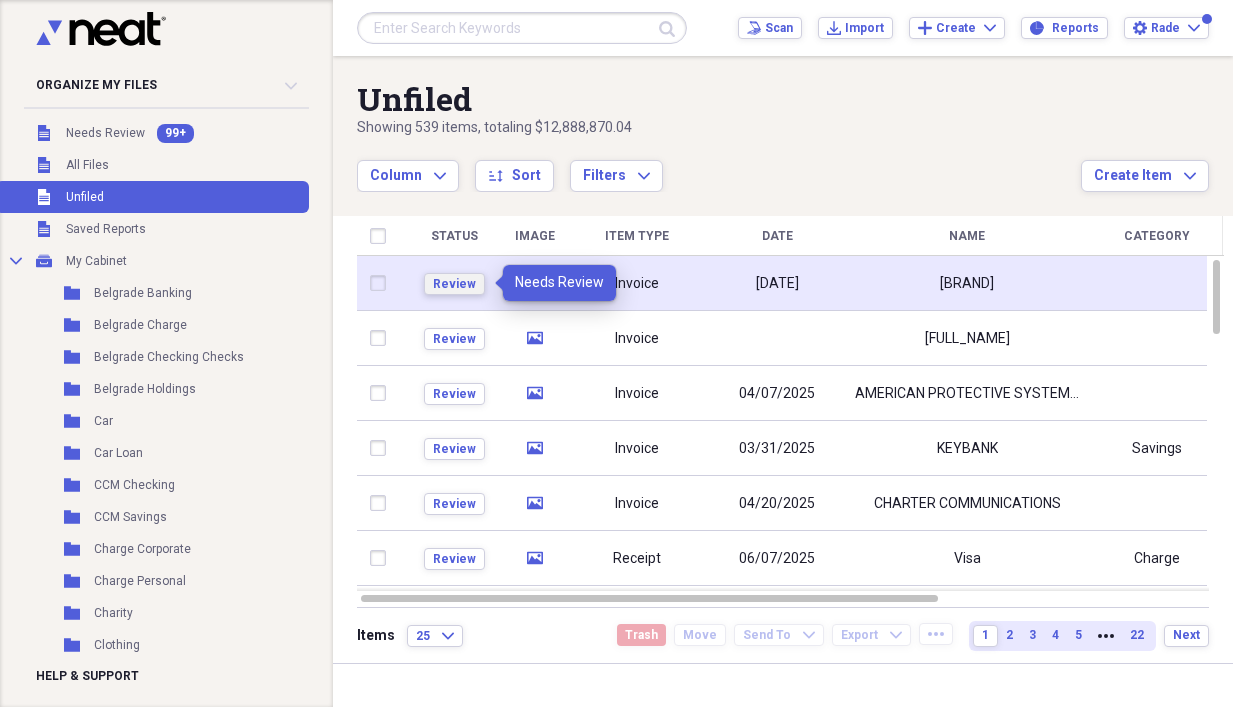 click on "Review" at bounding box center [454, 284] 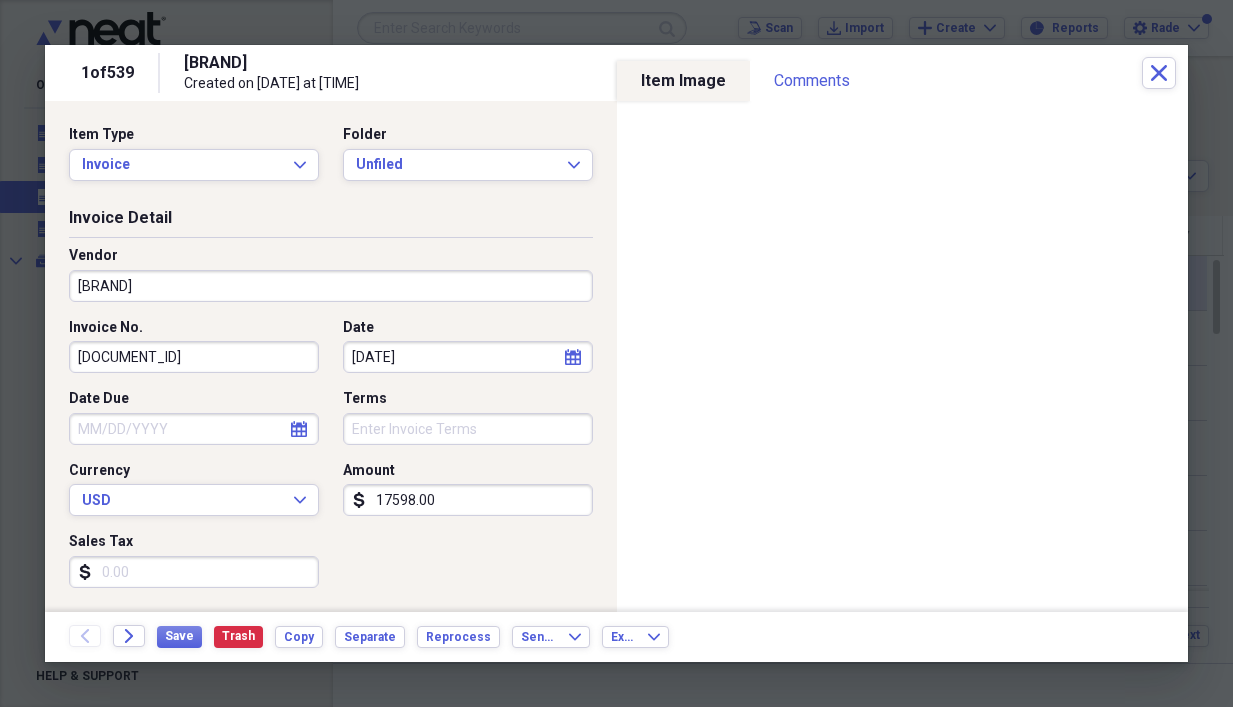 click on "[BRAND]" at bounding box center [331, 286] 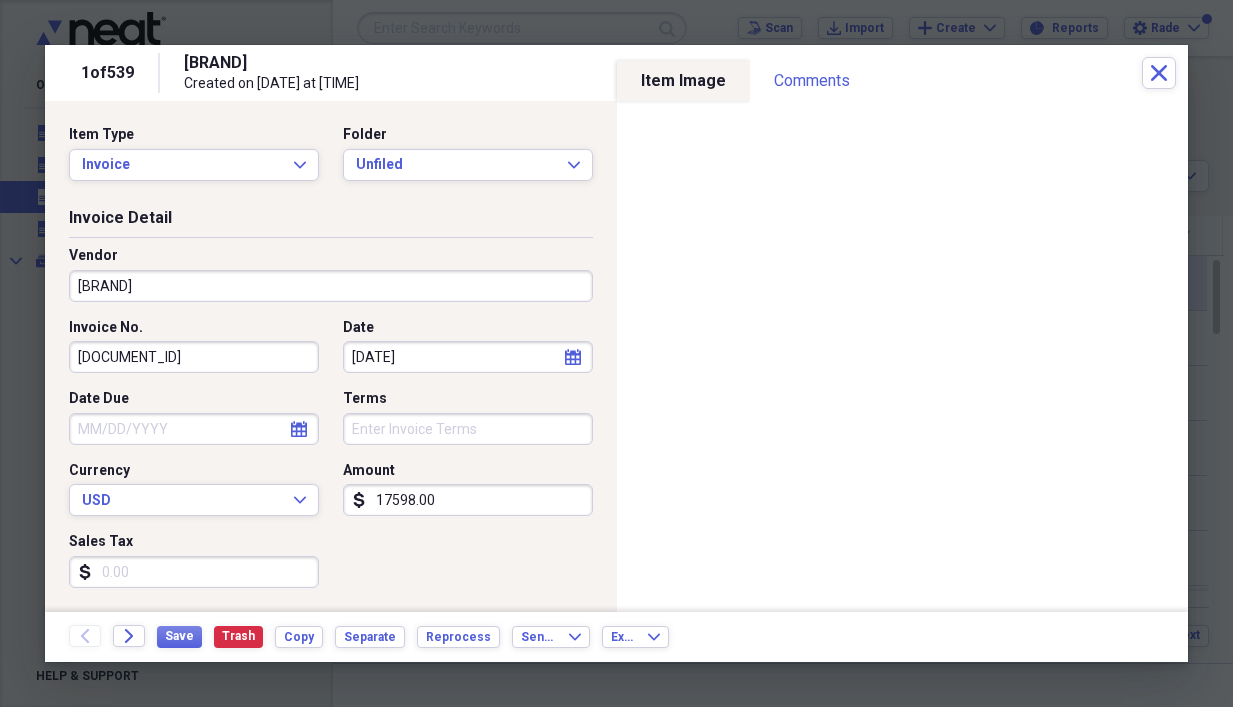 drag, startPoint x: 392, startPoint y: 200, endPoint x: 521, endPoint y: 185, distance: 129.86917 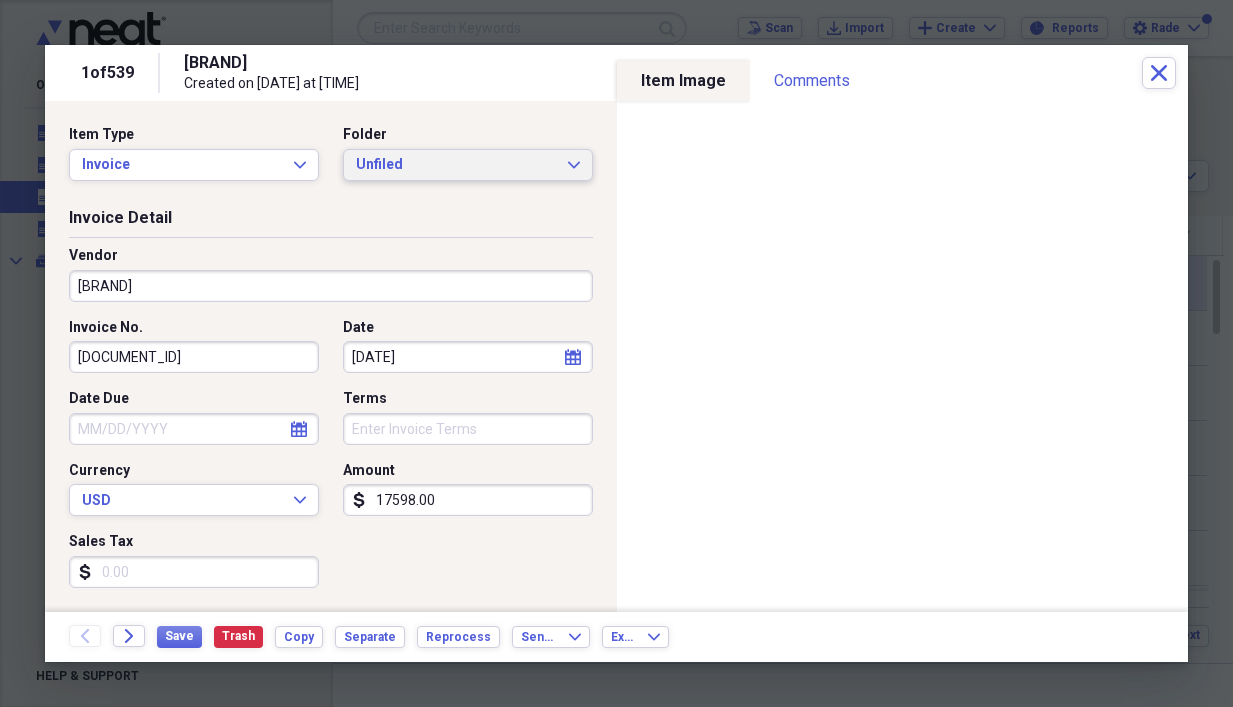 click on "Unfiled Expand" at bounding box center [468, 165] 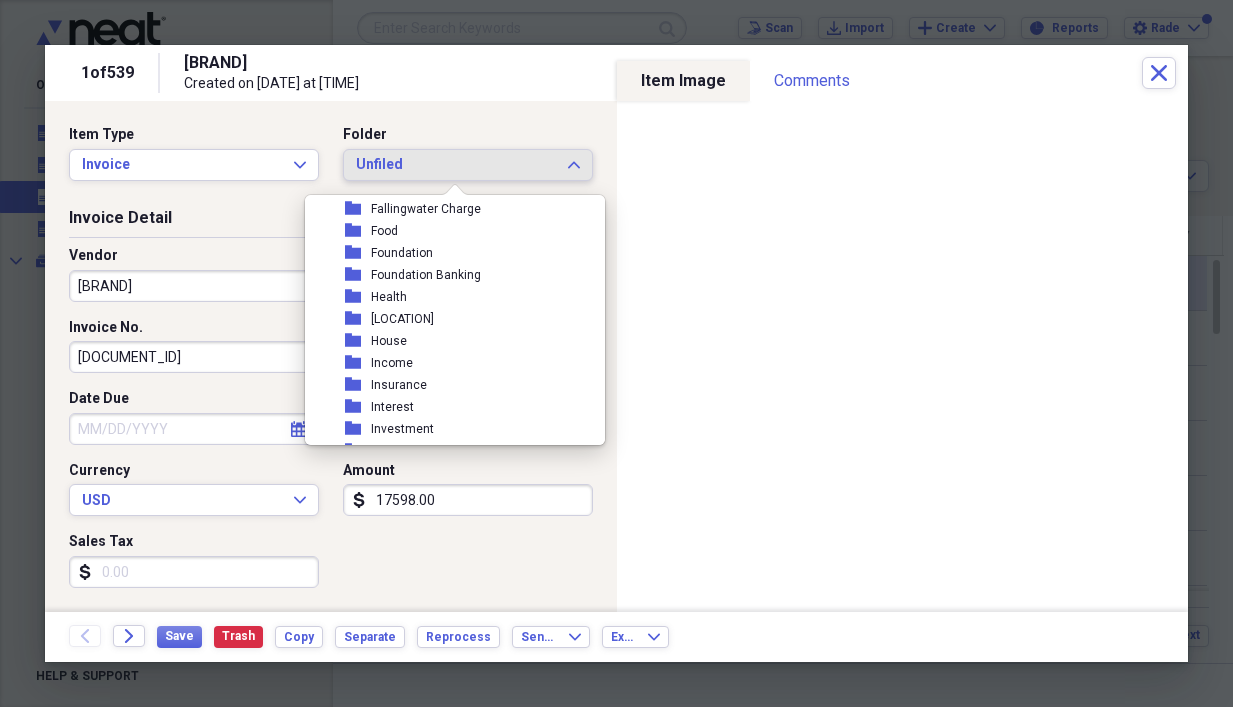 scroll, scrollTop: 552, scrollLeft: 0, axis: vertical 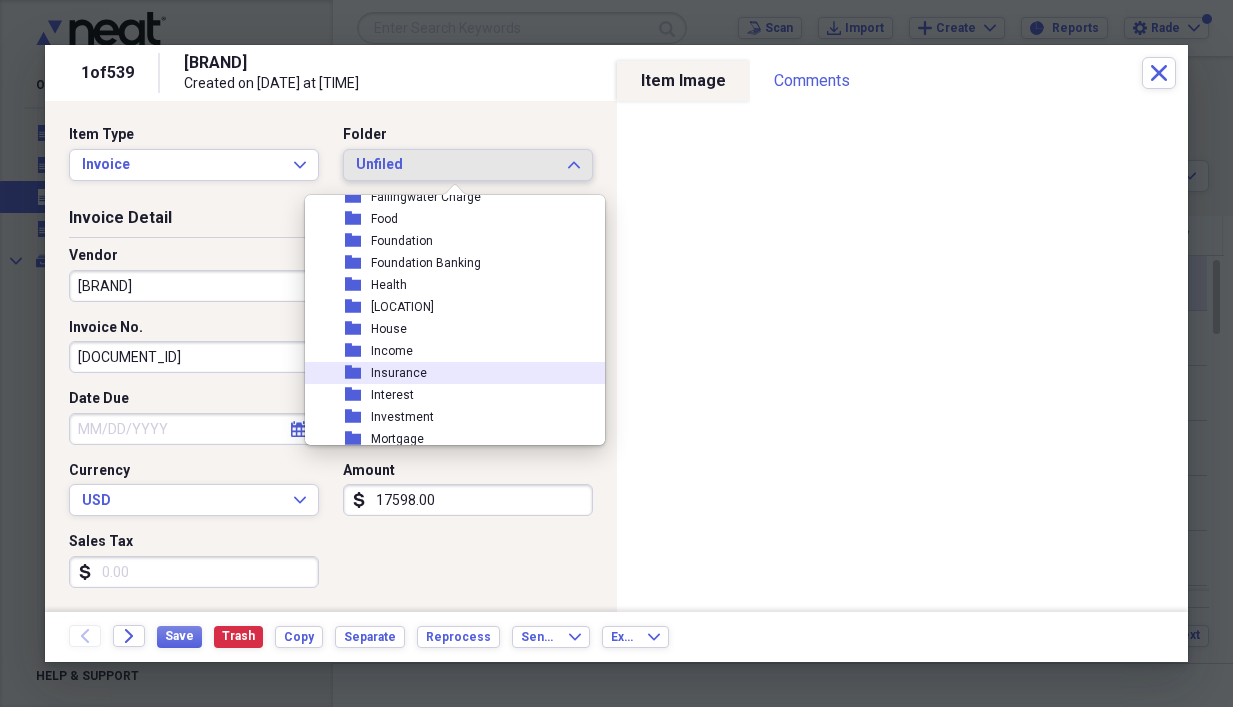 click on "folder Insurance" at bounding box center (447, 373) 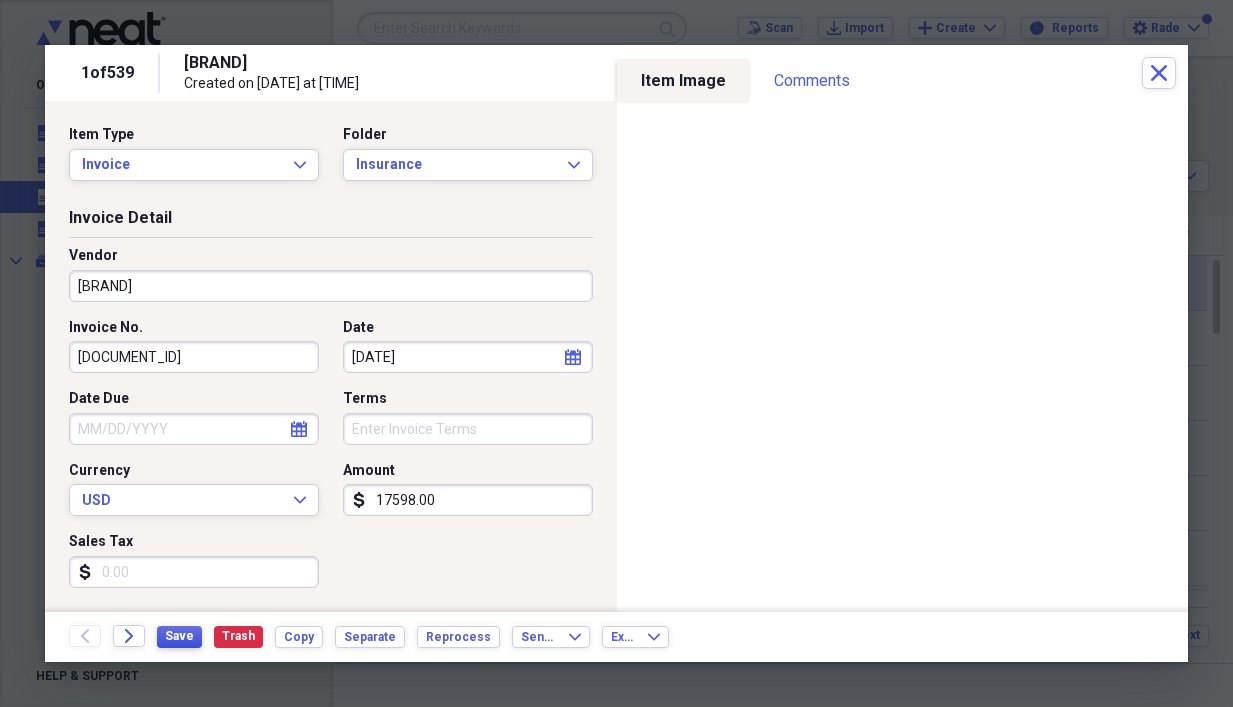 click on "Save" at bounding box center [179, 636] 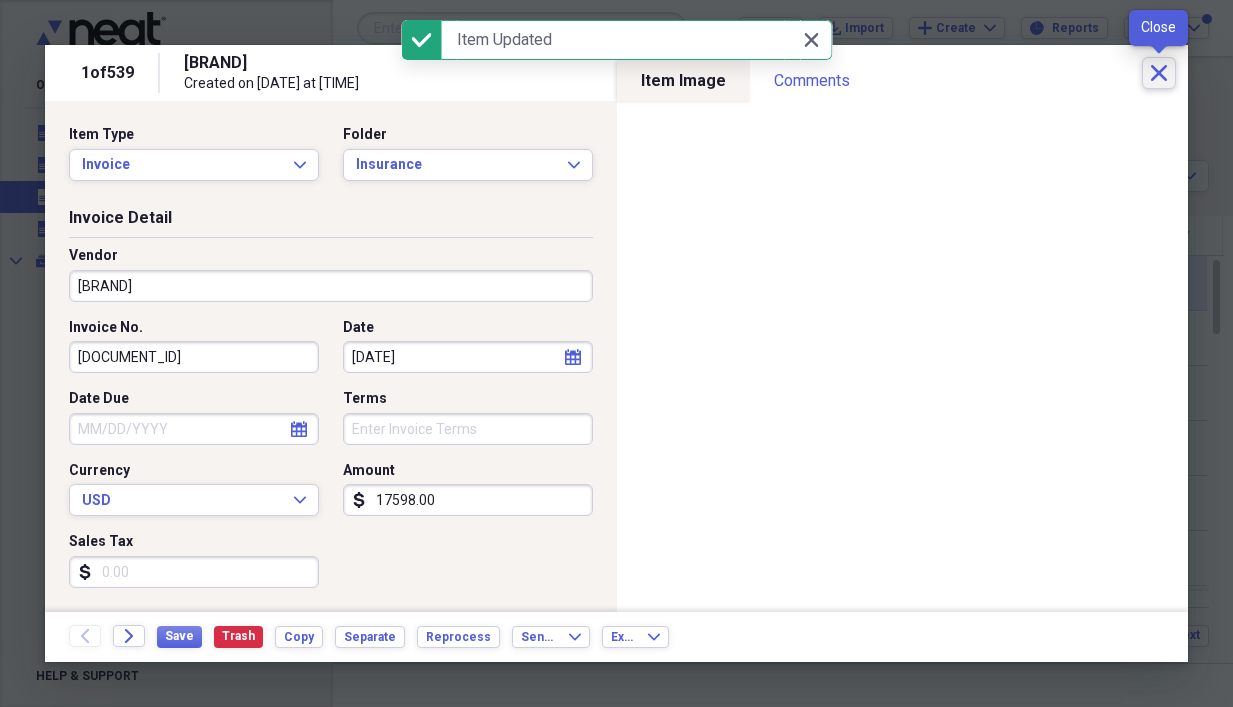 click on "Close" 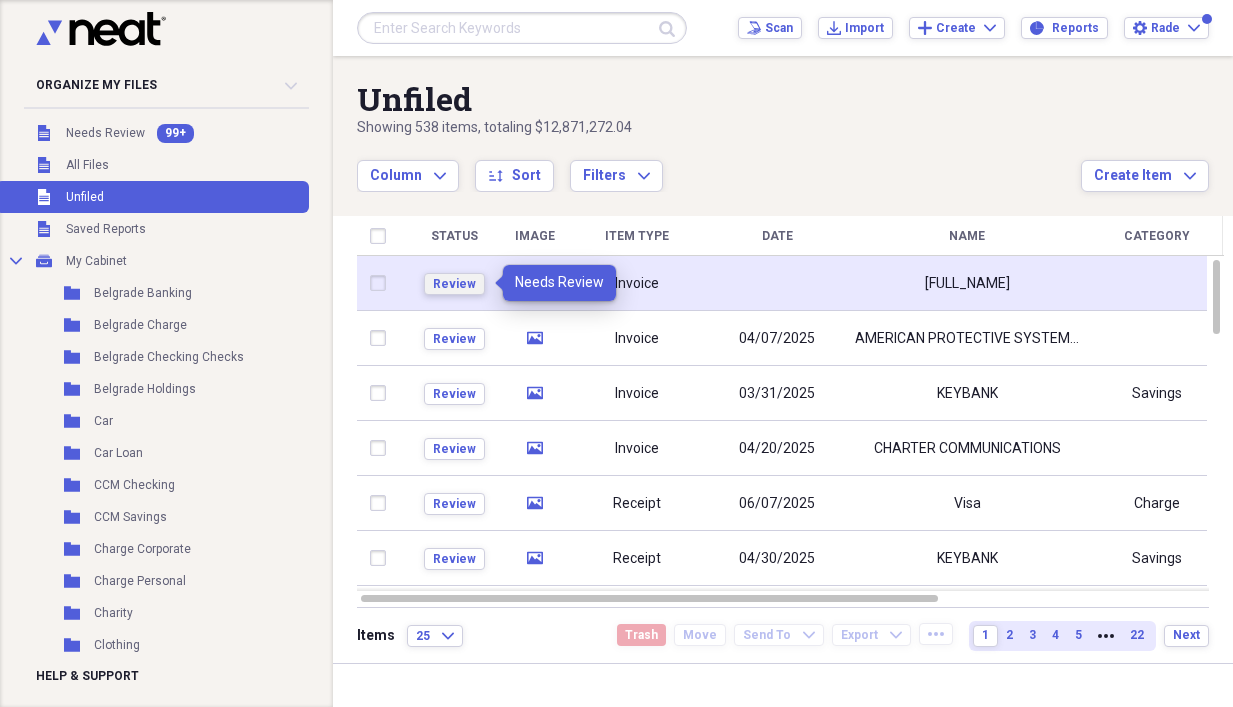 click on "Review" at bounding box center [454, 284] 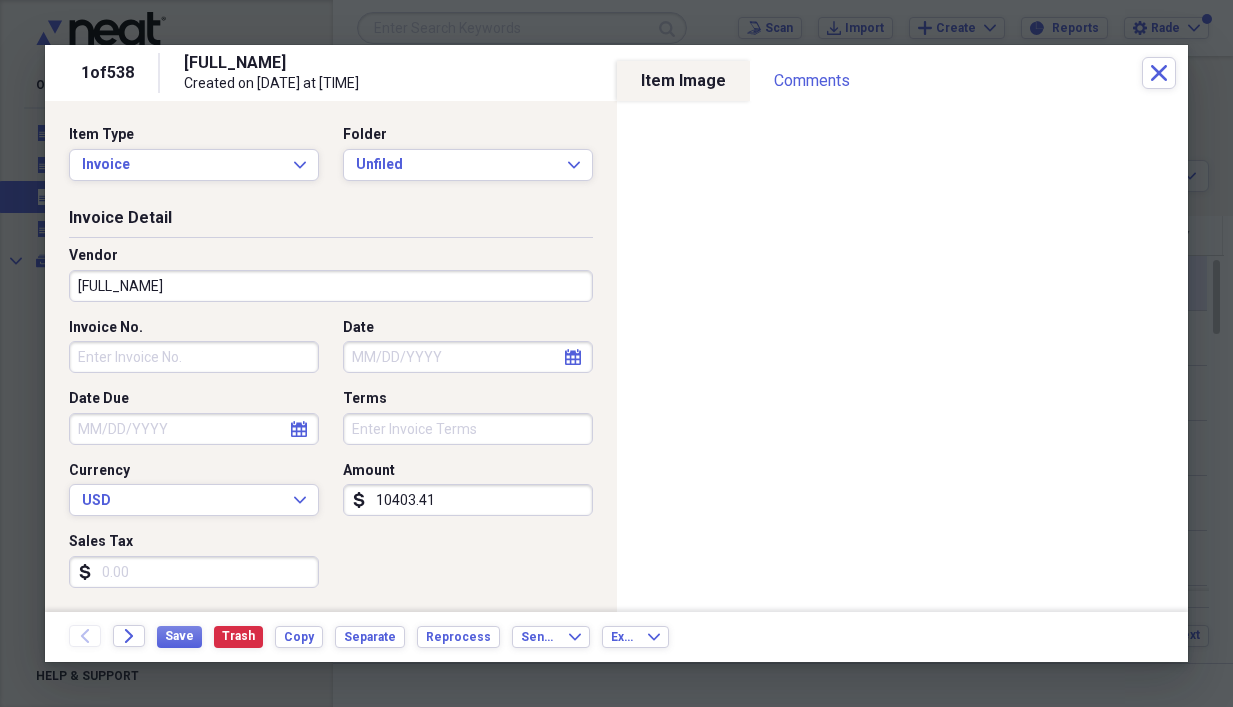 click on "[FULL_NAME]" at bounding box center [331, 286] 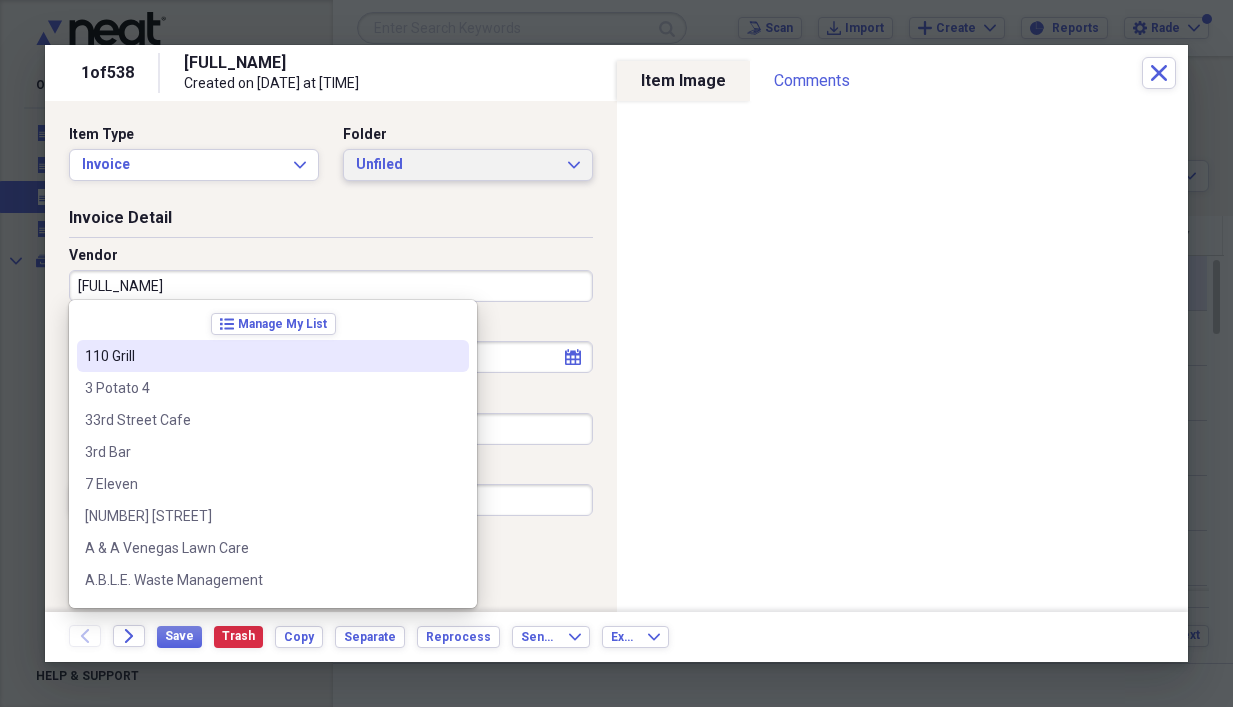 click 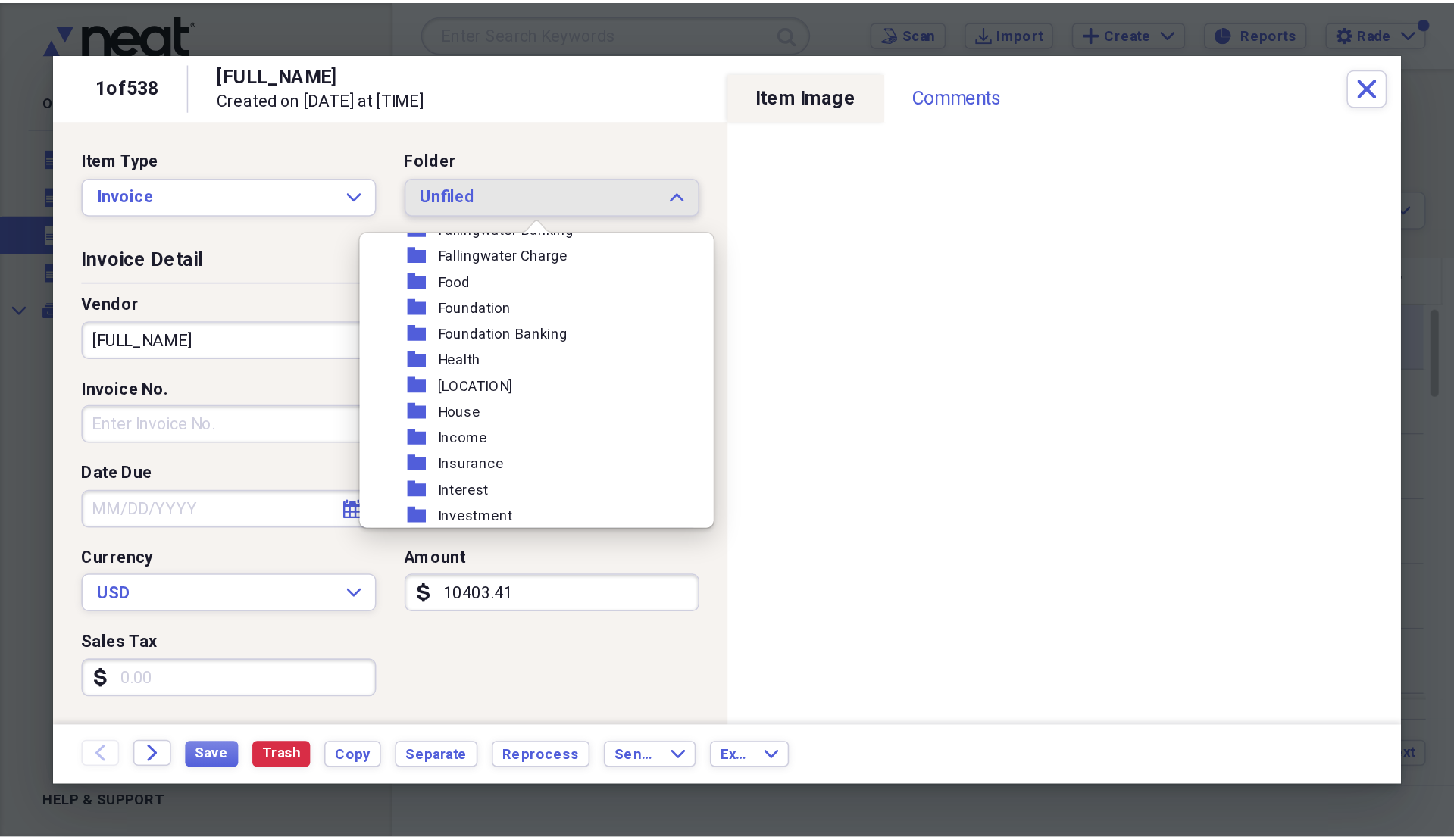 scroll, scrollTop: 414, scrollLeft: 0, axis: vertical 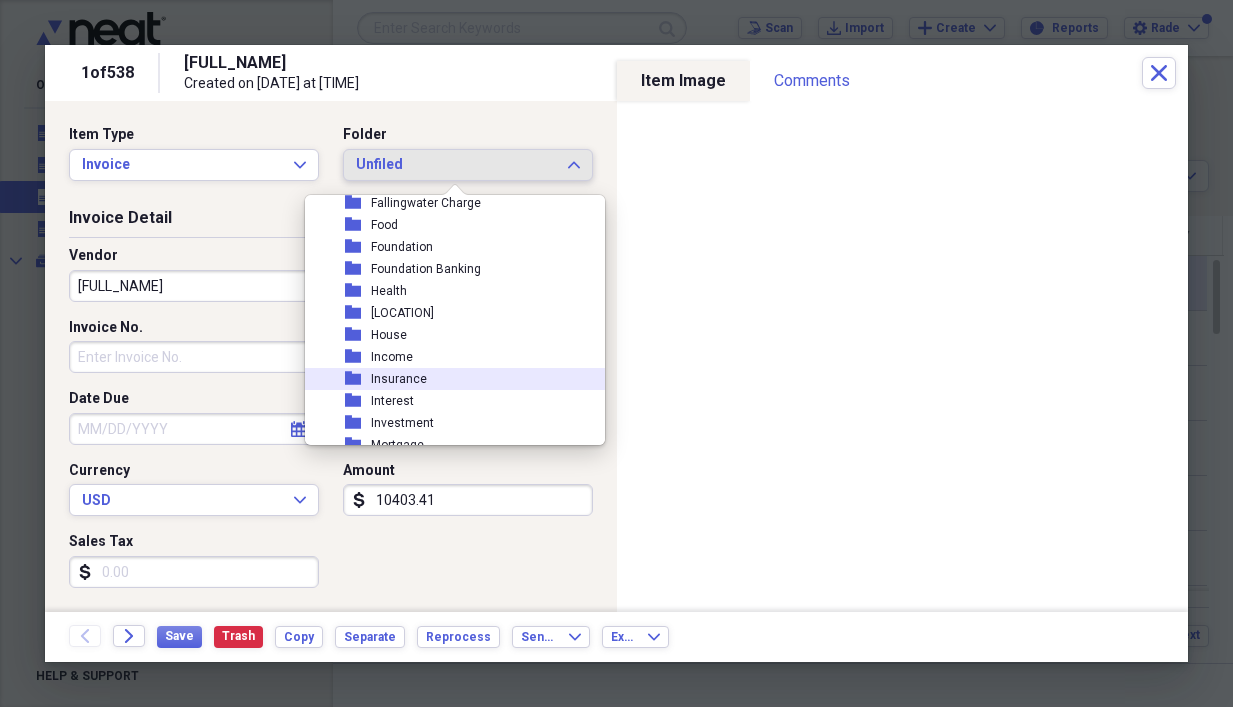 click on "folder Insurance" at bounding box center [447, 379] 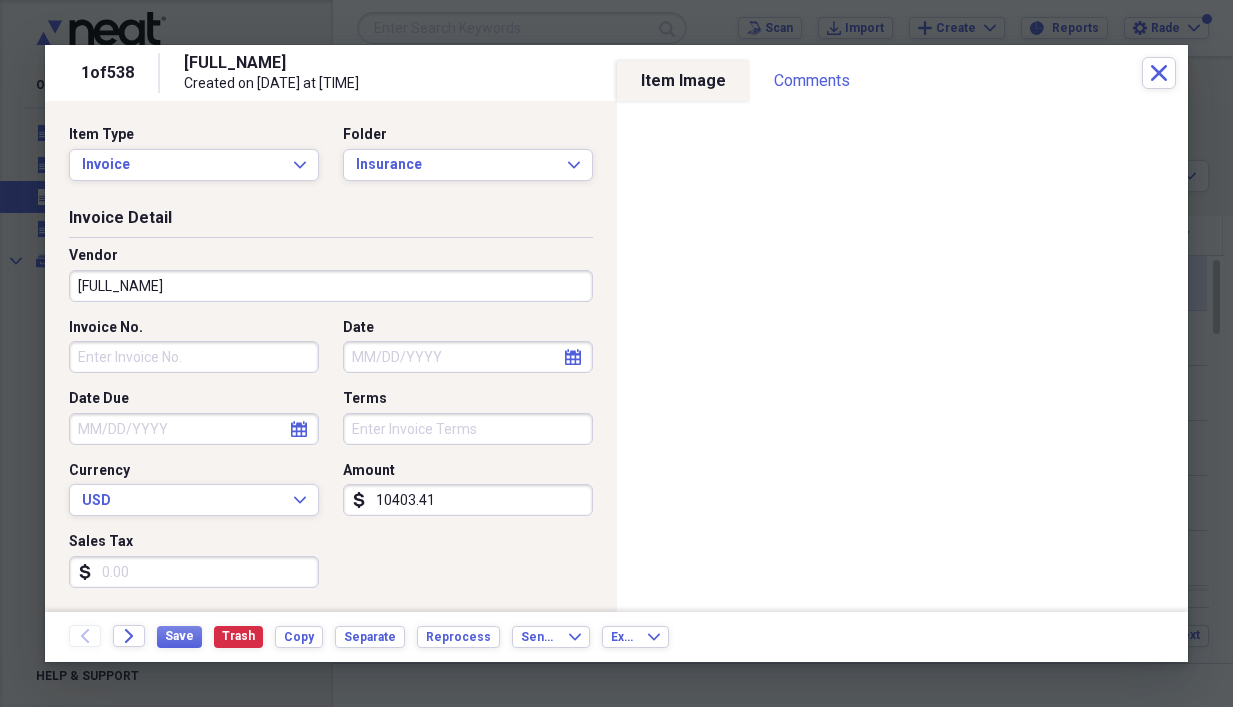 click 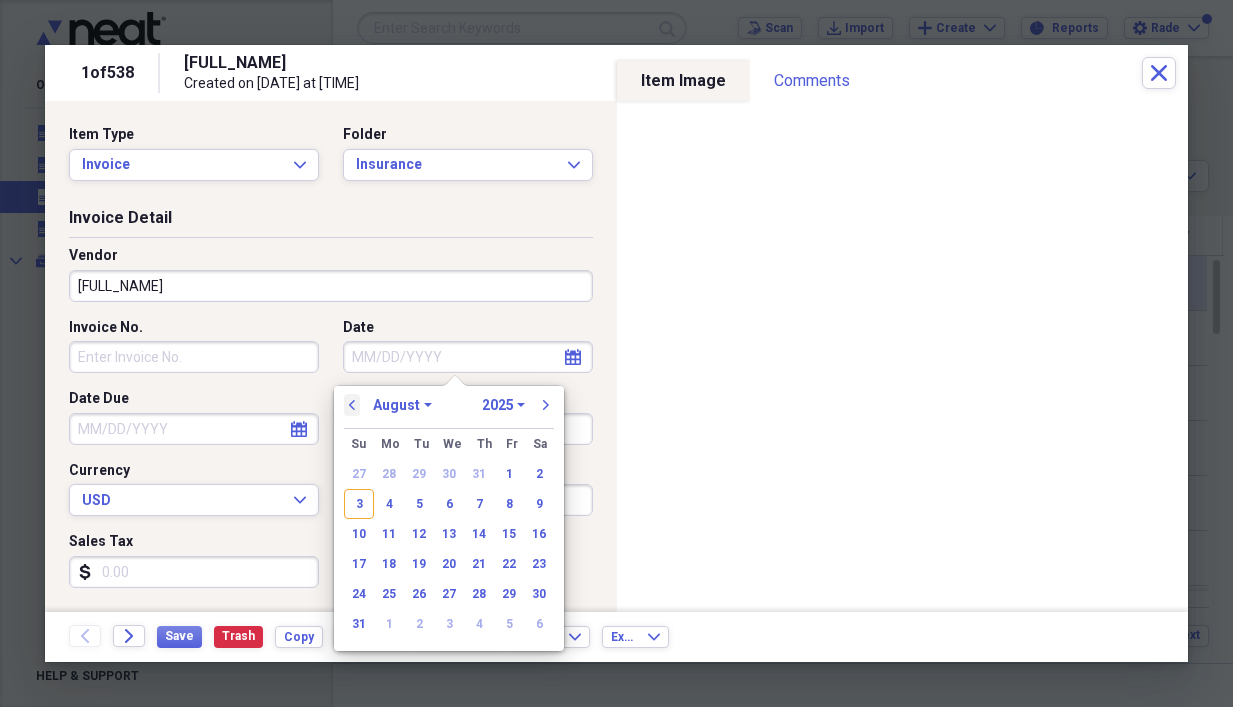 click on "previous" at bounding box center [352, 405] 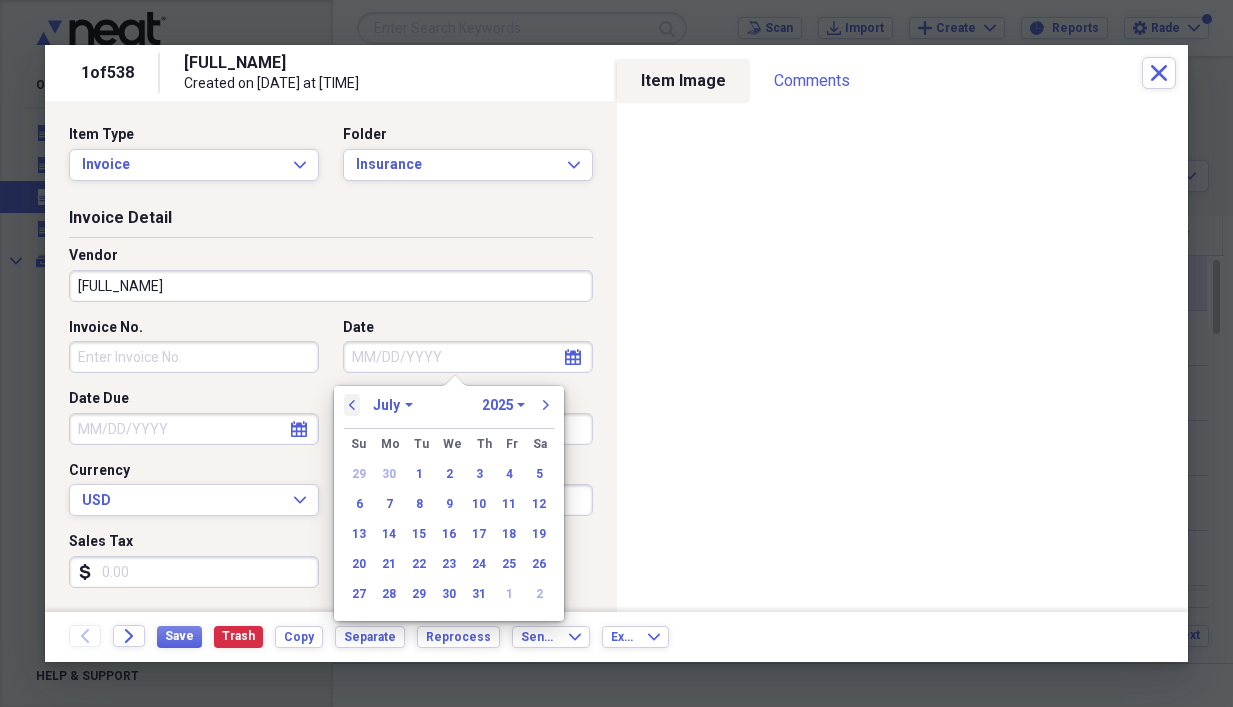 click on "previous" at bounding box center [352, 405] 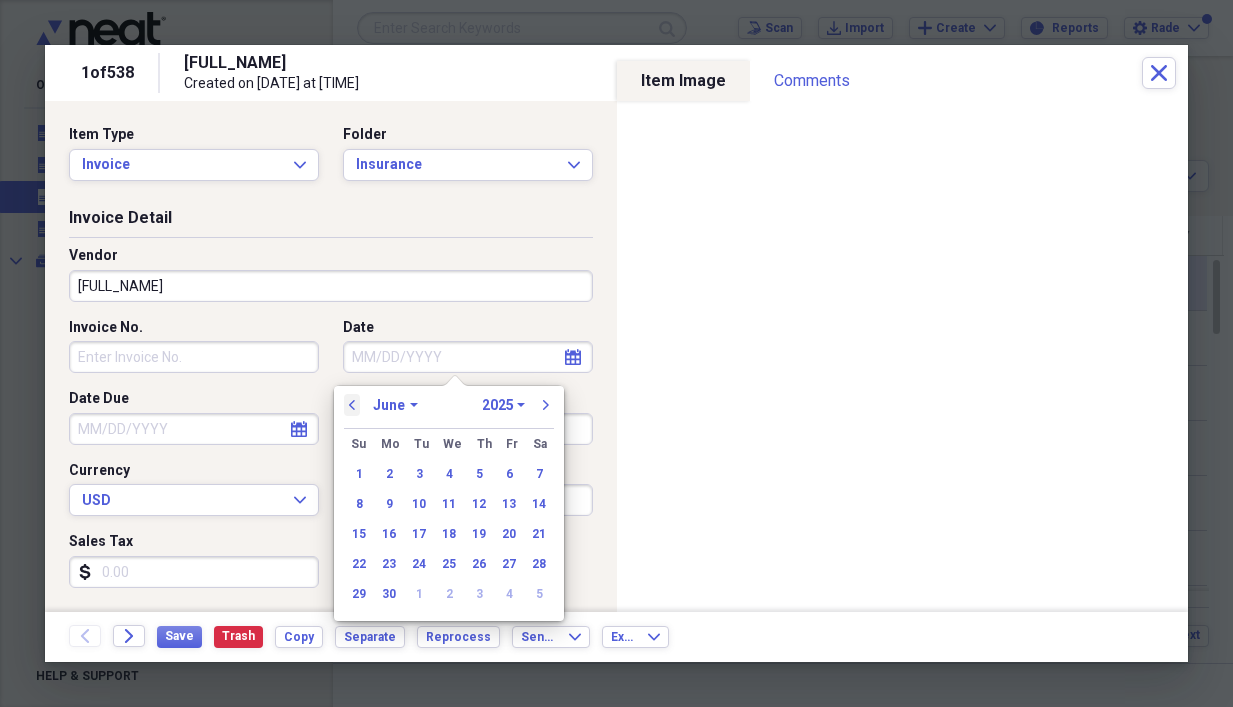 click on "previous" at bounding box center (352, 405) 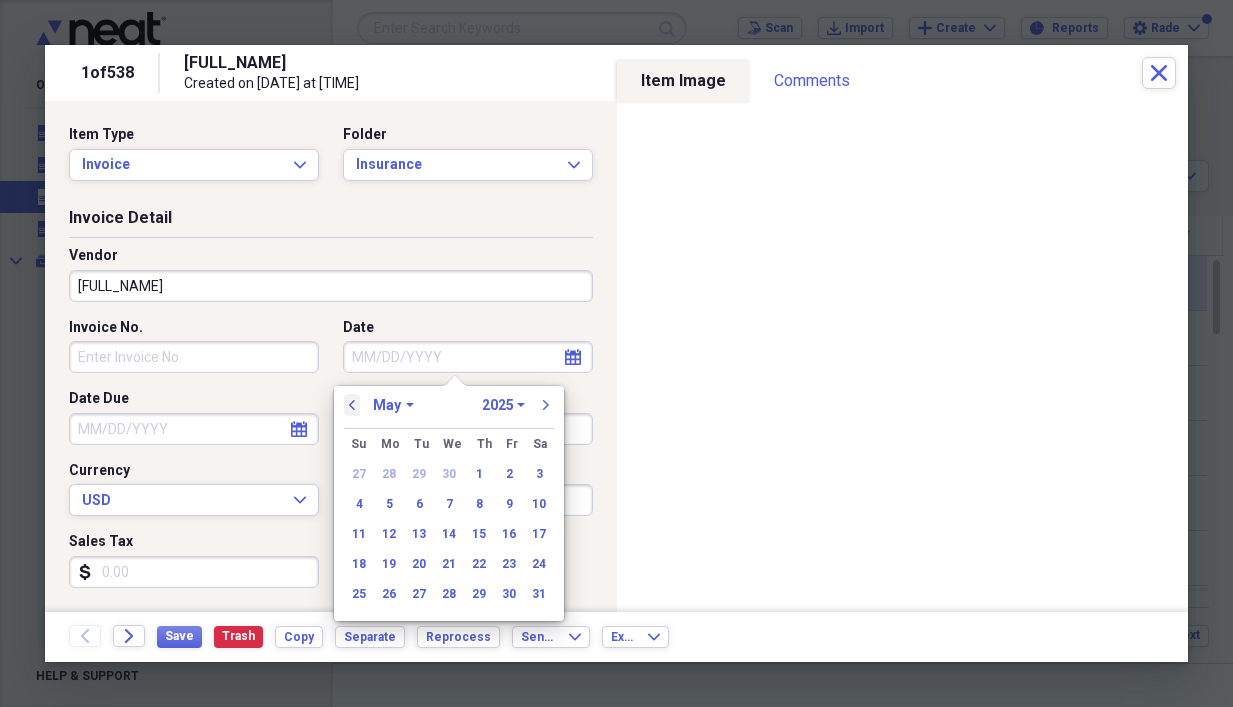 click on "previous" at bounding box center [352, 405] 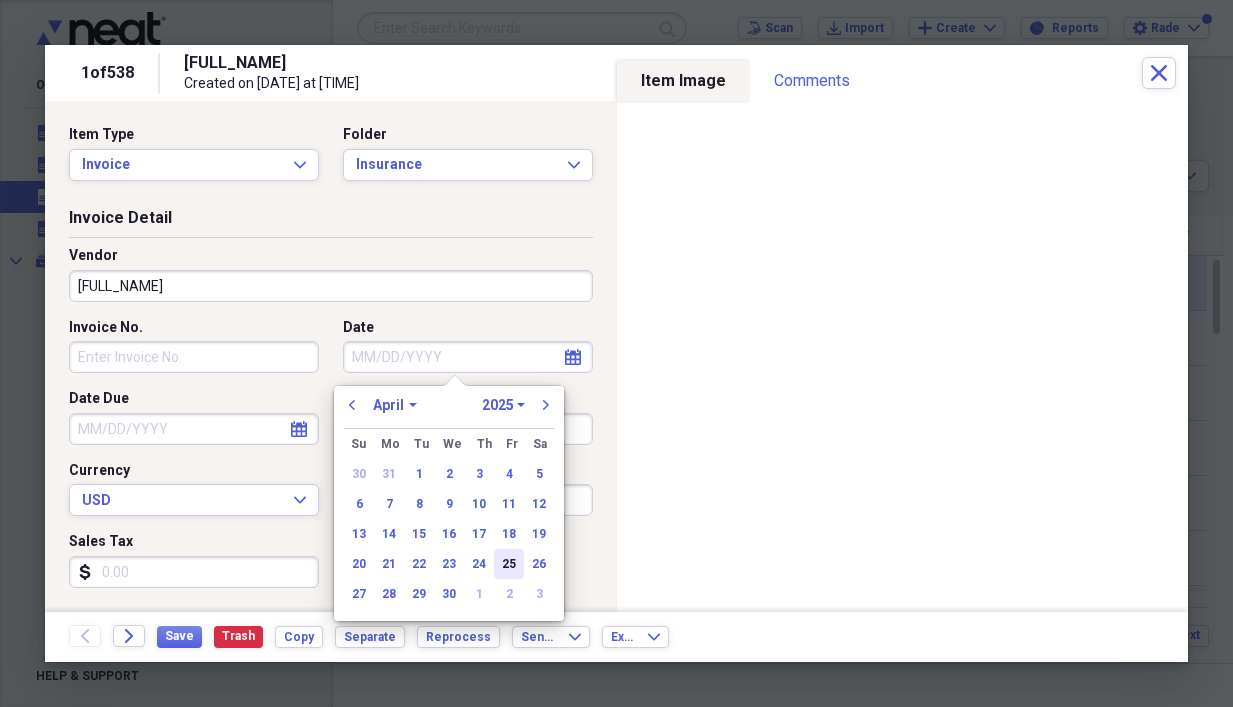 click on "25" at bounding box center [509, 564] 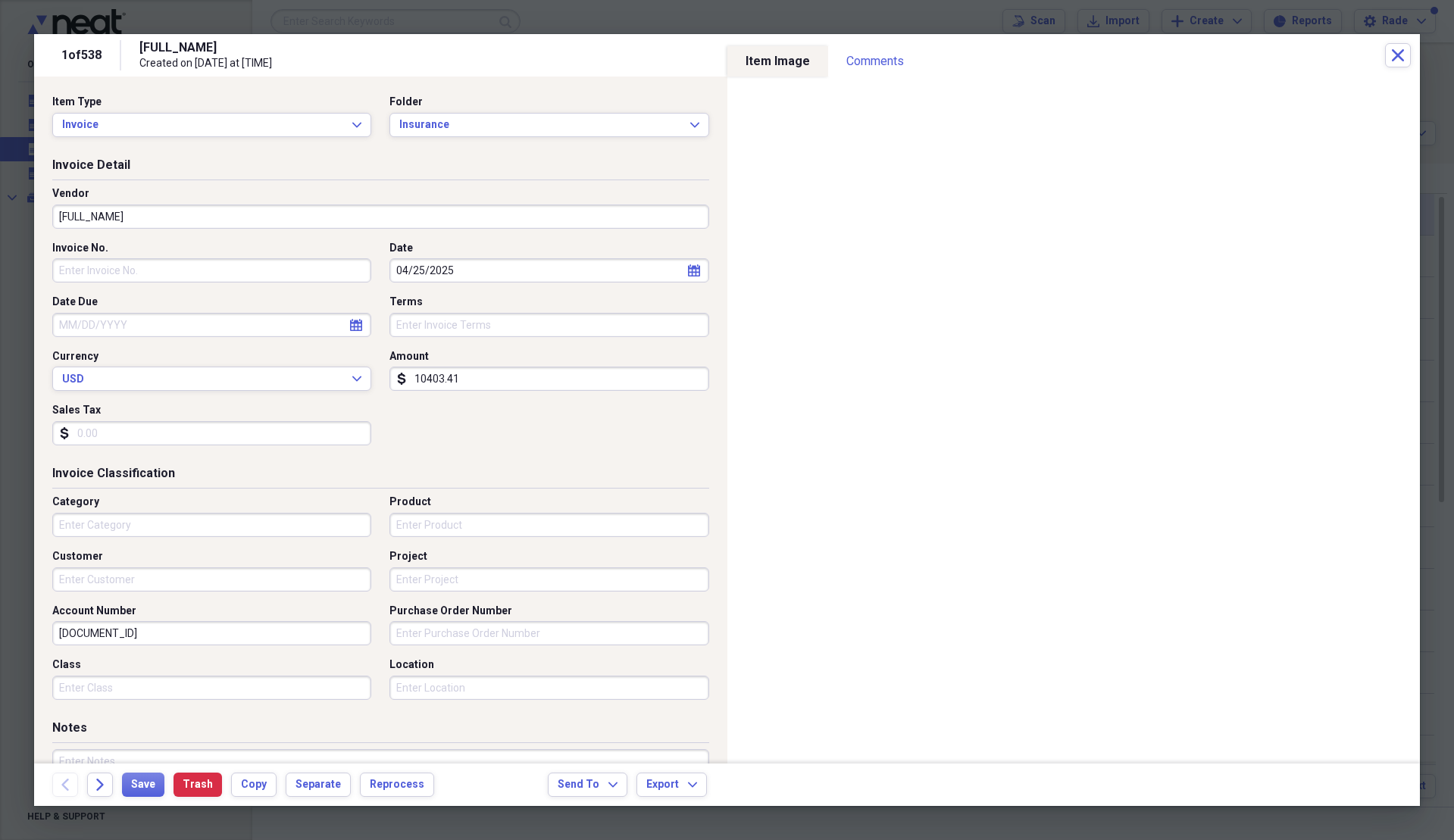 click on "10403.41" at bounding box center [549, 379] 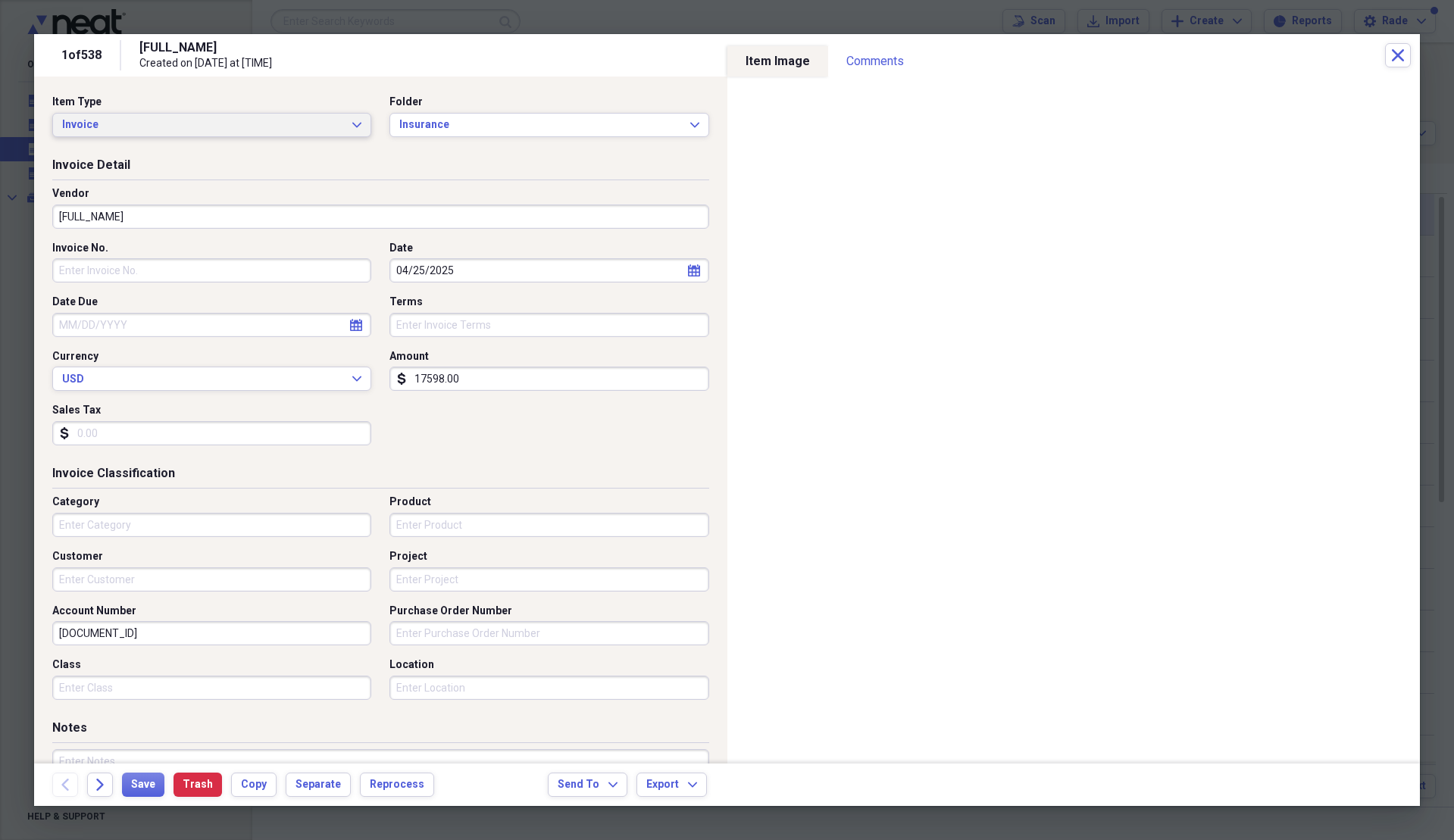 type on "17598.00" 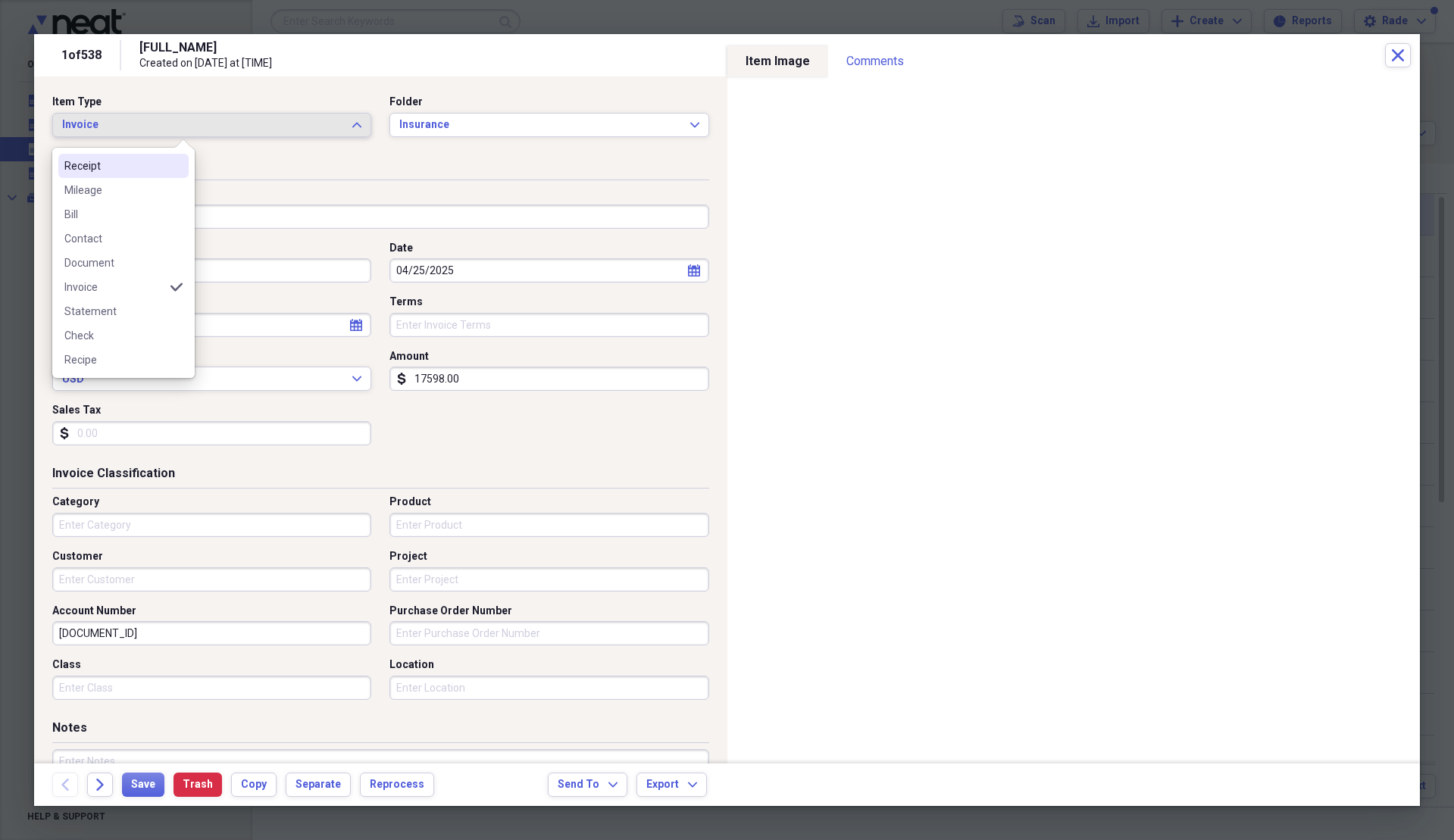 click on "Receipt" at bounding box center (114, 166) 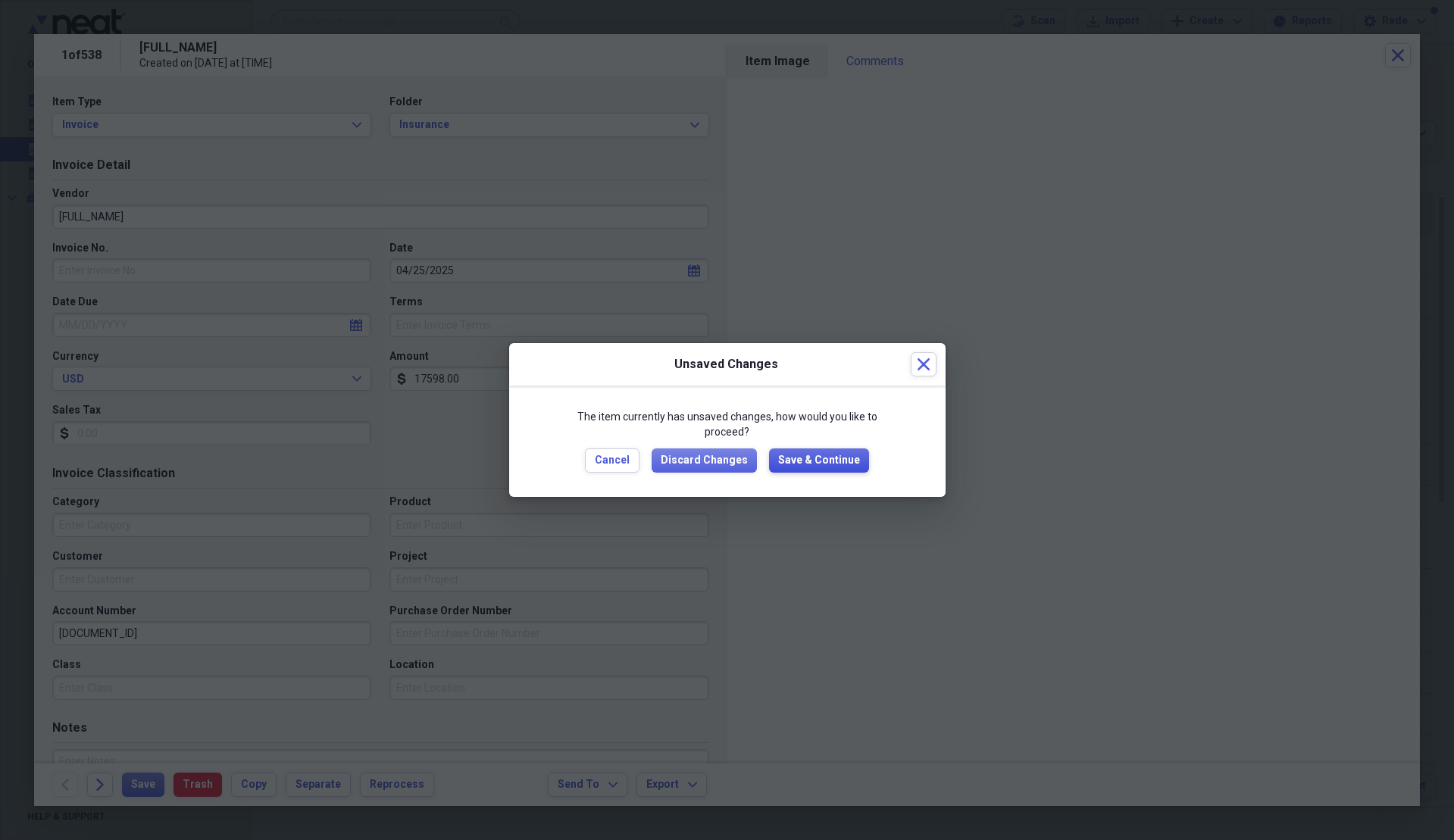 click on "Save & Continue" at bounding box center (819, 461) 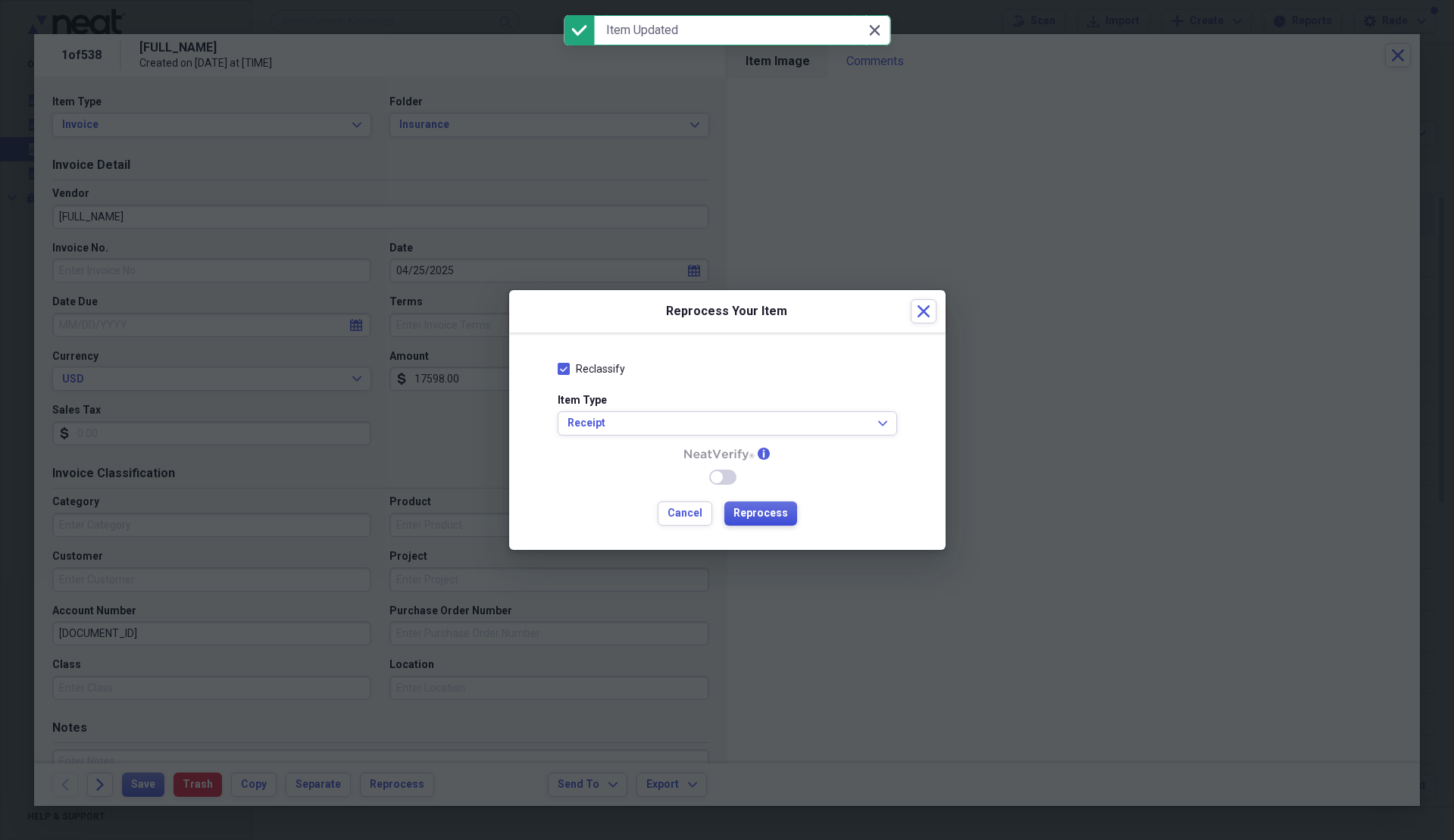 click on "Reprocess" at bounding box center [761, 514] 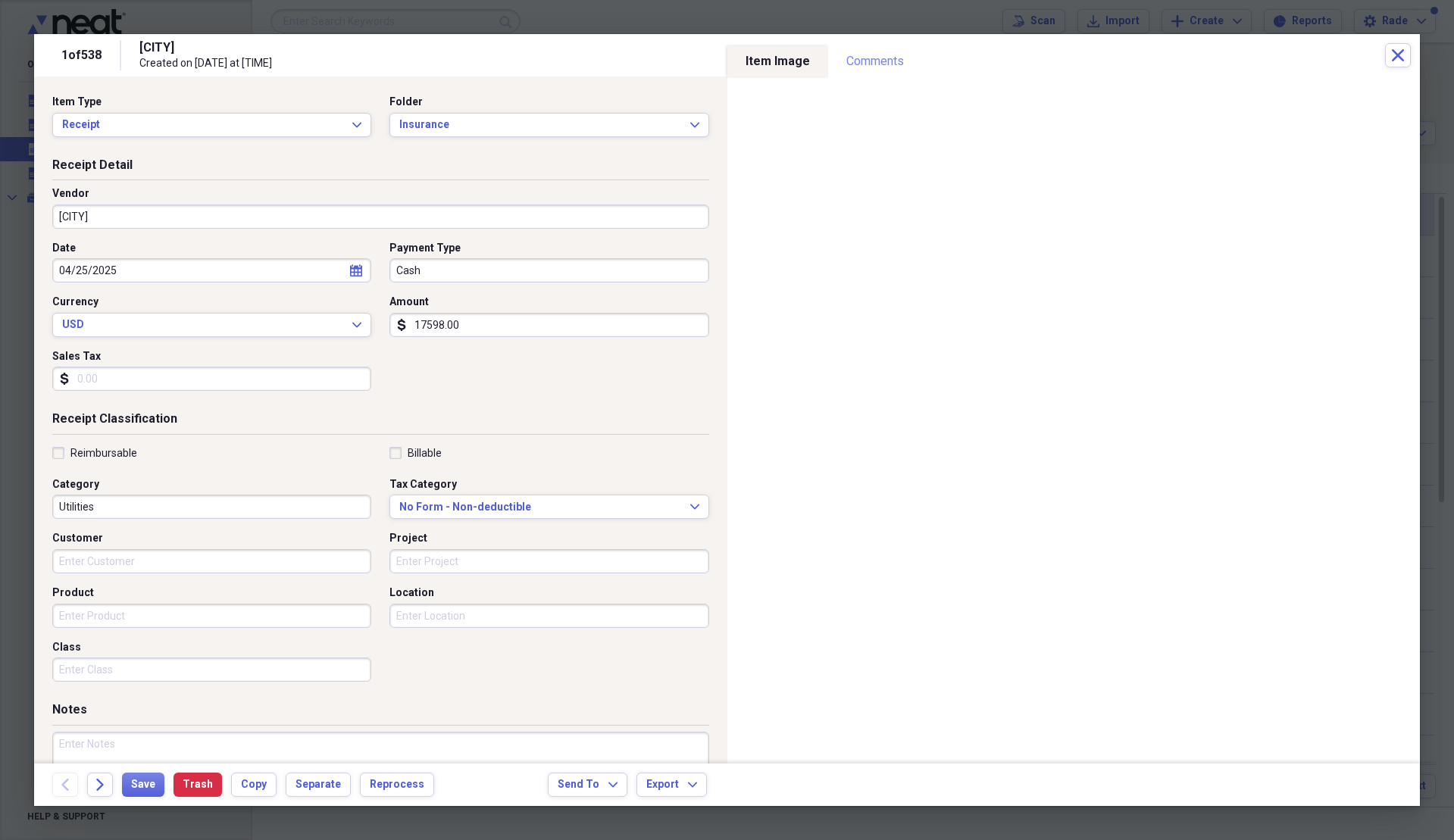 type on "[CITY]" 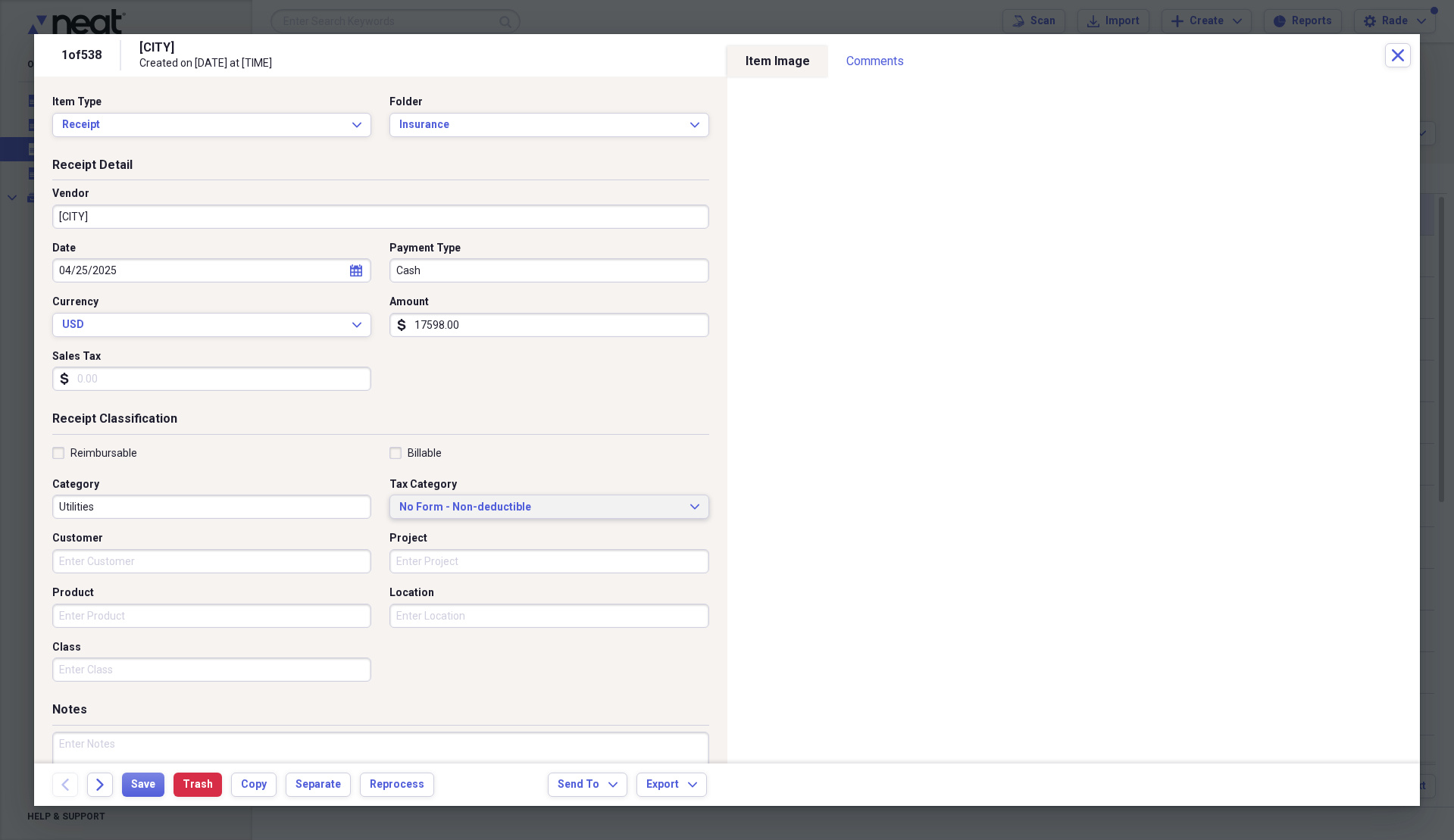click on "Expand" 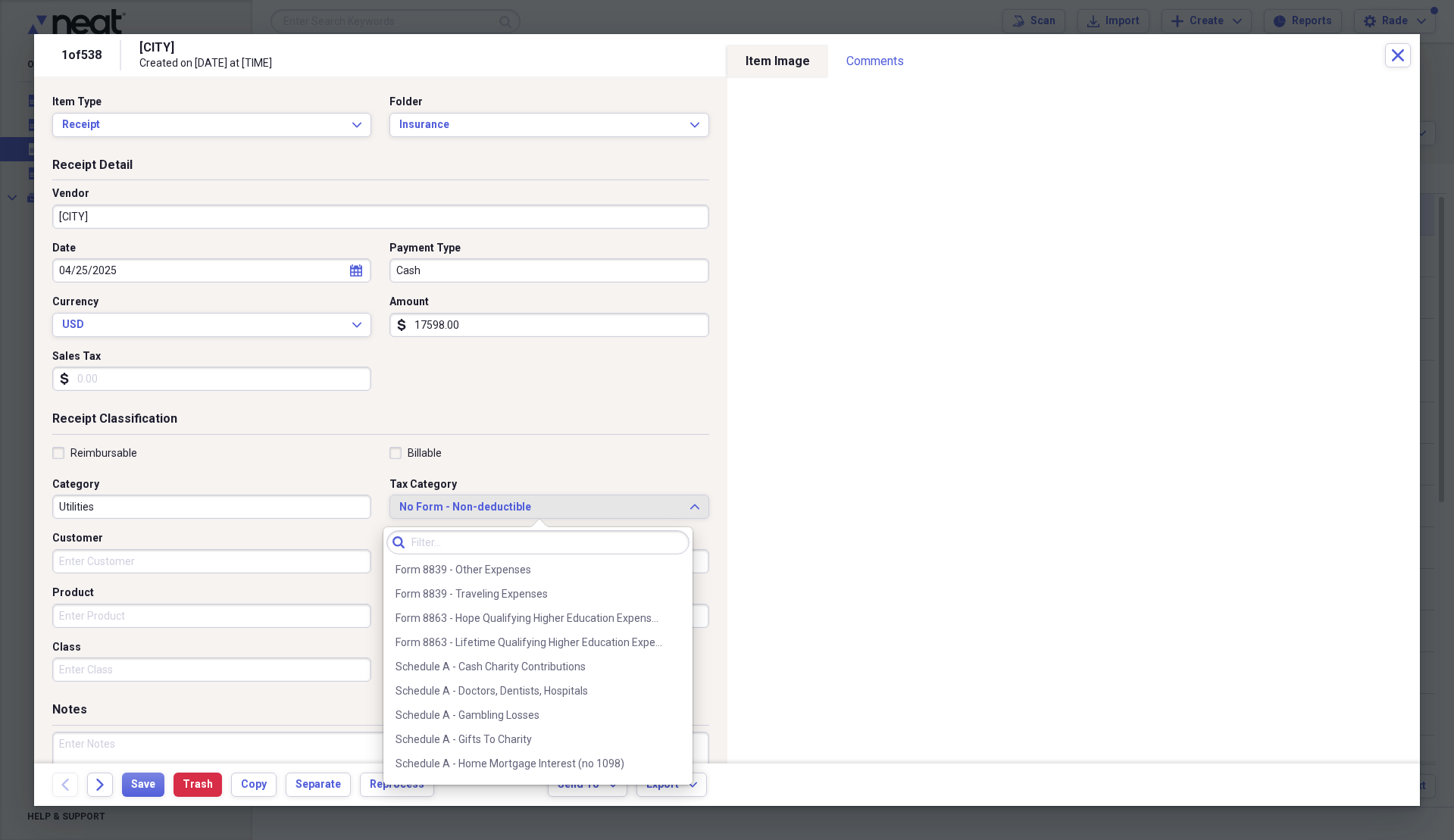 scroll, scrollTop: 0, scrollLeft: 0, axis: both 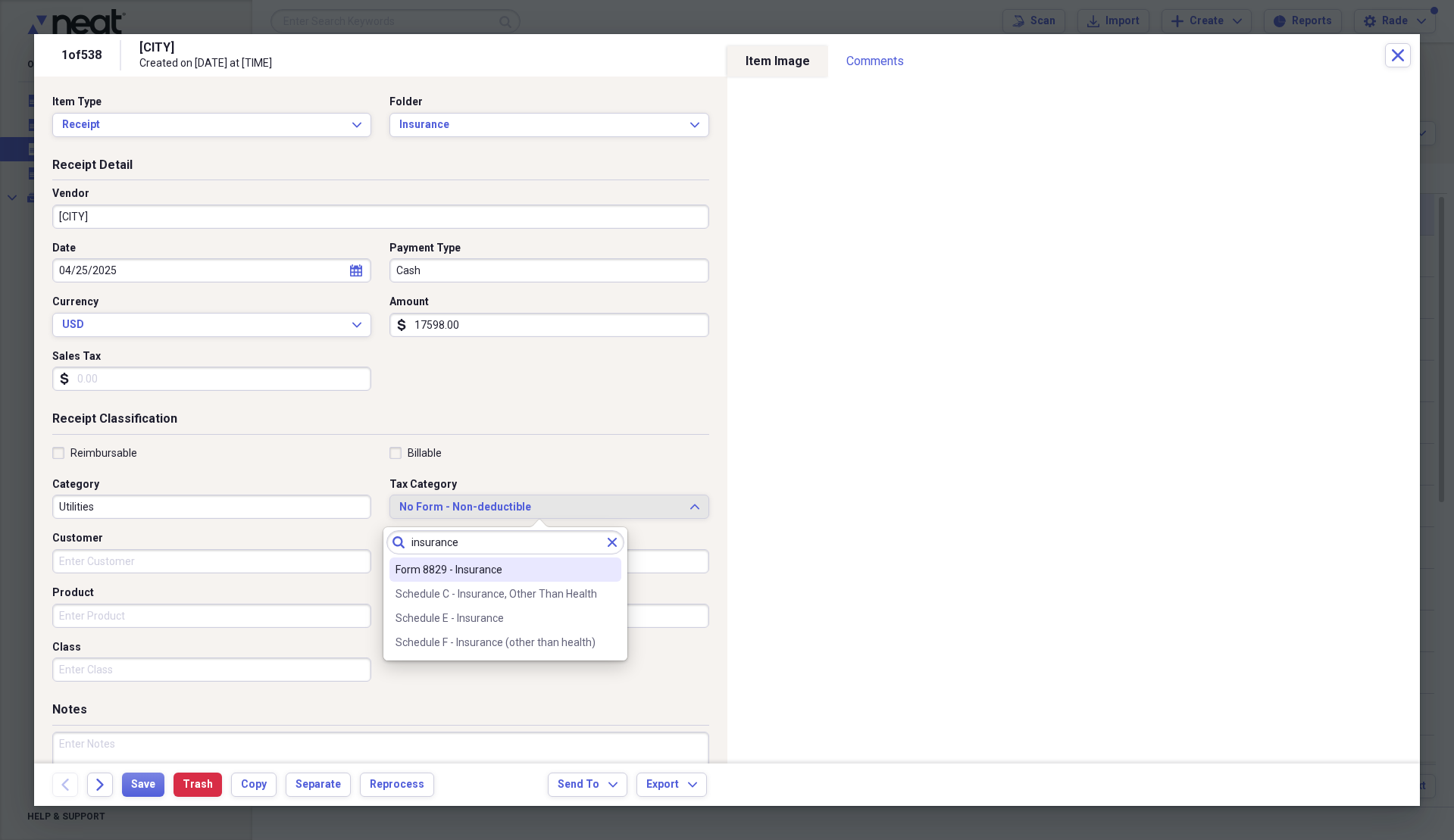 type on "insurance" 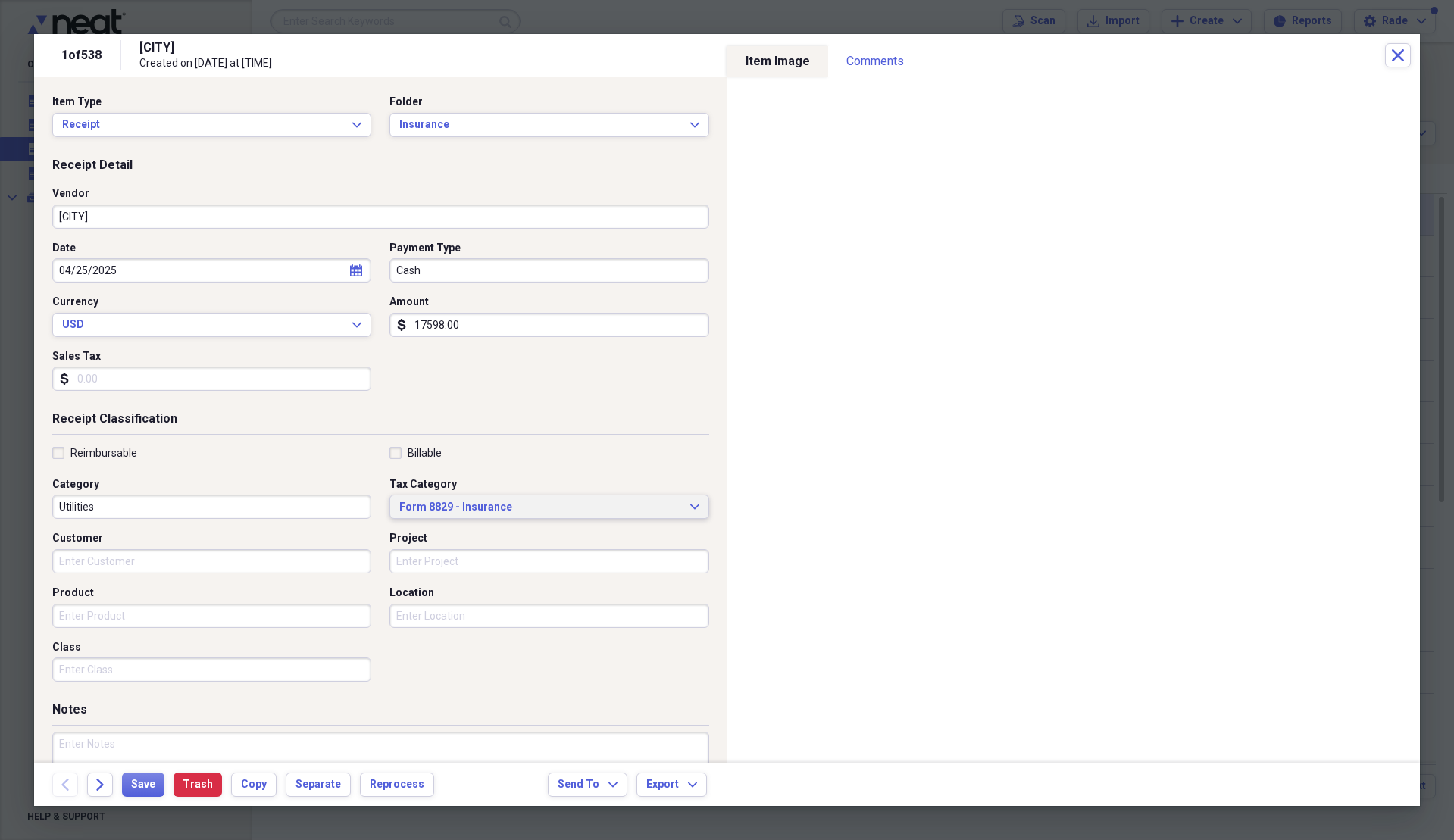click on "Form 8829 - Insurance Expand" at bounding box center [549, 507] 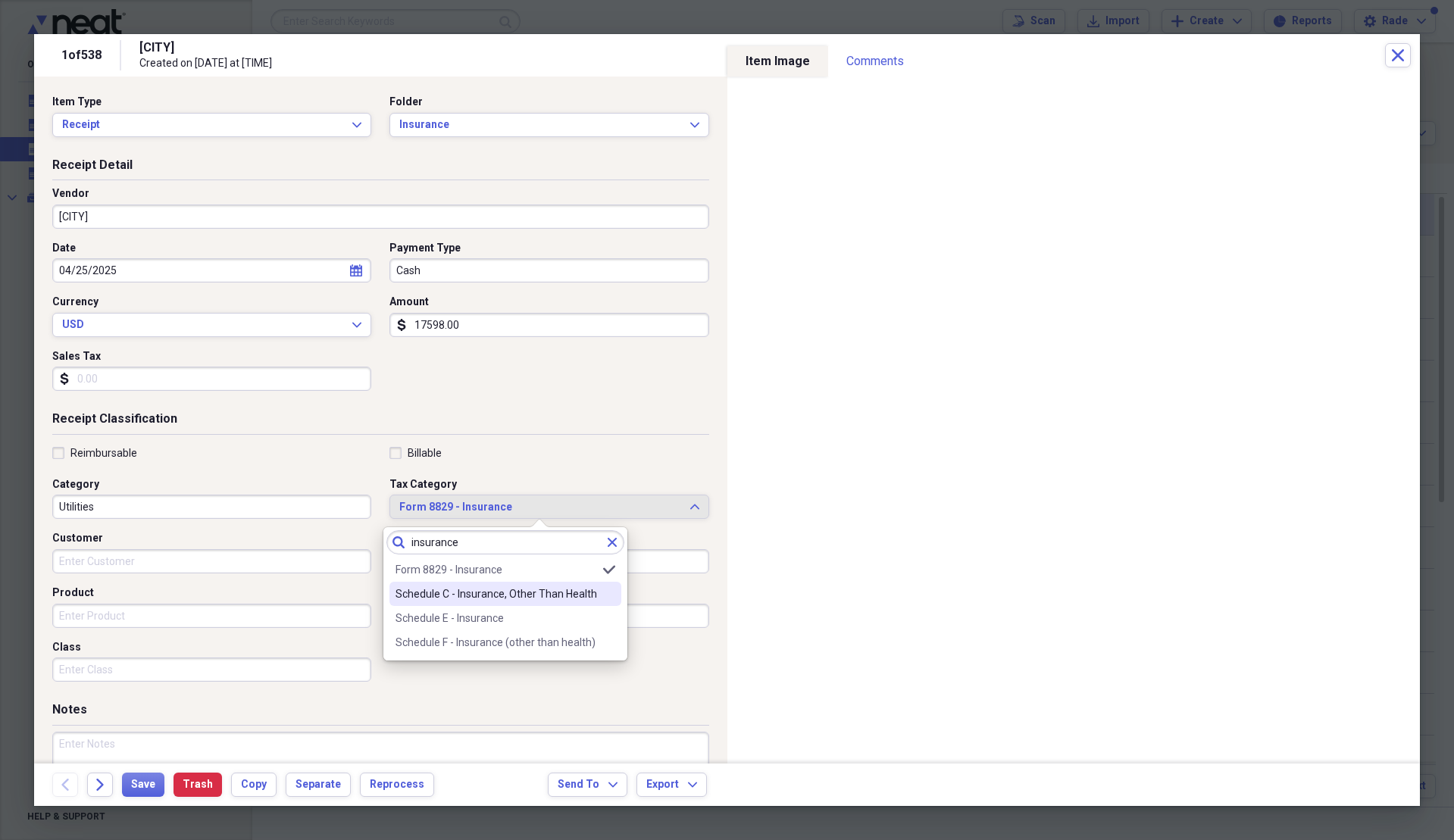 click on "Schedule C - Insurance, Other Than Health" at bounding box center [496, 594] 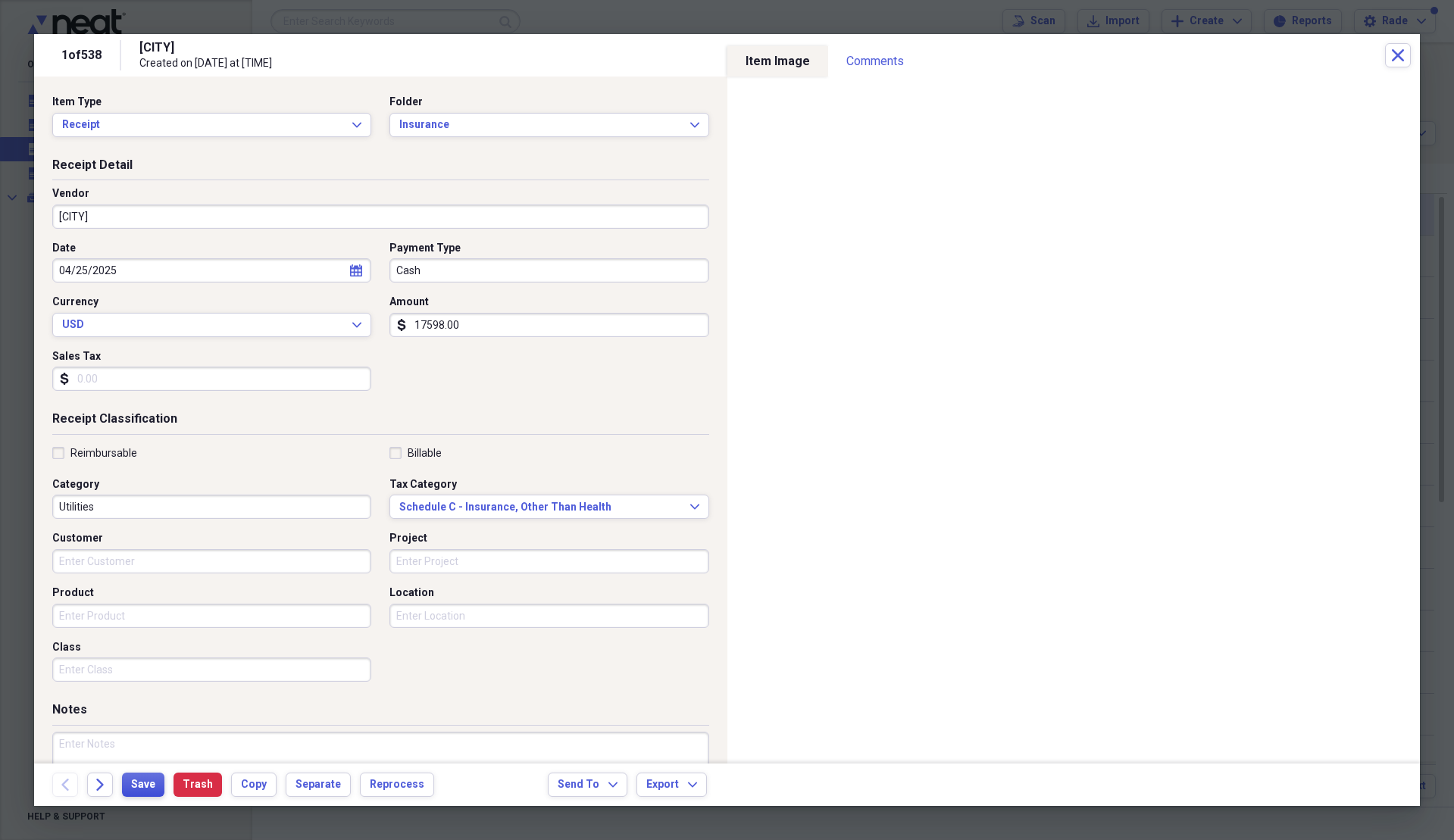 click on "Save" at bounding box center (143, 785) 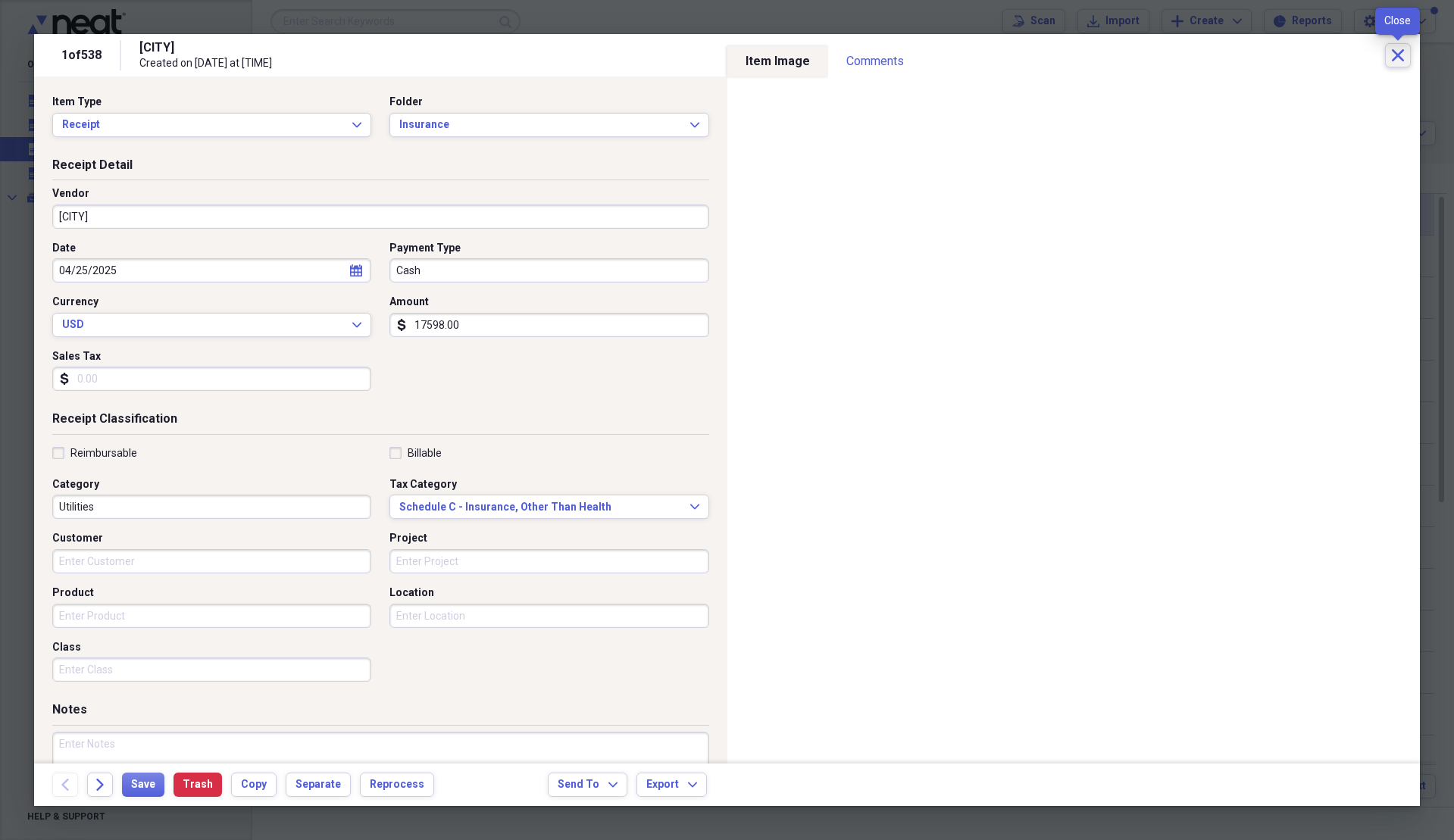 click on "Close" 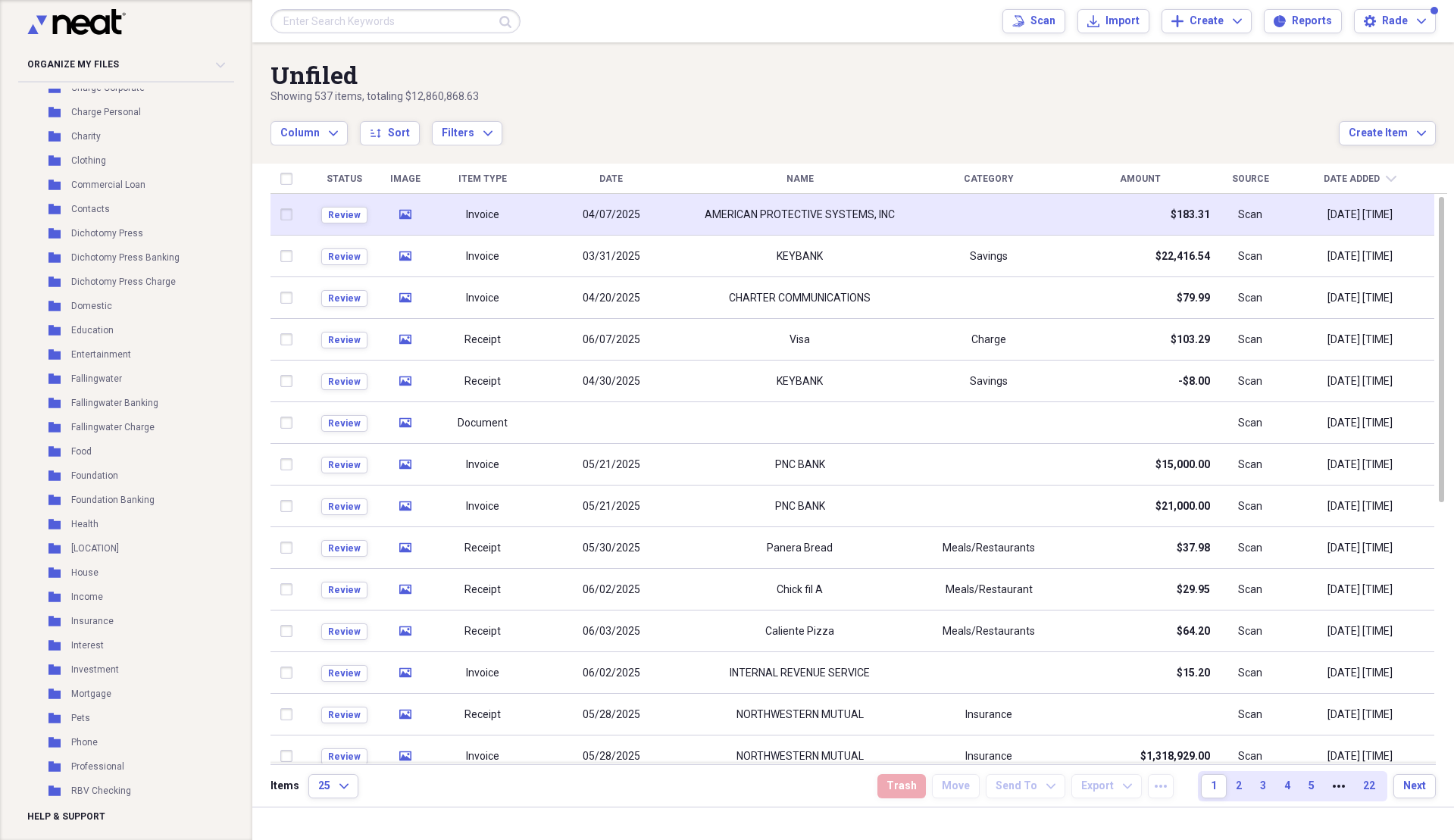 scroll, scrollTop: 343, scrollLeft: 0, axis: vertical 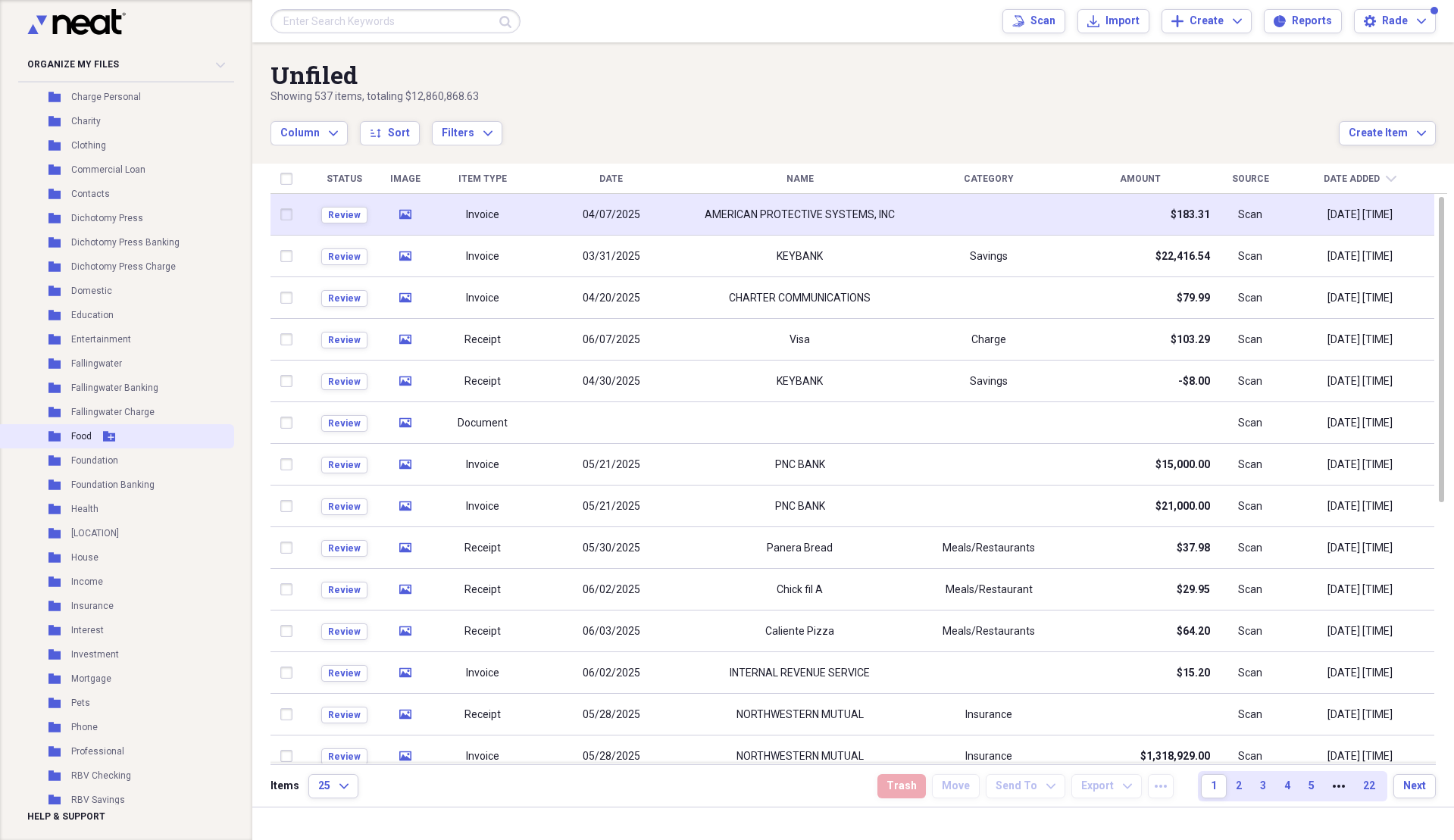 click 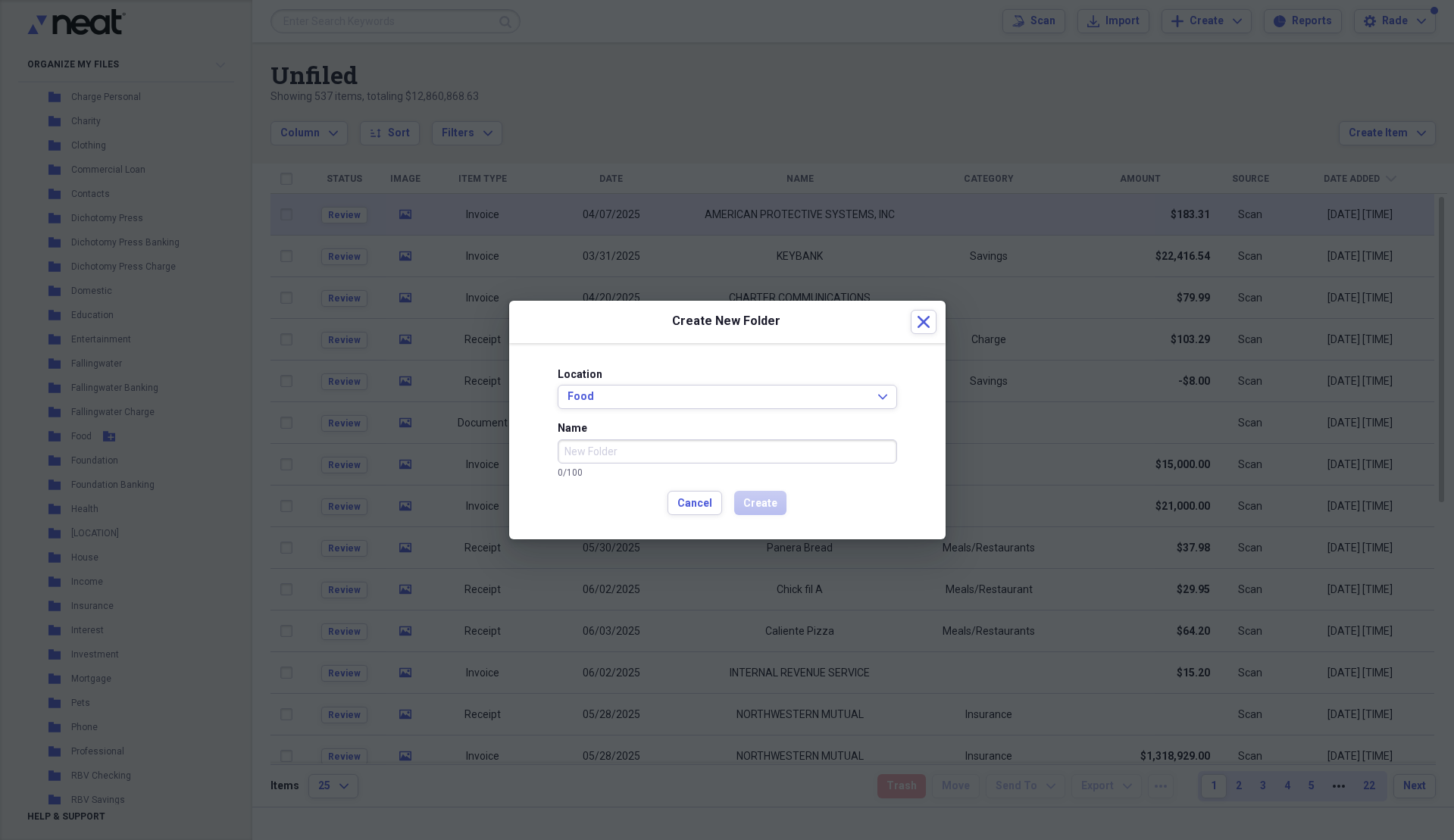 click at bounding box center [727, 420] 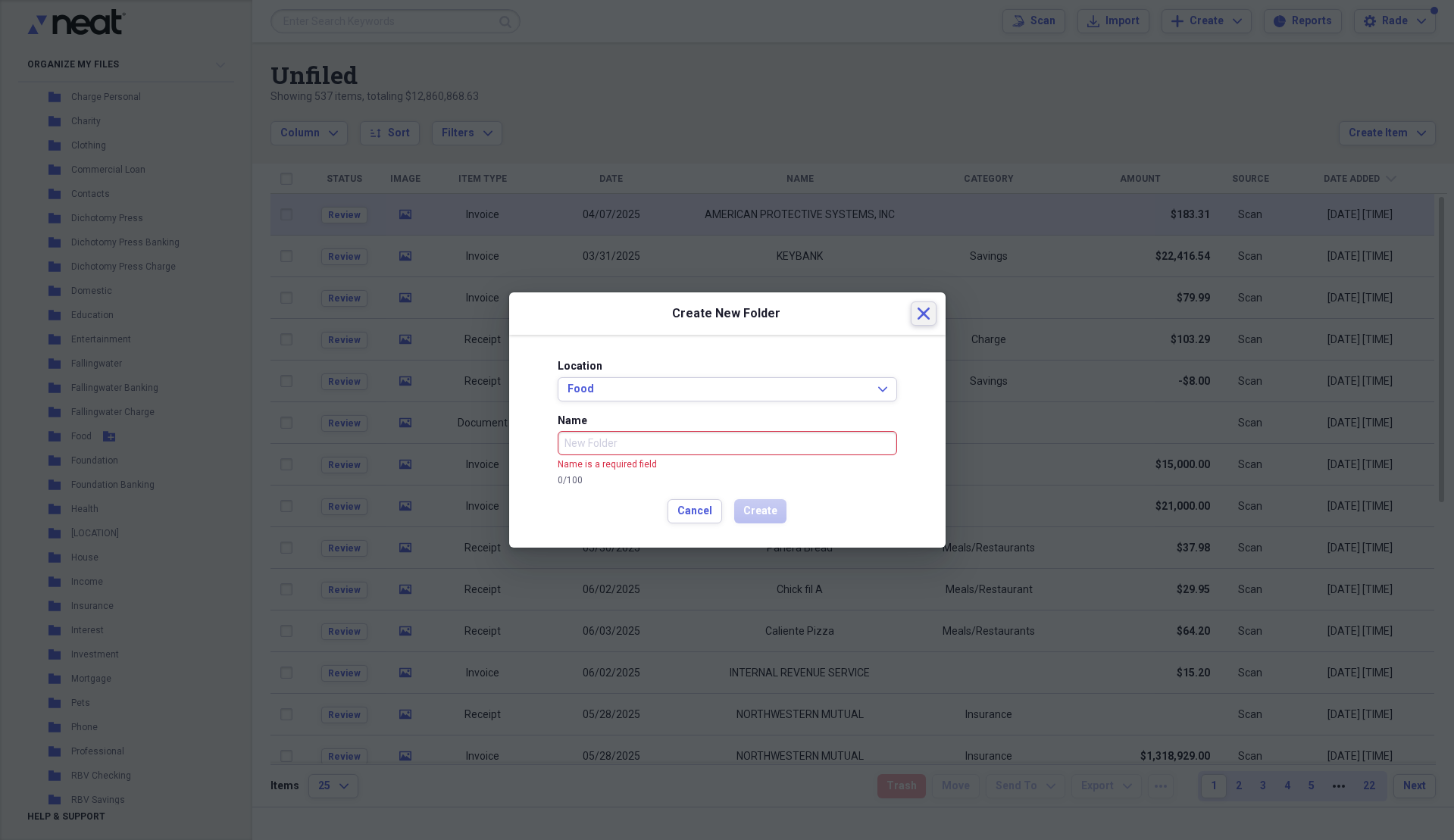 click 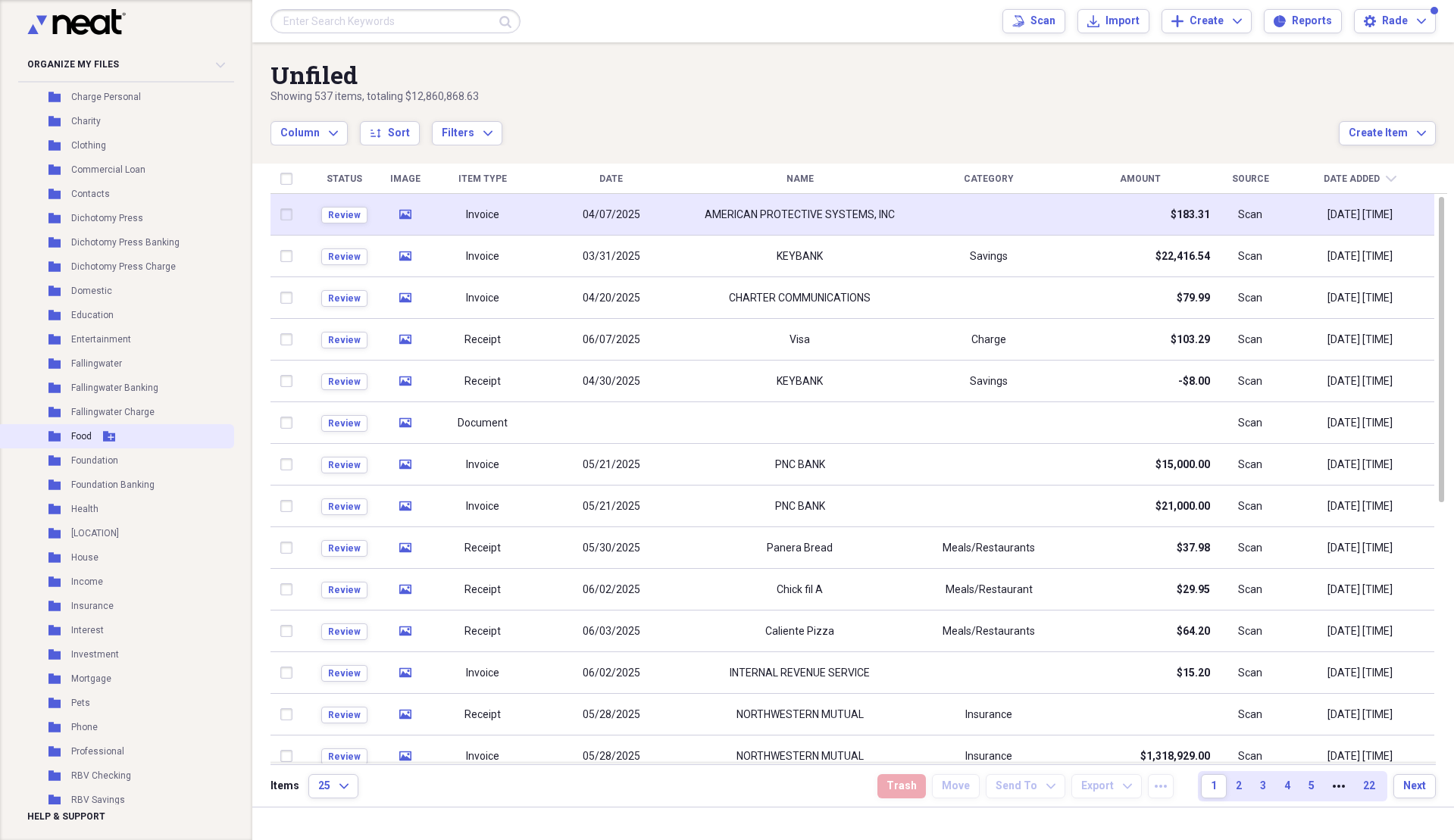 click on "Food" at bounding box center [81, 436] 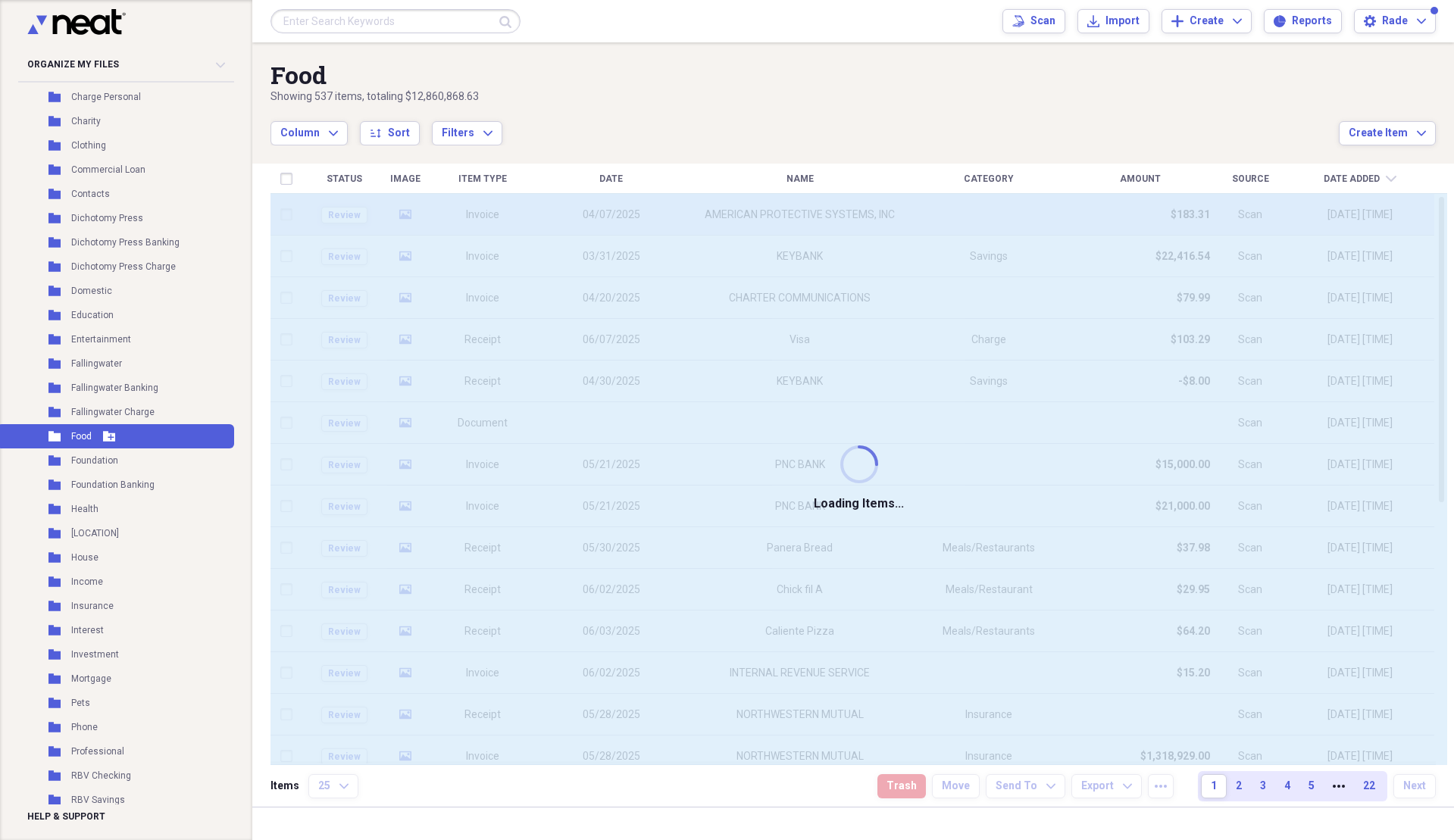 click on "Food" at bounding box center [81, 436] 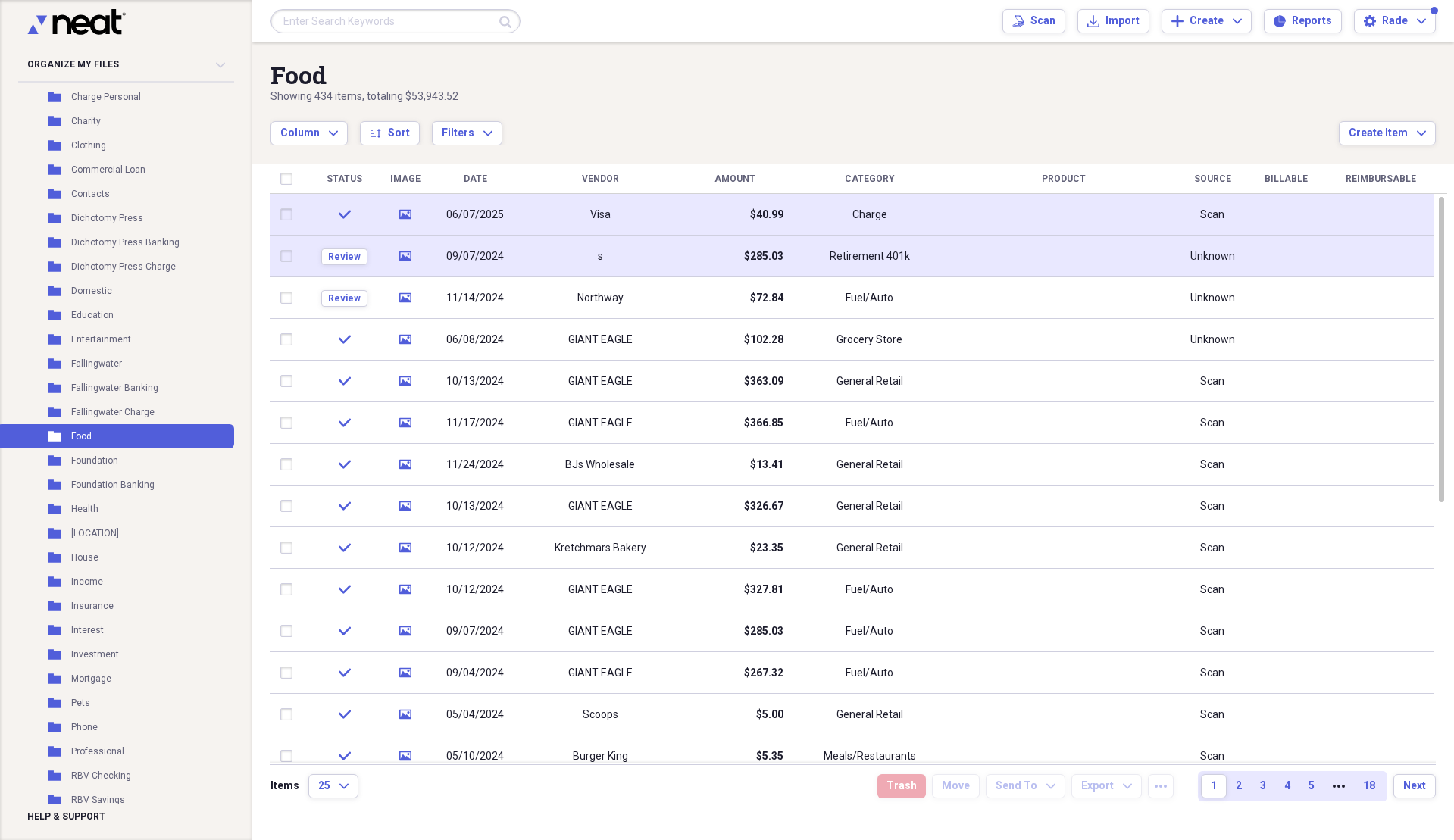 click on "09/07/2024" at bounding box center (475, 257) 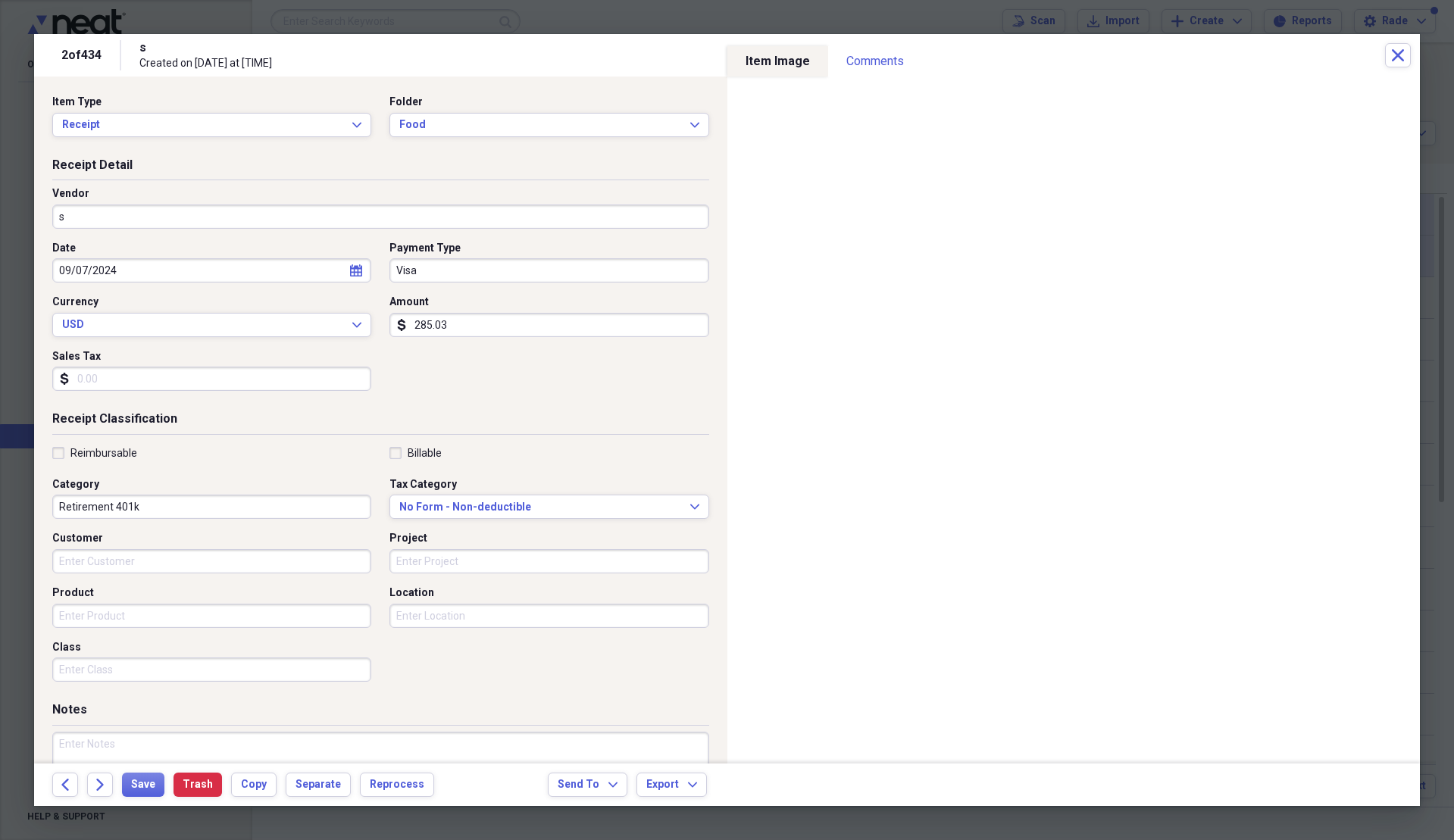 click on "Payment Type" at bounding box center (549, 248) 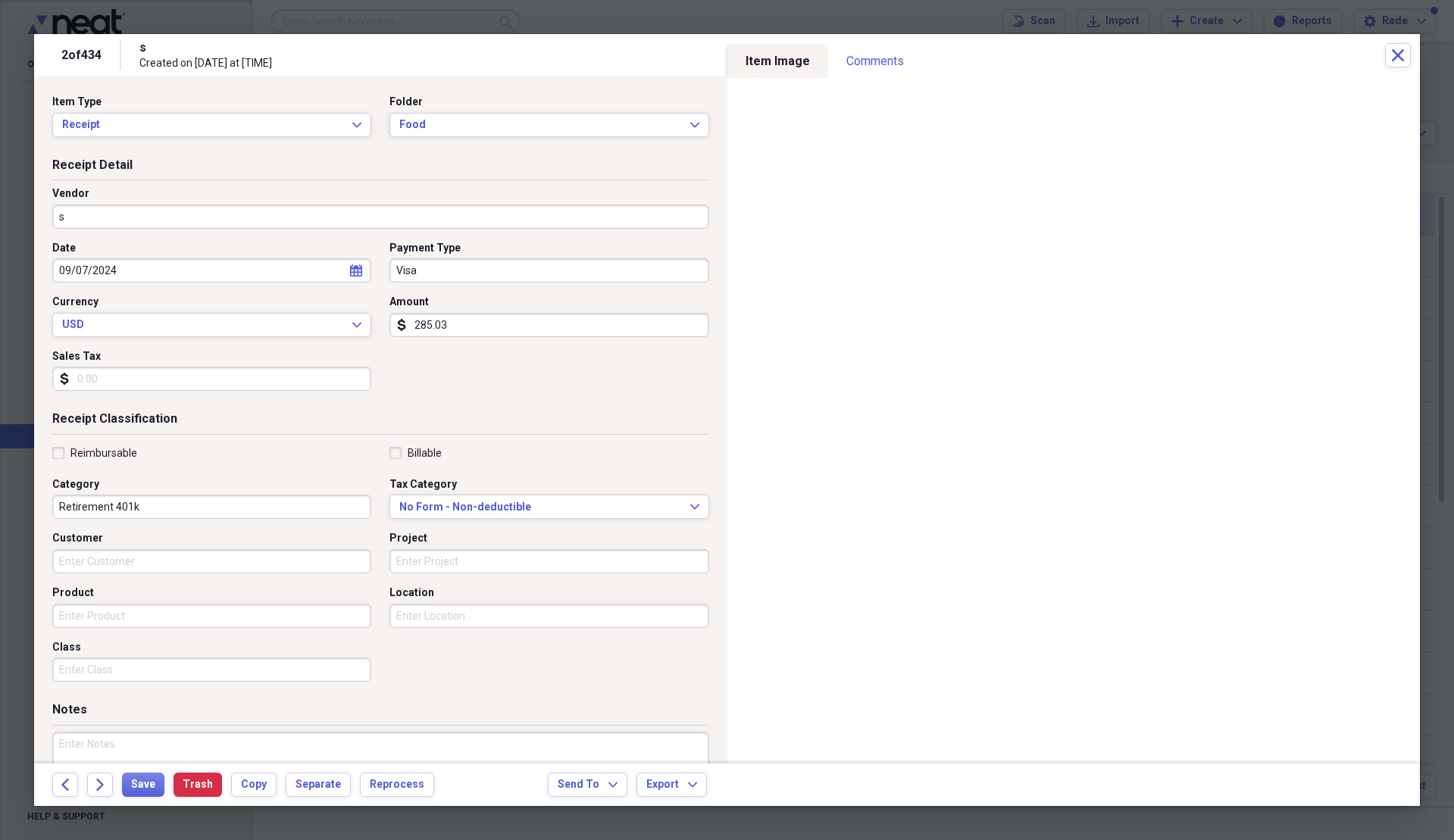 click on "s" at bounding box center [380, 217] 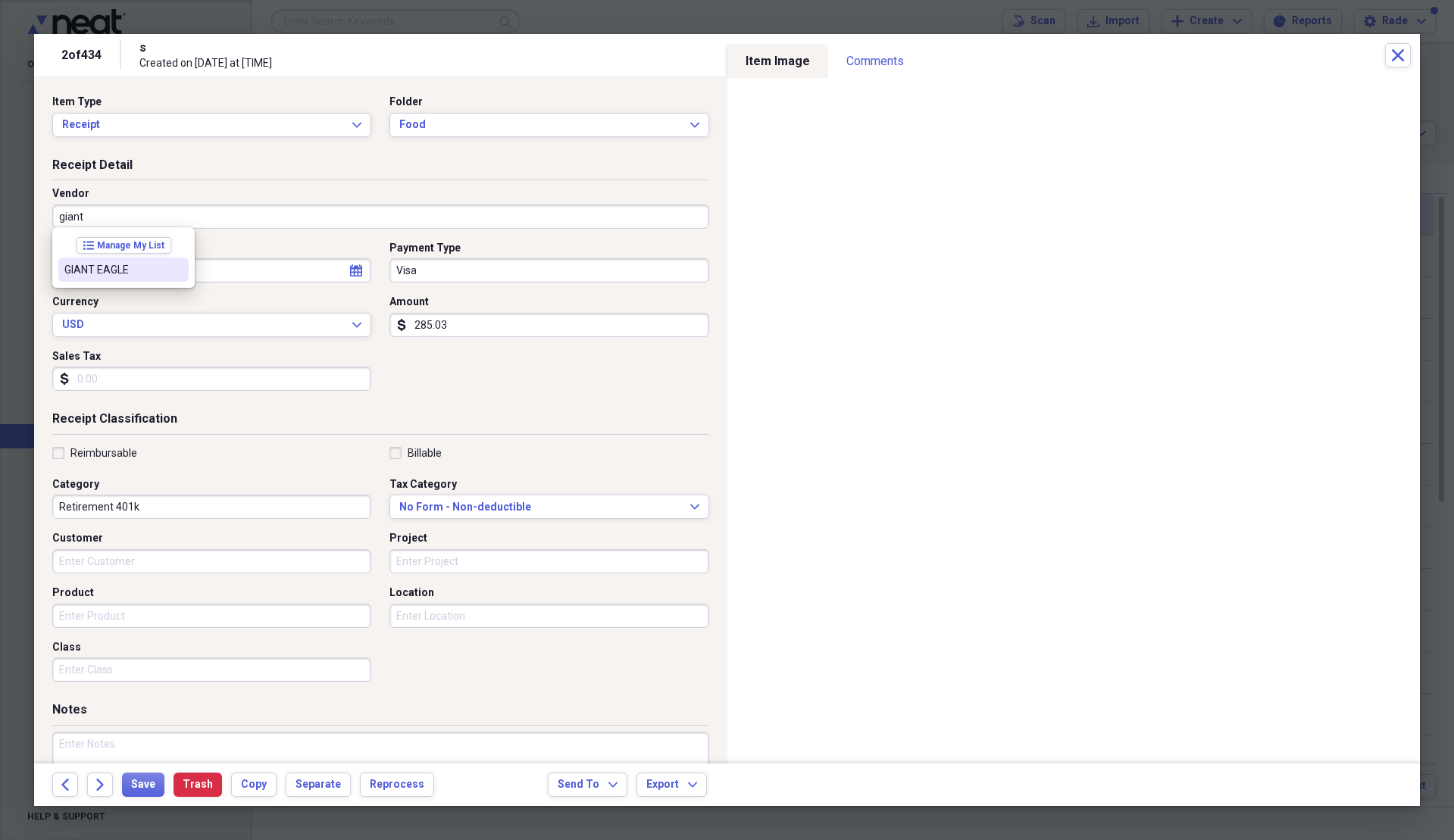 click on "GIANT EAGLE" at bounding box center (114, 270) 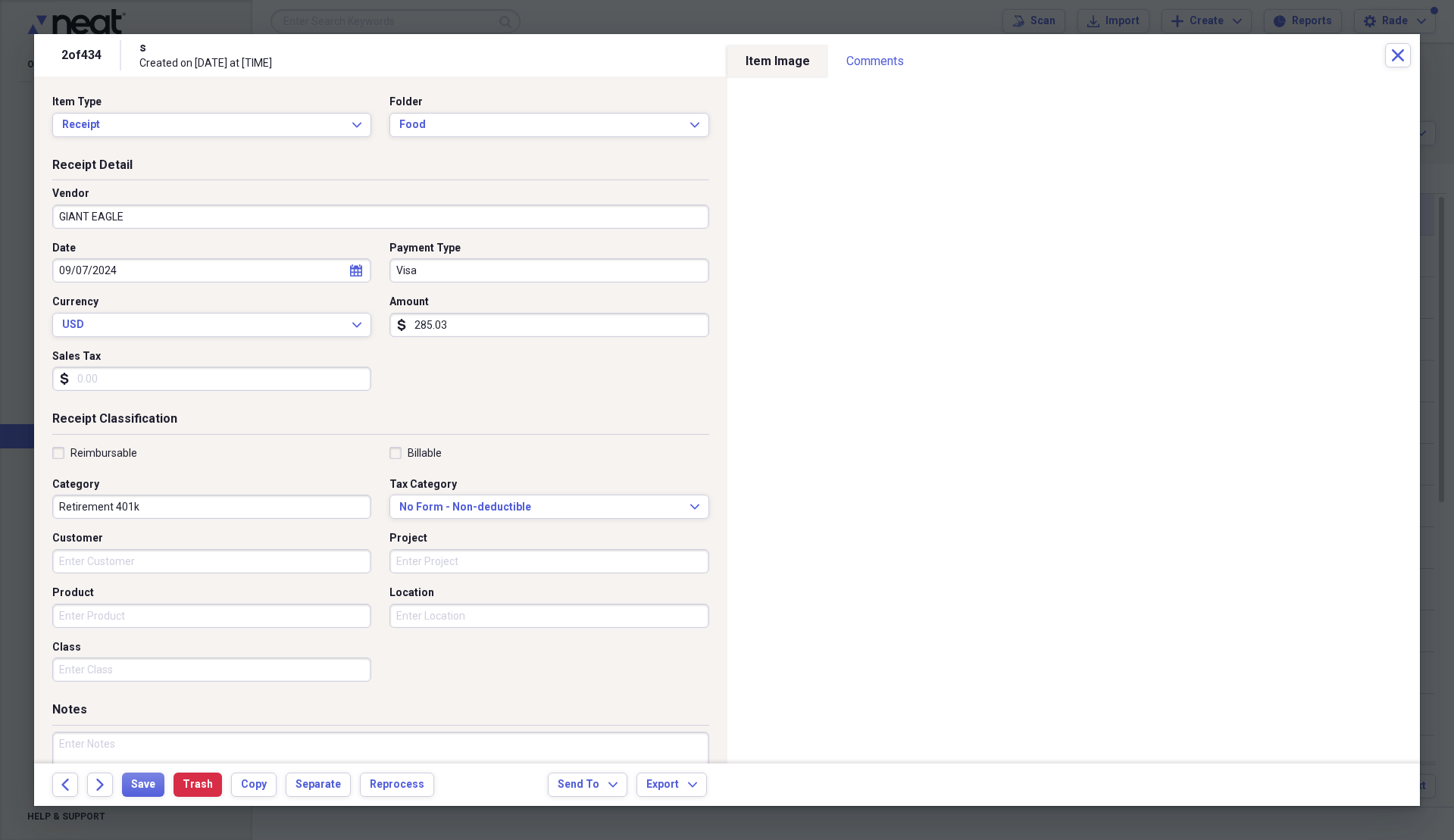 type on "Grocery Store" 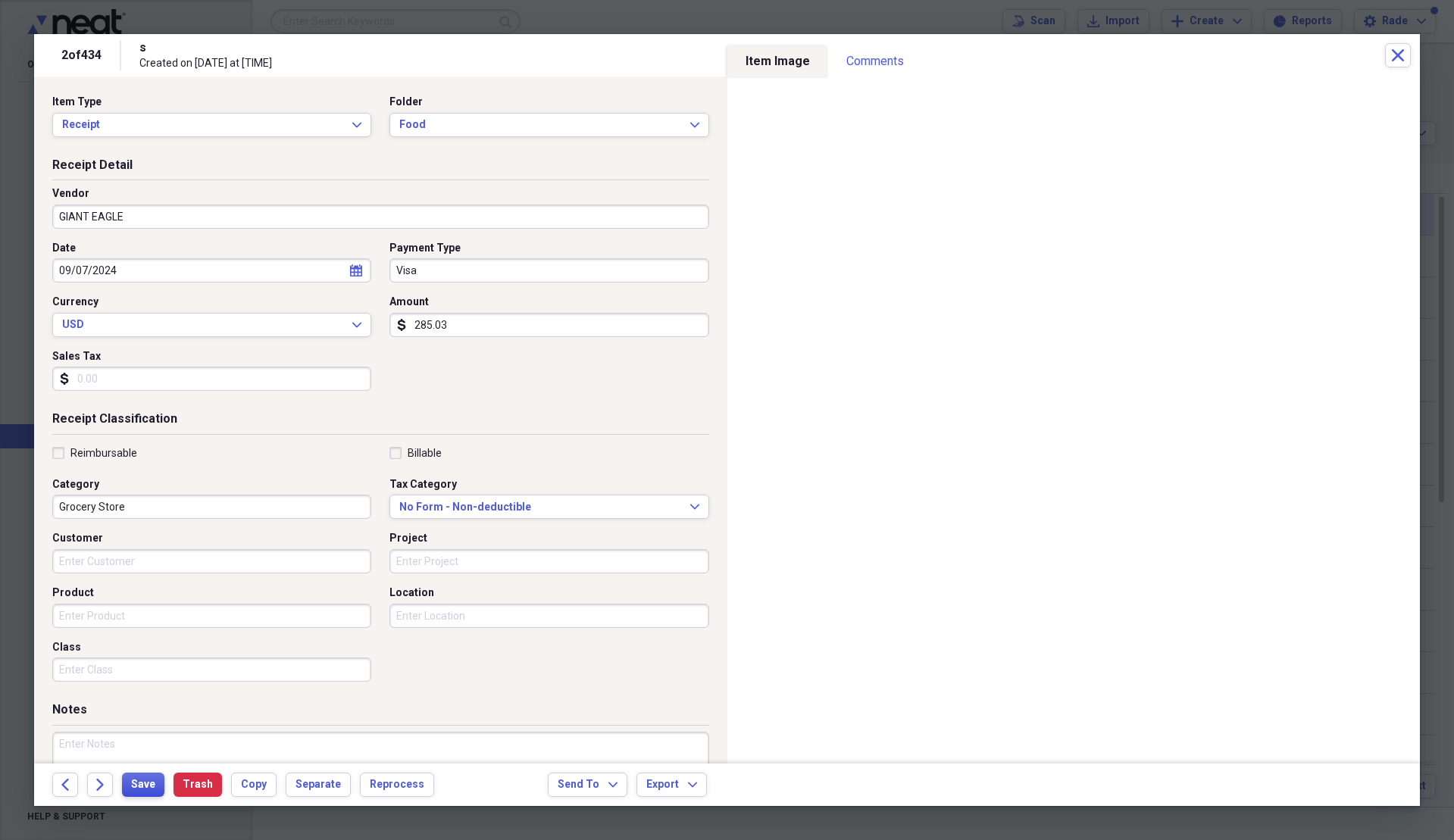 click on "Save" at bounding box center [143, 785] 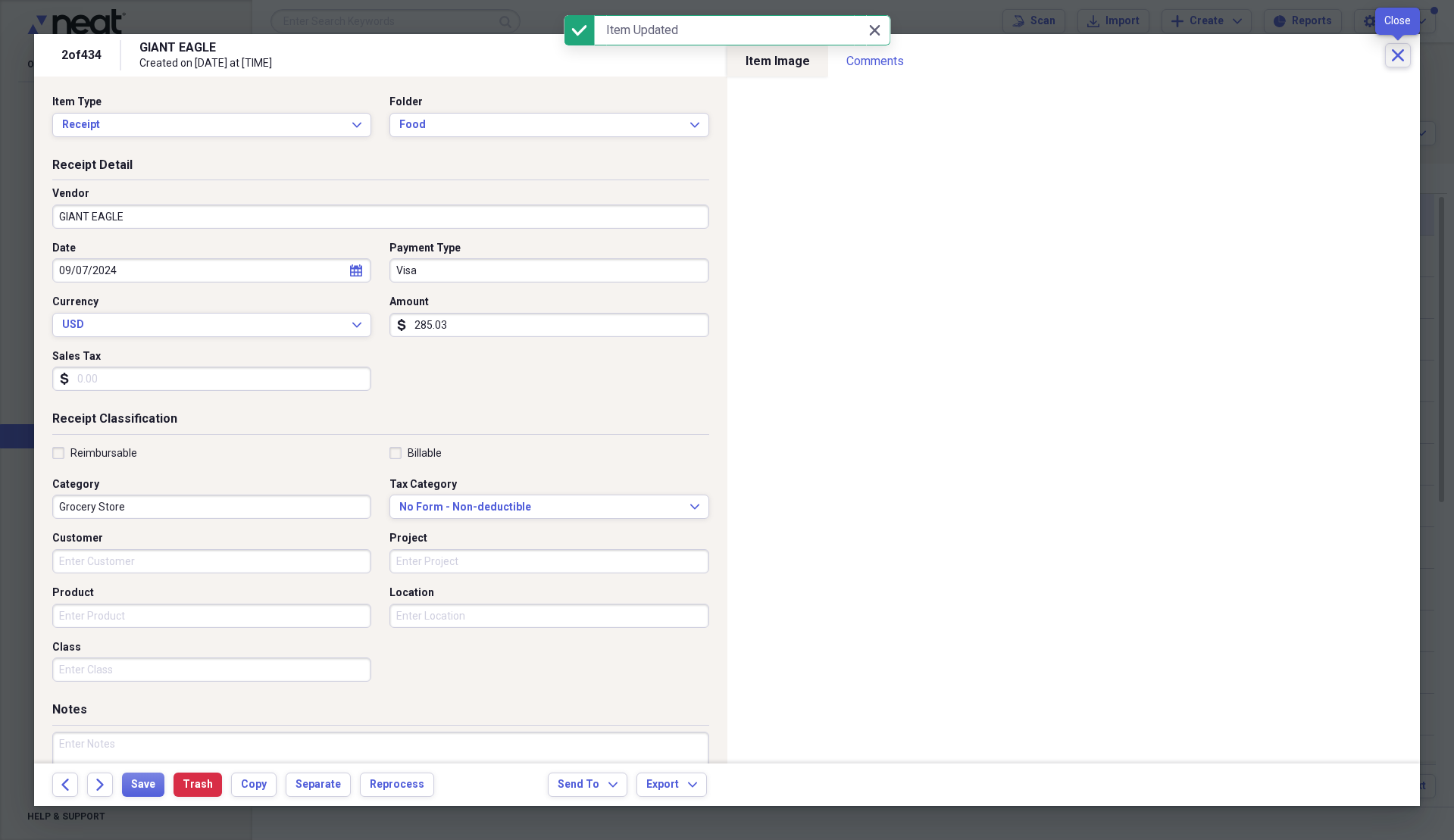 click 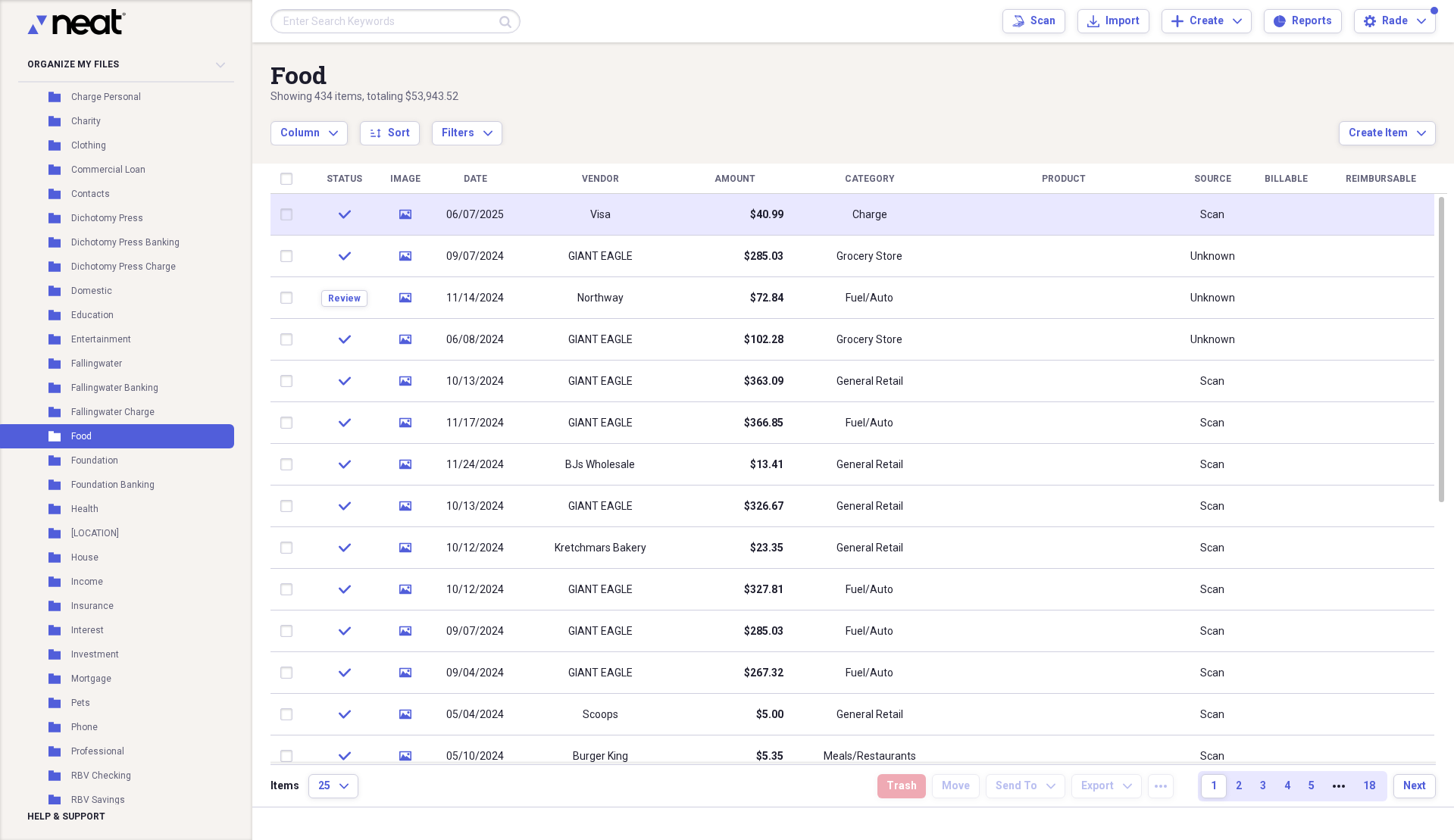 click on "06/07/2025" at bounding box center [475, 215] 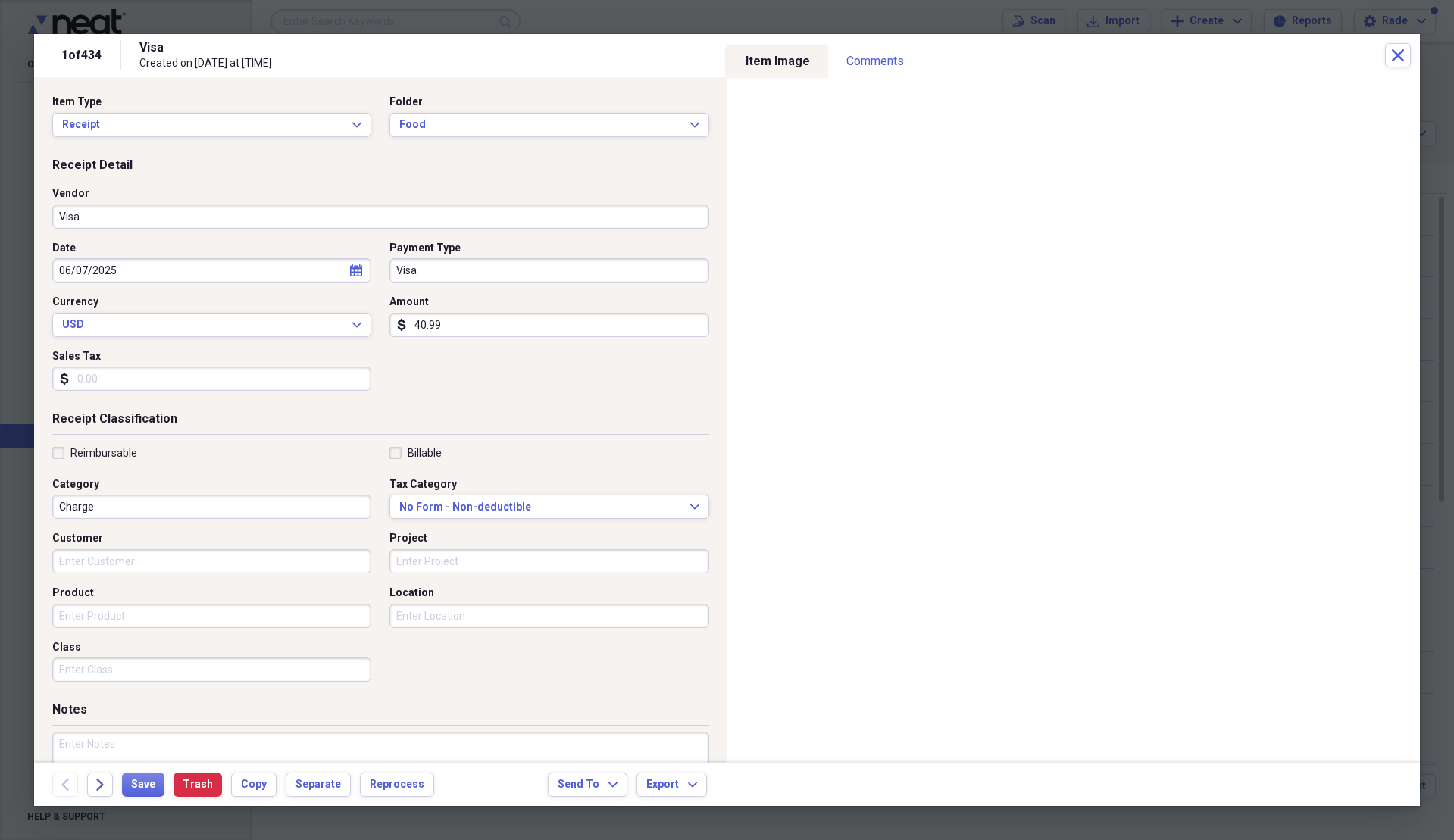 click on "Receipt Detail" at bounding box center (380, 168) 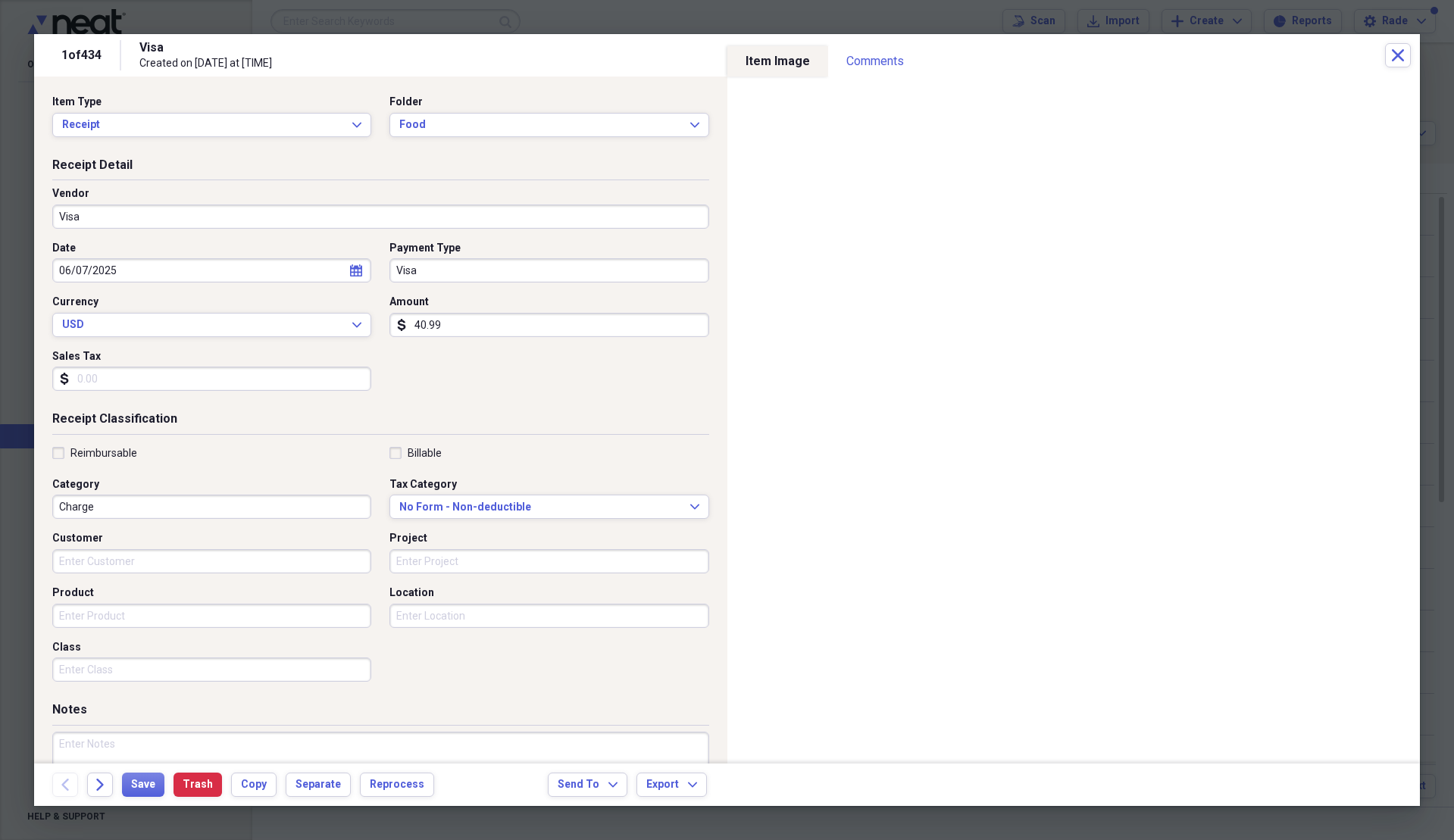 click on "Visa" at bounding box center [380, 217] 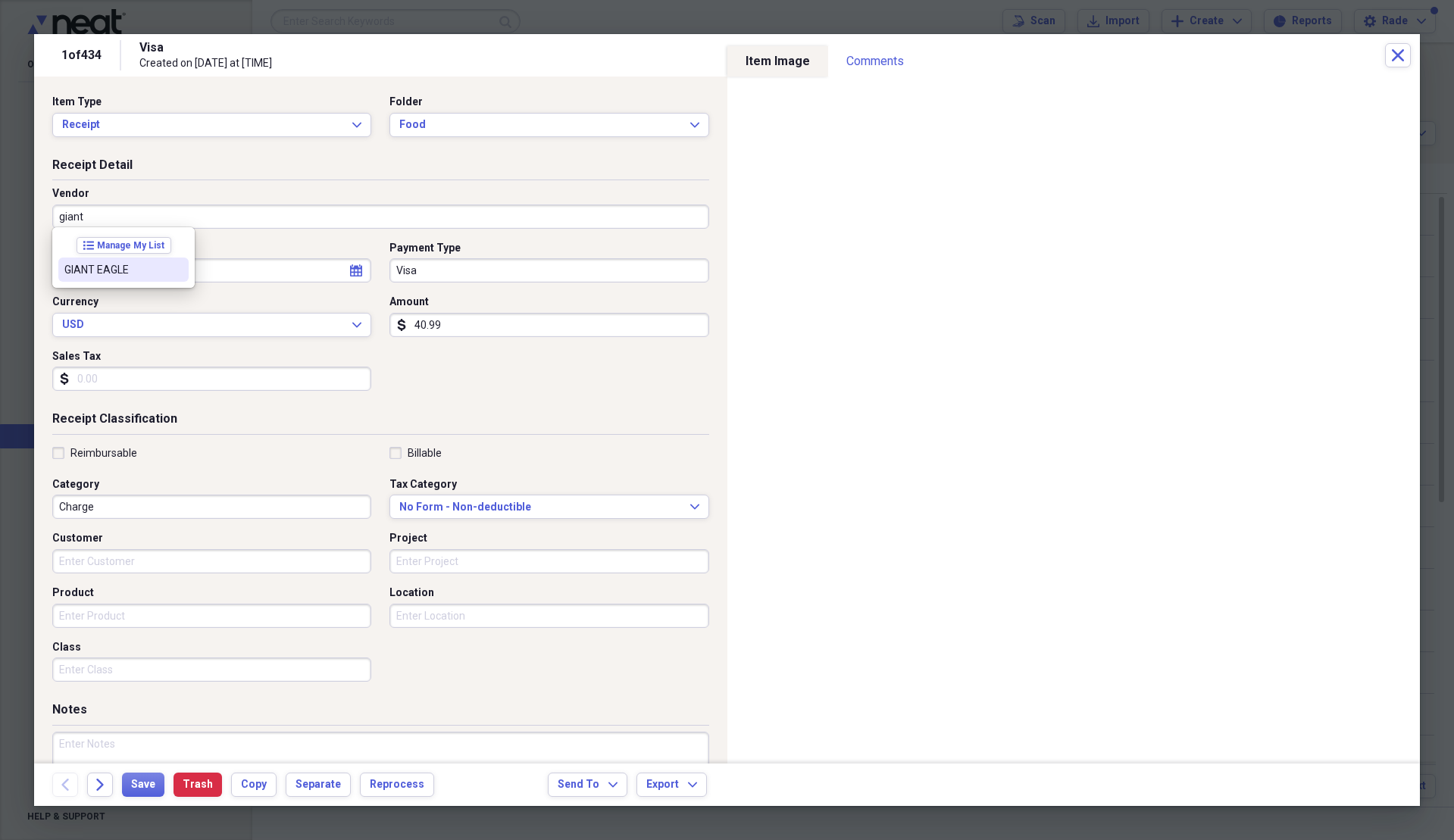 click on "GIANT EAGLE" at bounding box center [114, 270] 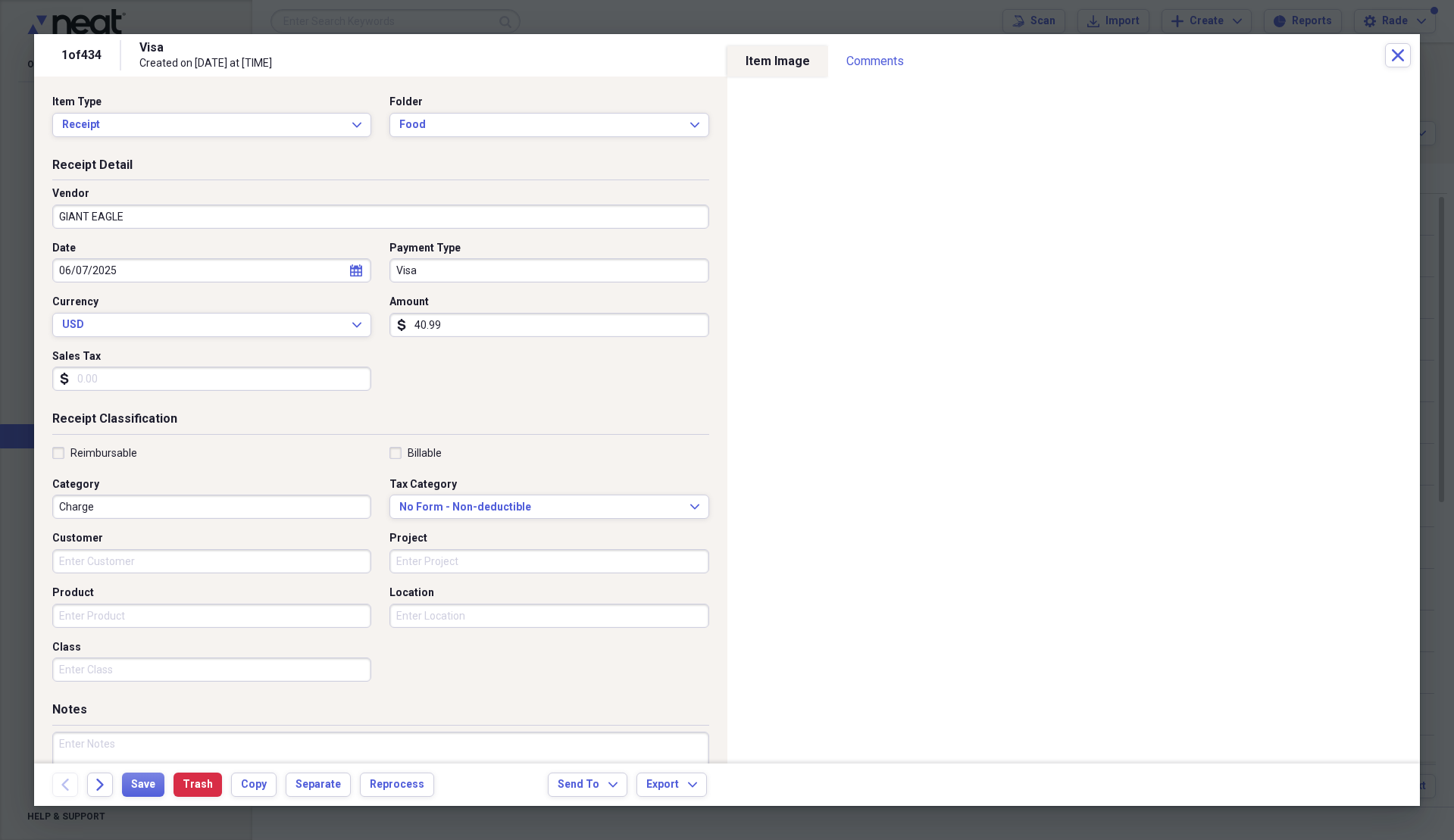 type on "Grocery Store" 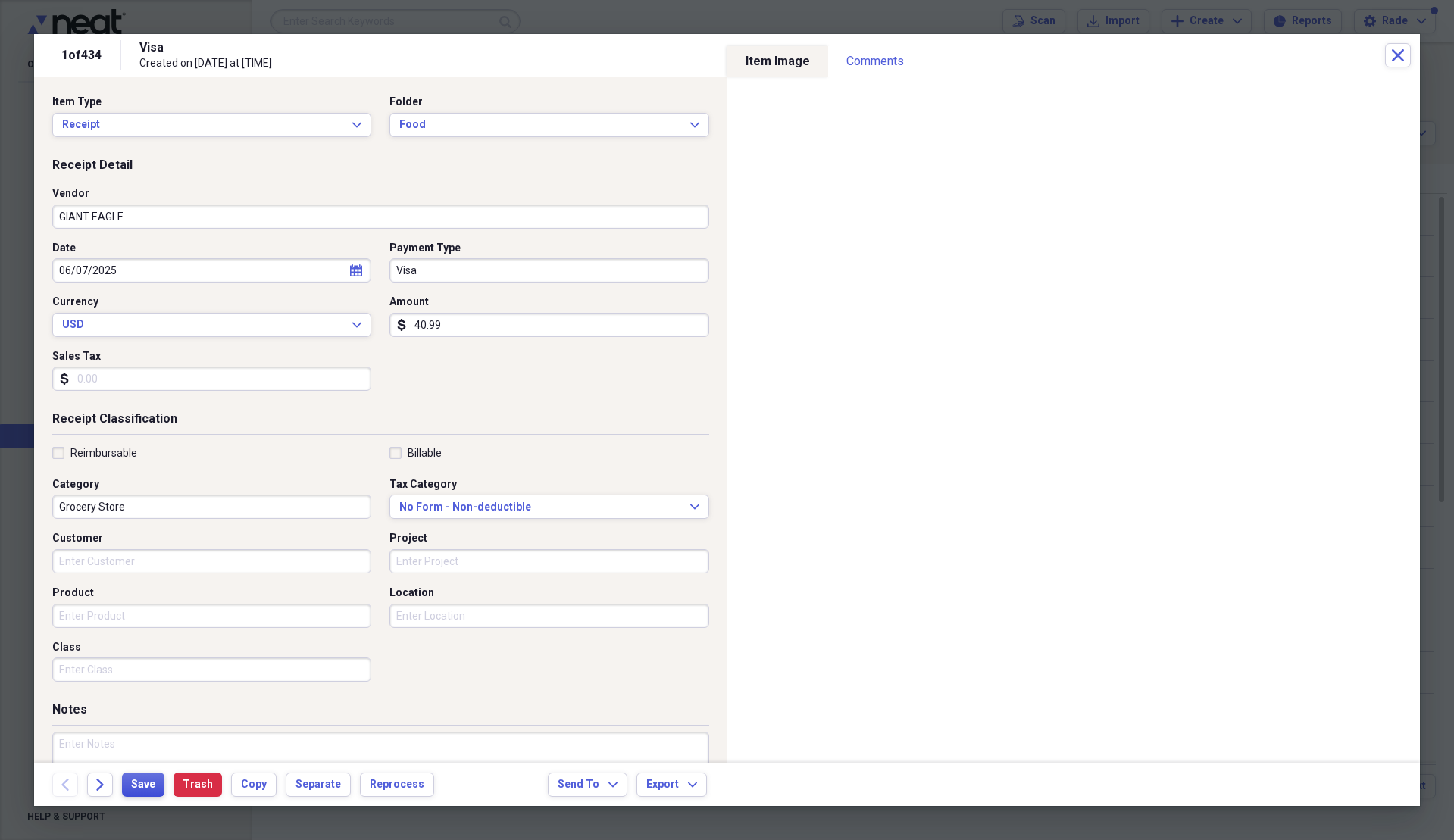 click on "Save" at bounding box center [143, 785] 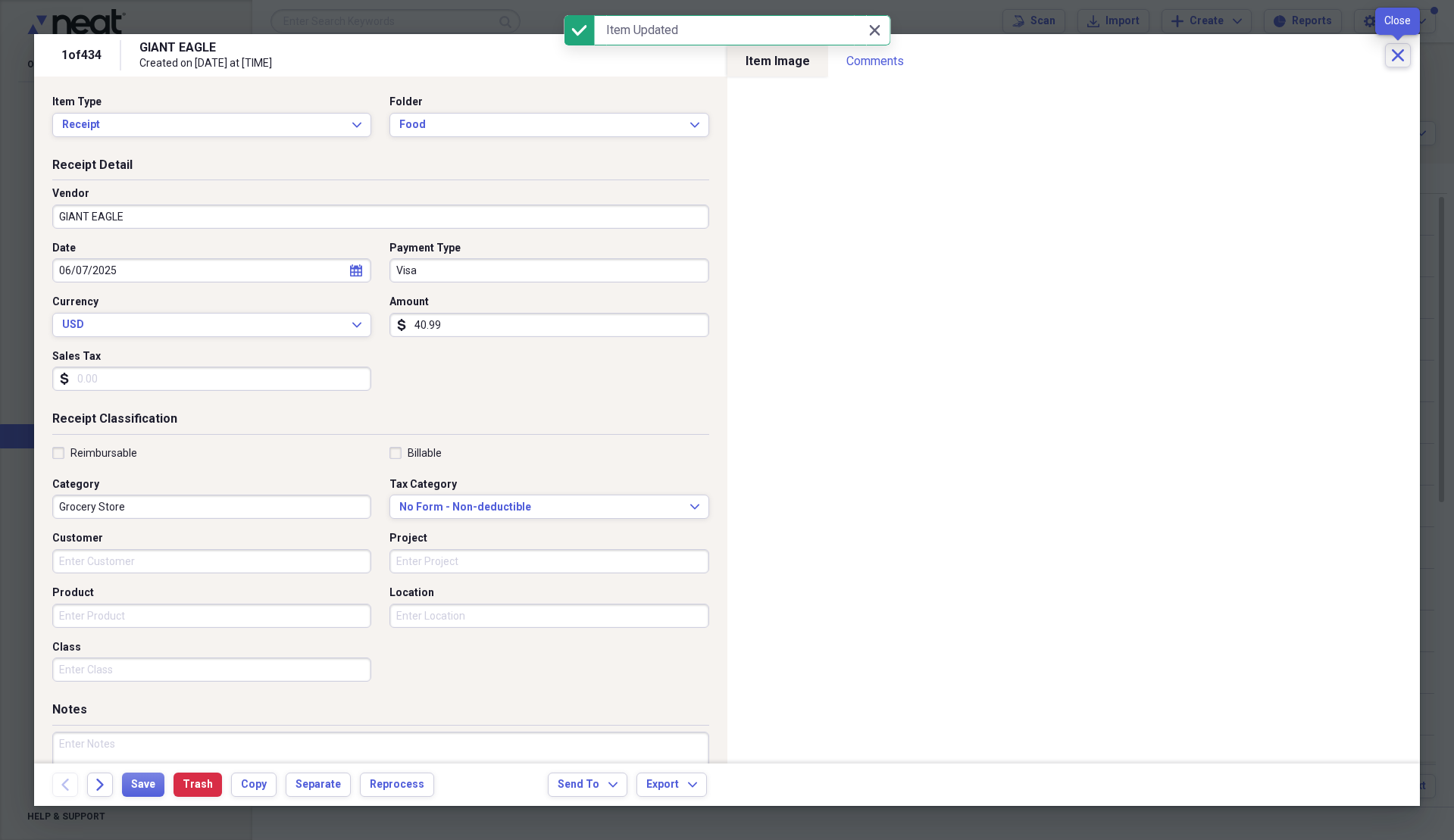 click 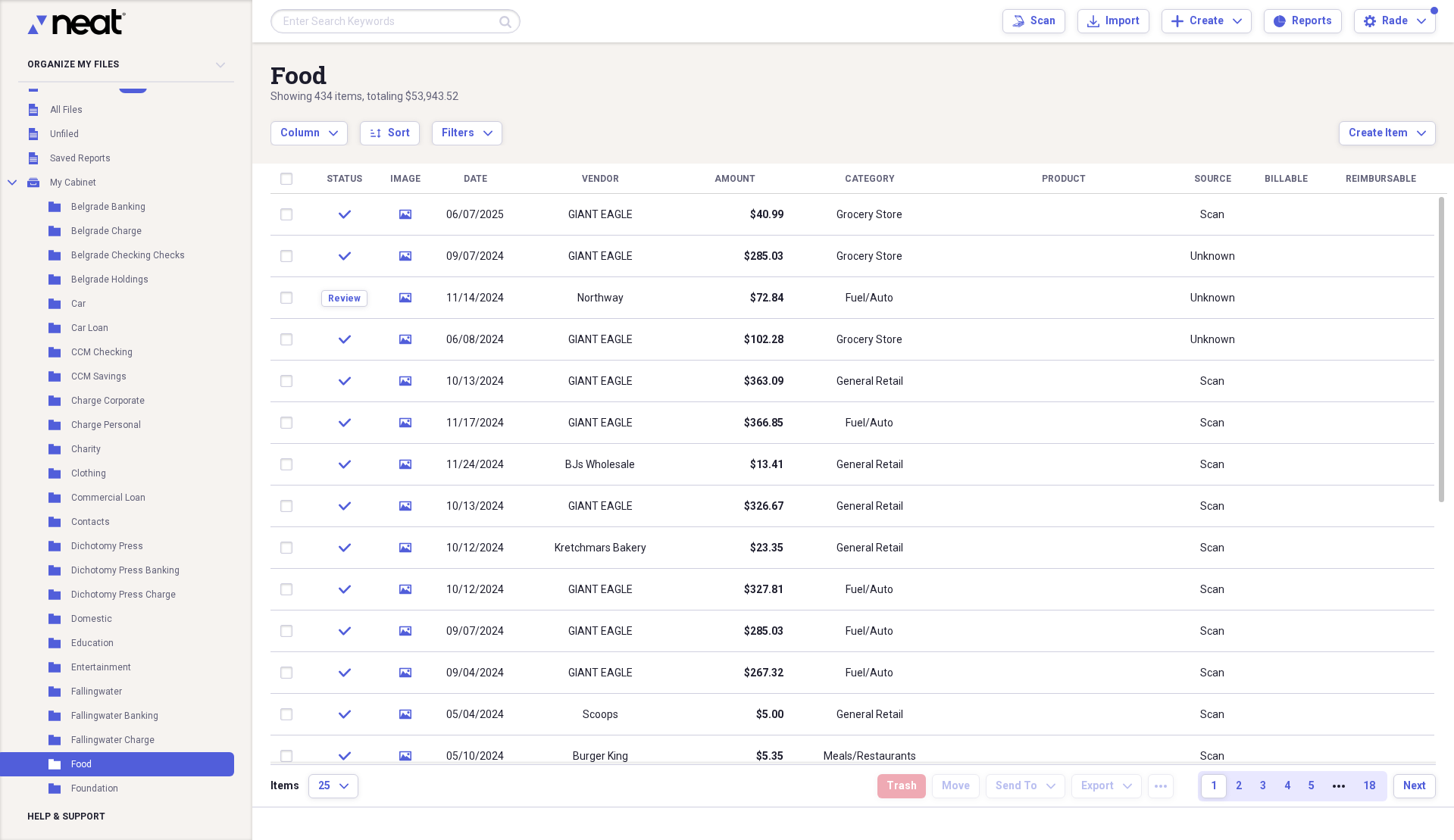 scroll, scrollTop: 0, scrollLeft: 0, axis: both 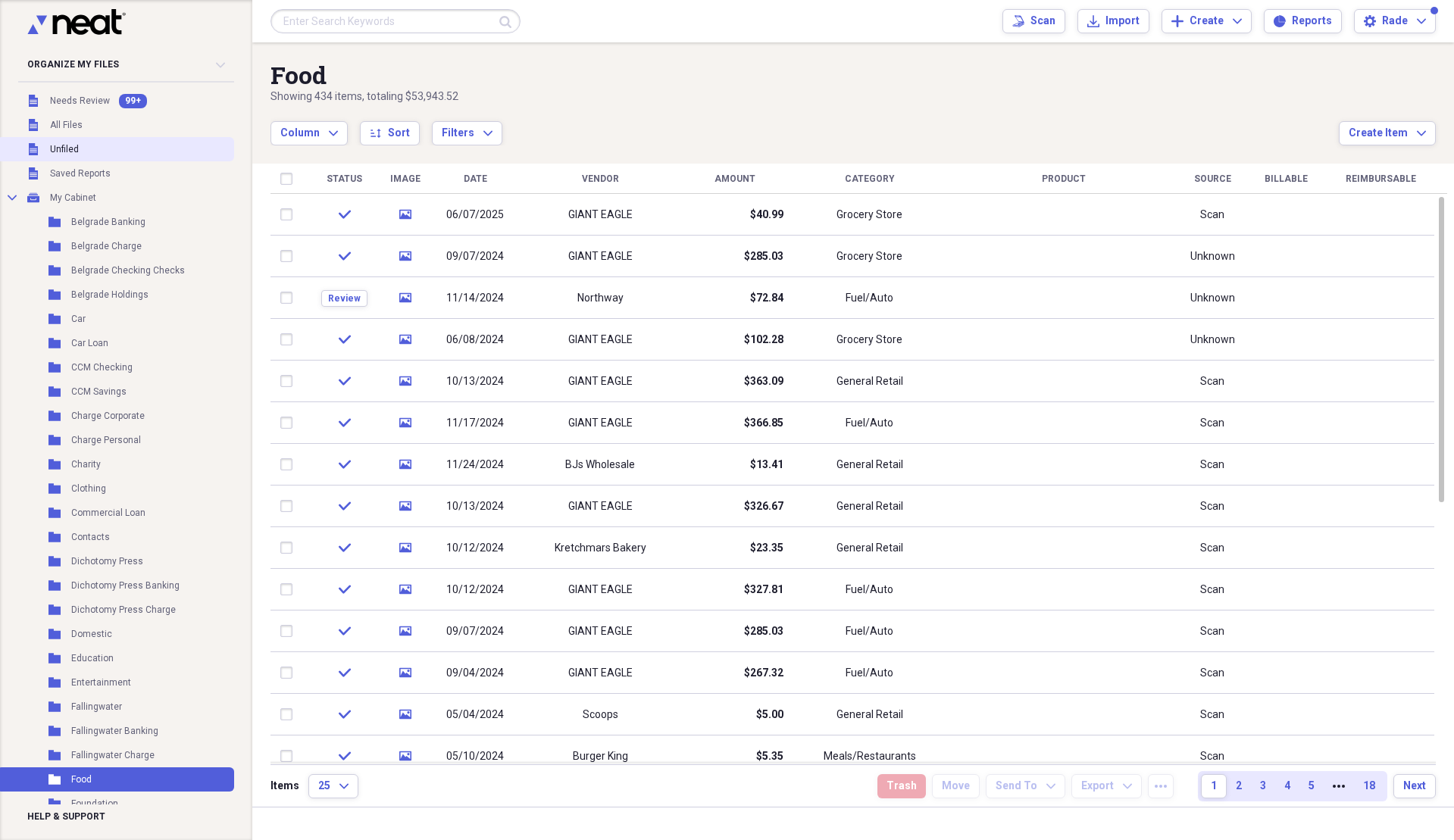 click on "Unfiled" at bounding box center [64, 149] 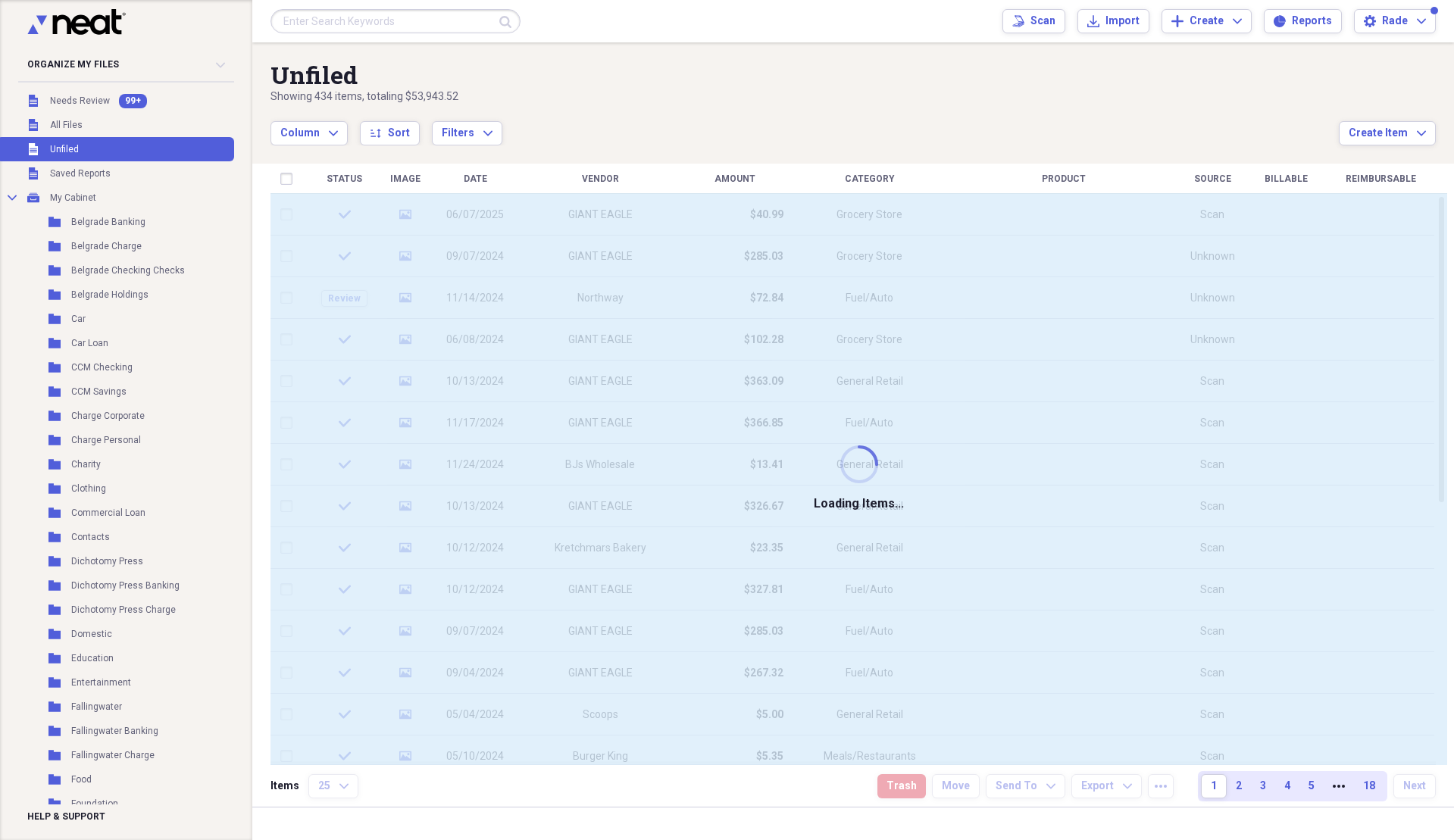 click on "Unfiled" at bounding box center [64, 149] 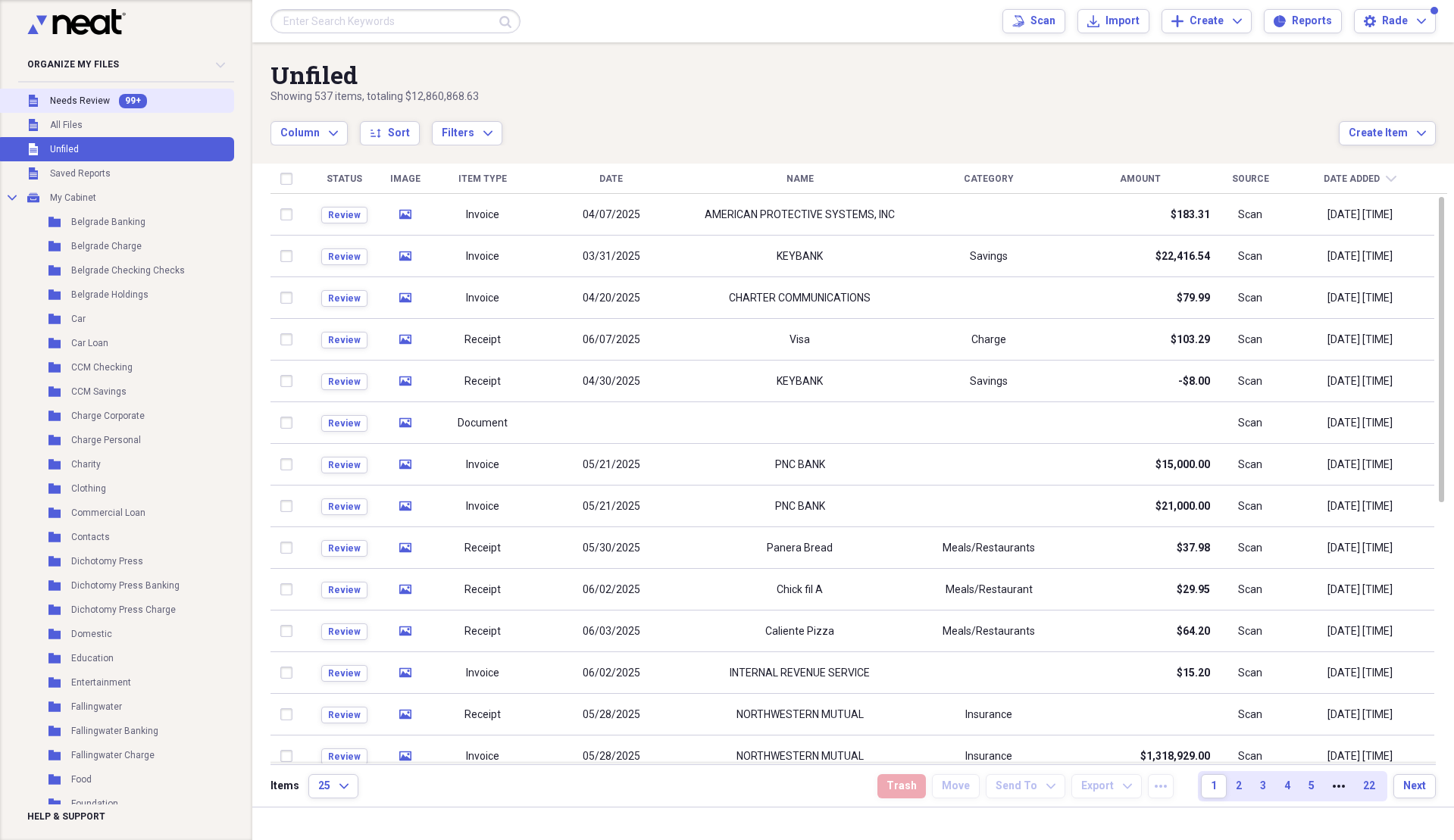 click on "Needs Review" at bounding box center [80, 101] 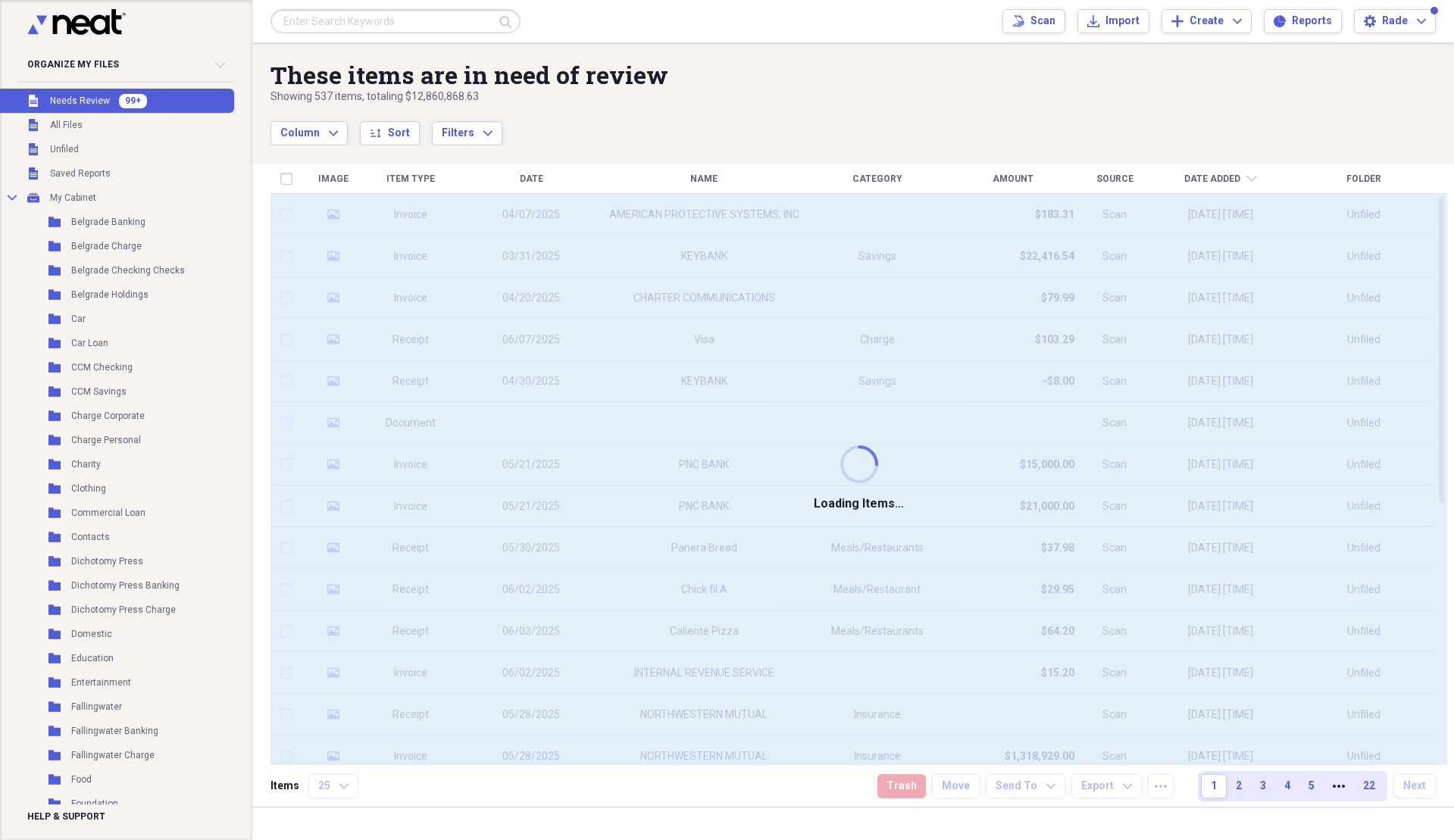 click on "Needs Review" at bounding box center [80, 101] 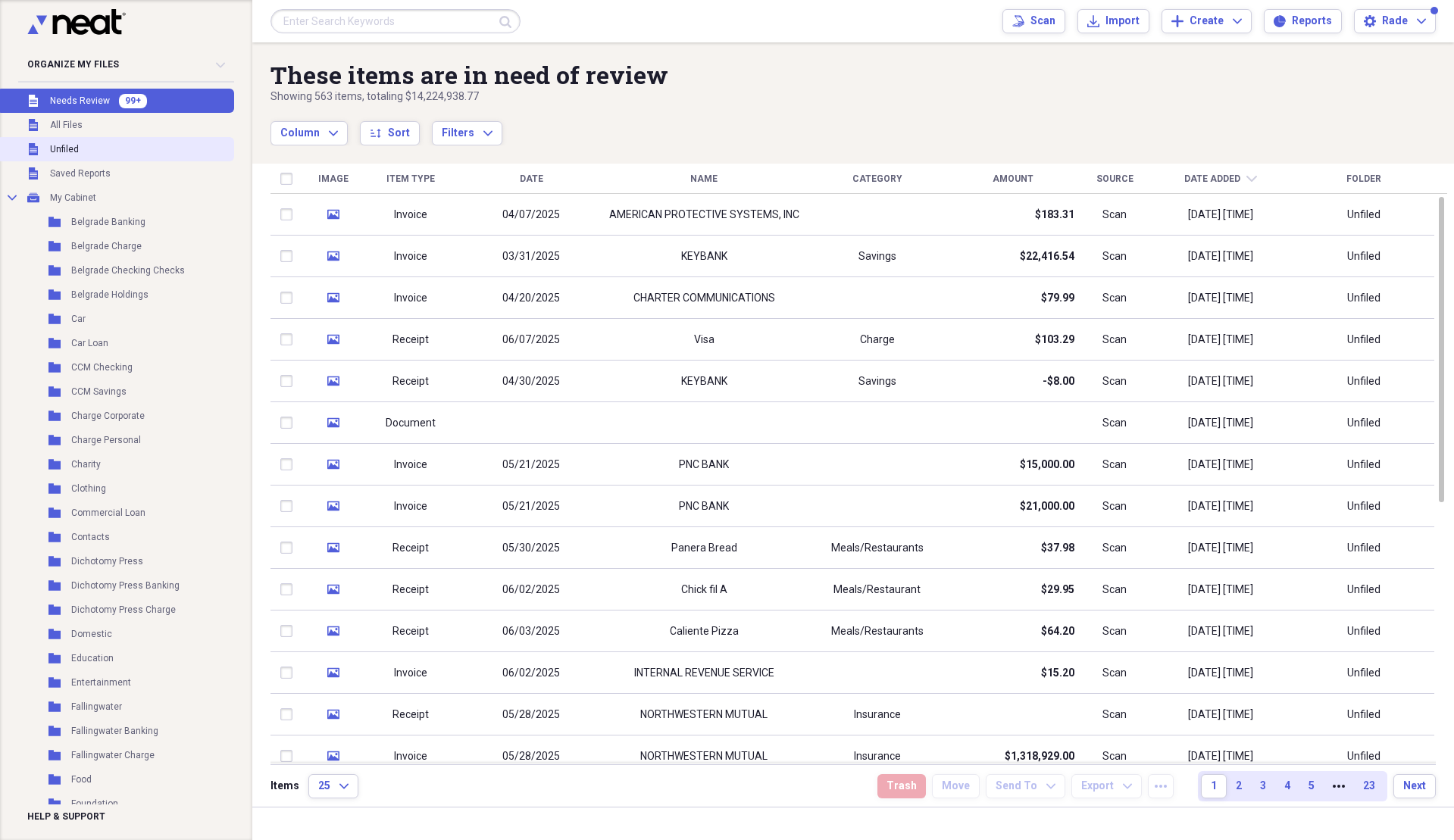 click on "Unfiled Unfiled" at bounding box center [115, 149] 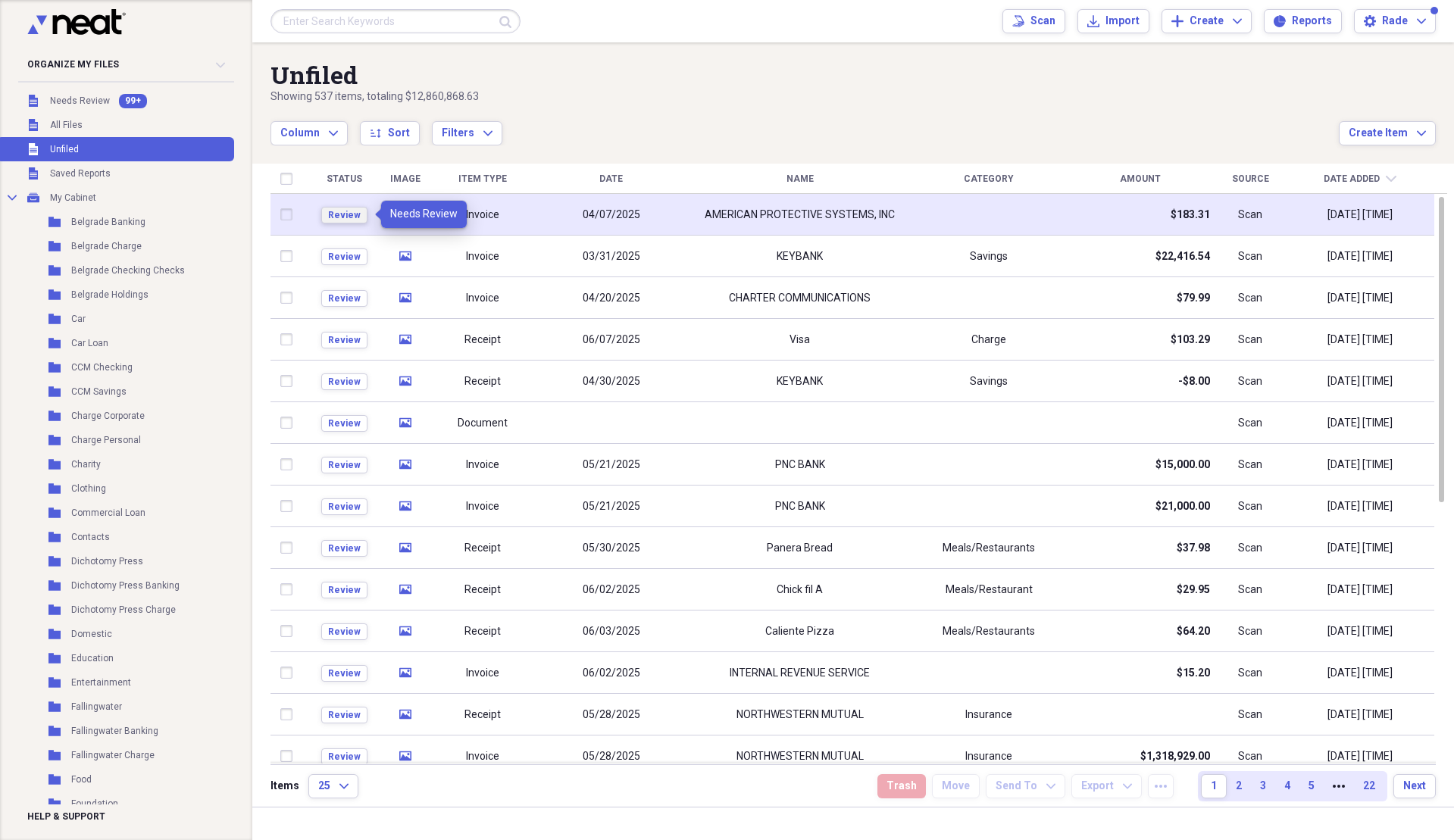 click on "Review" at bounding box center (344, 215) 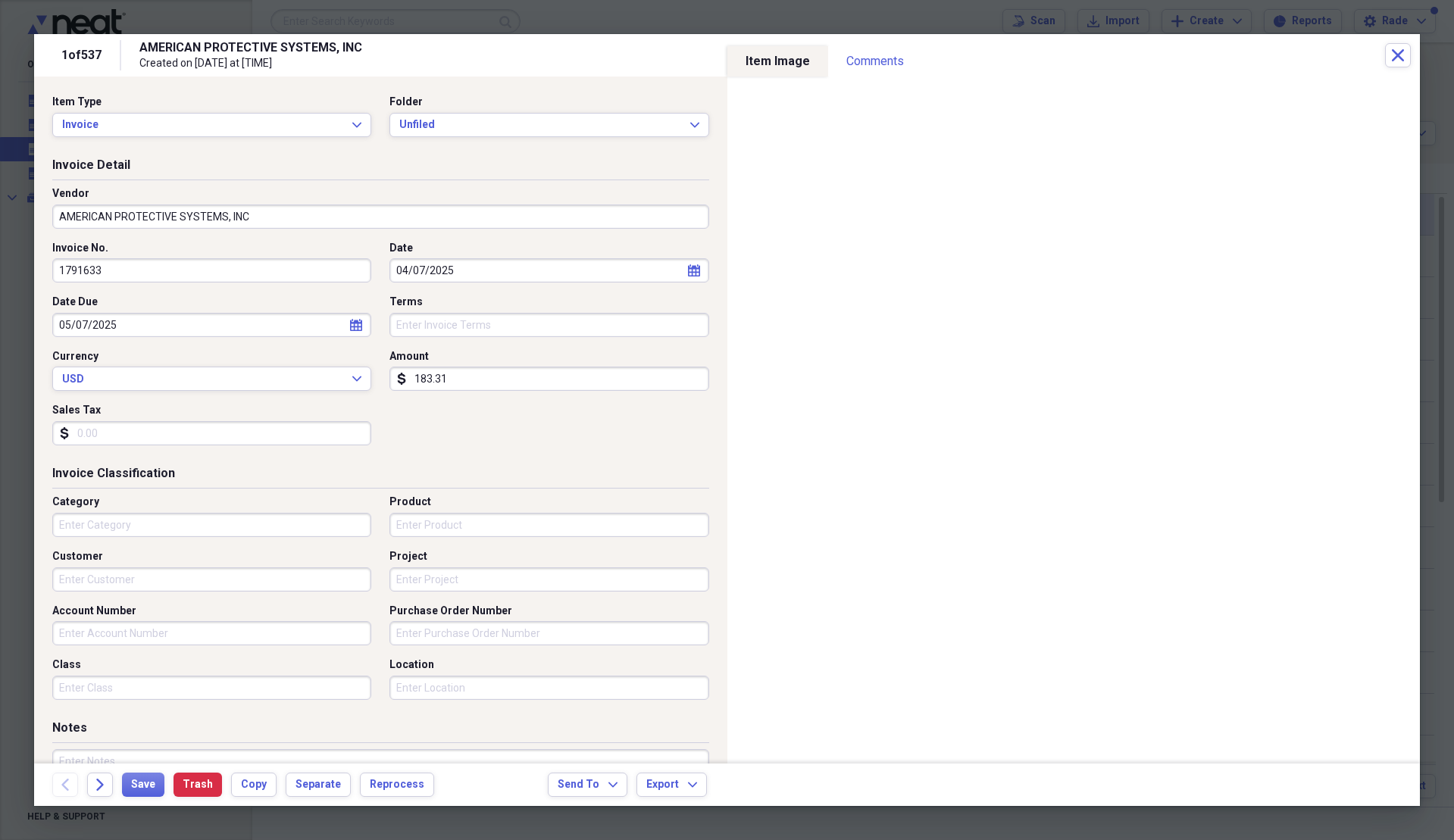 click on "AMERICAN PROTECTIVE SYSTEMS, INC" at bounding box center (380, 217) 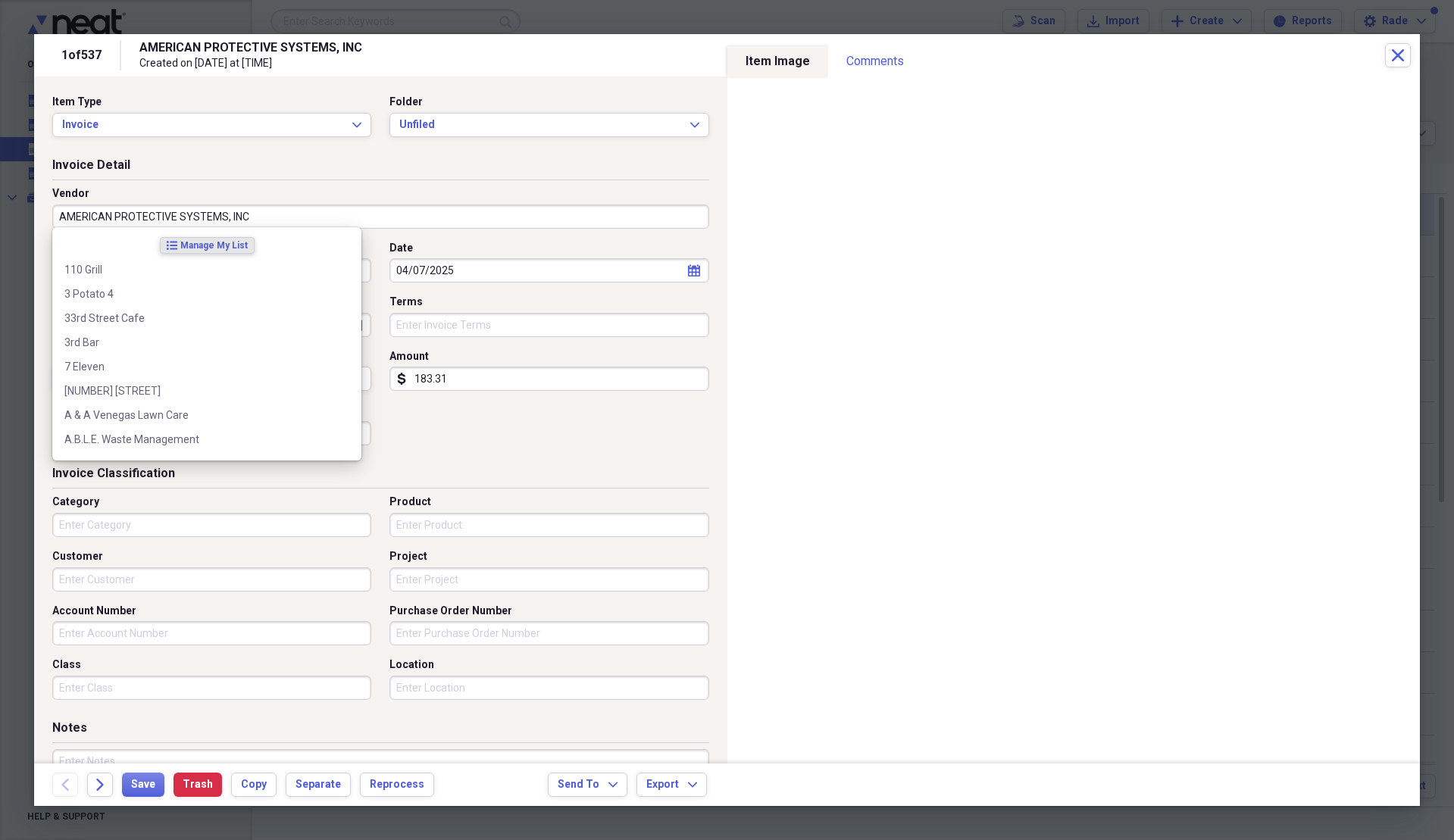 click on "Invoice Detail" at bounding box center [380, 168] 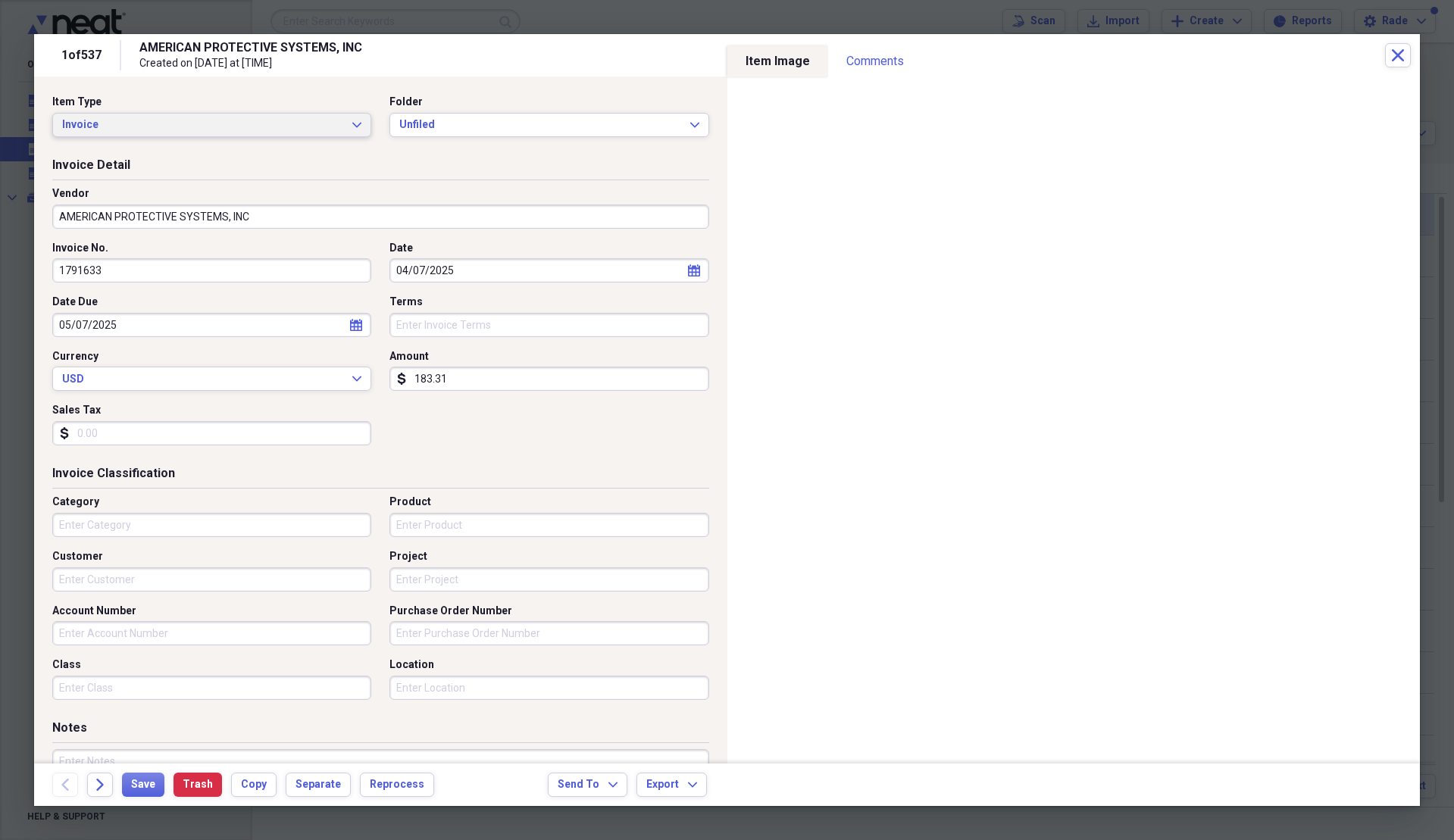 click on "Expand" 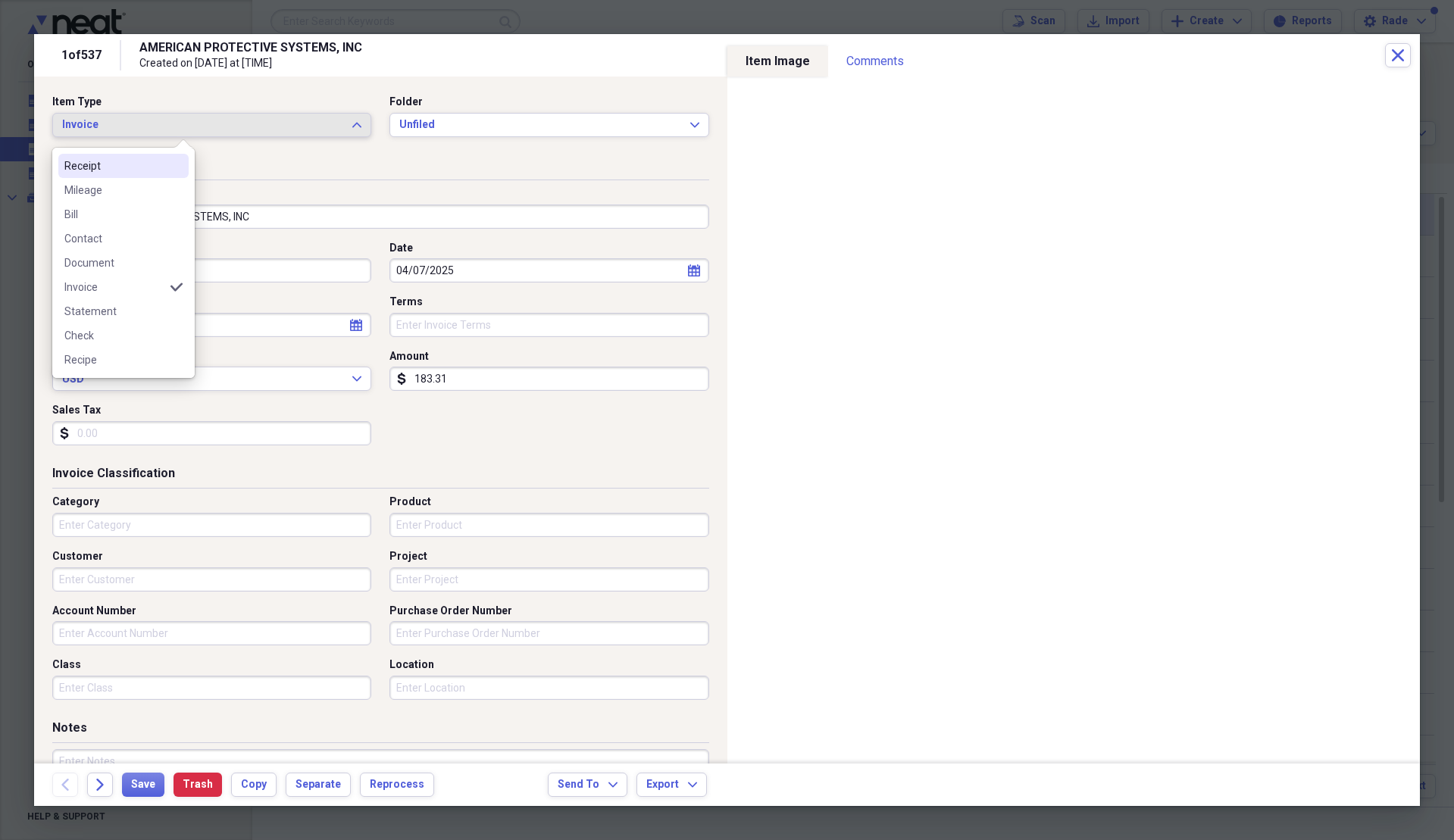 click on "Receipt" at bounding box center [114, 166] 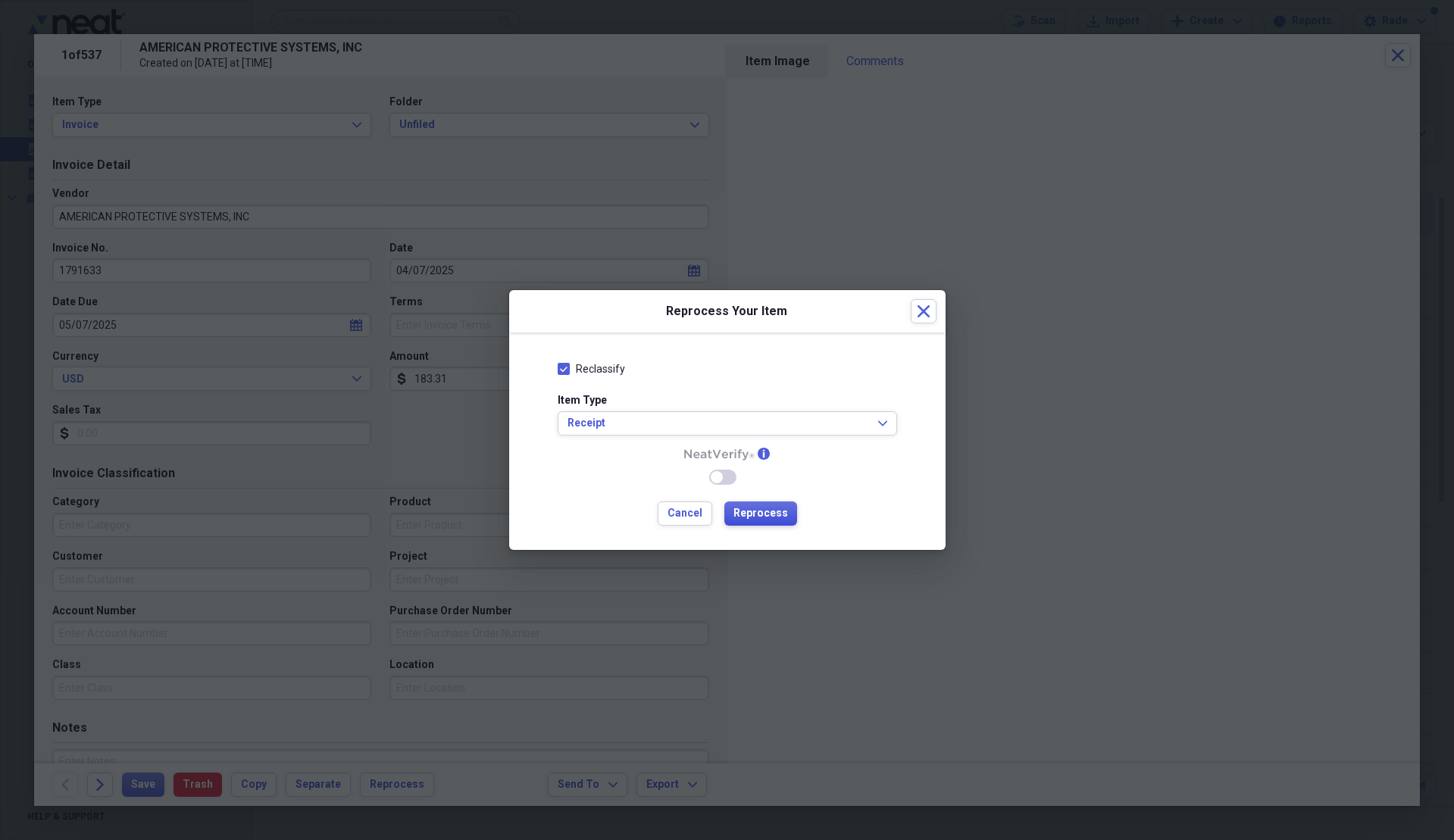 click on "Reprocess" at bounding box center (761, 514) 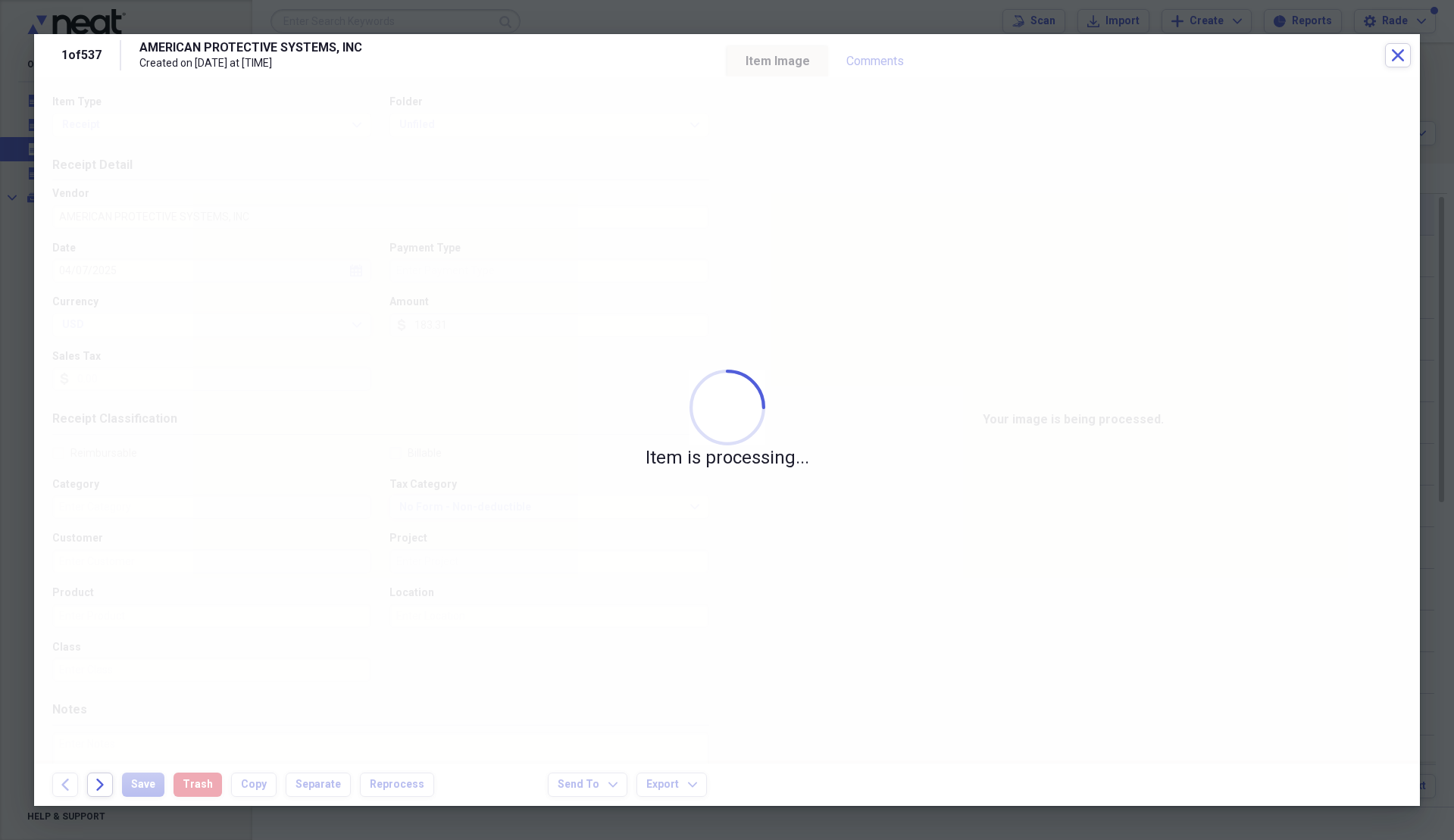 type on "American Express" 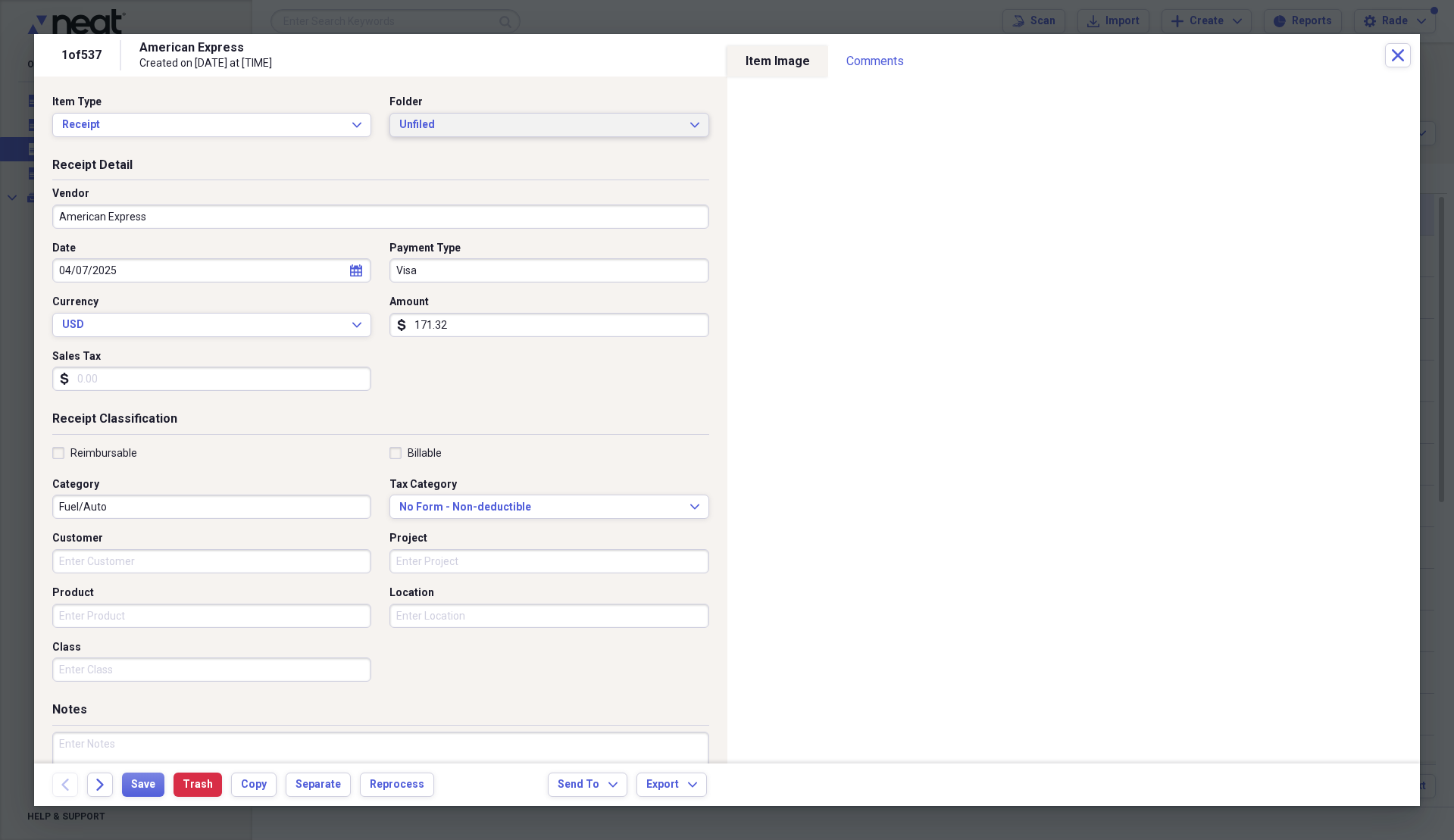 click on "Expand" 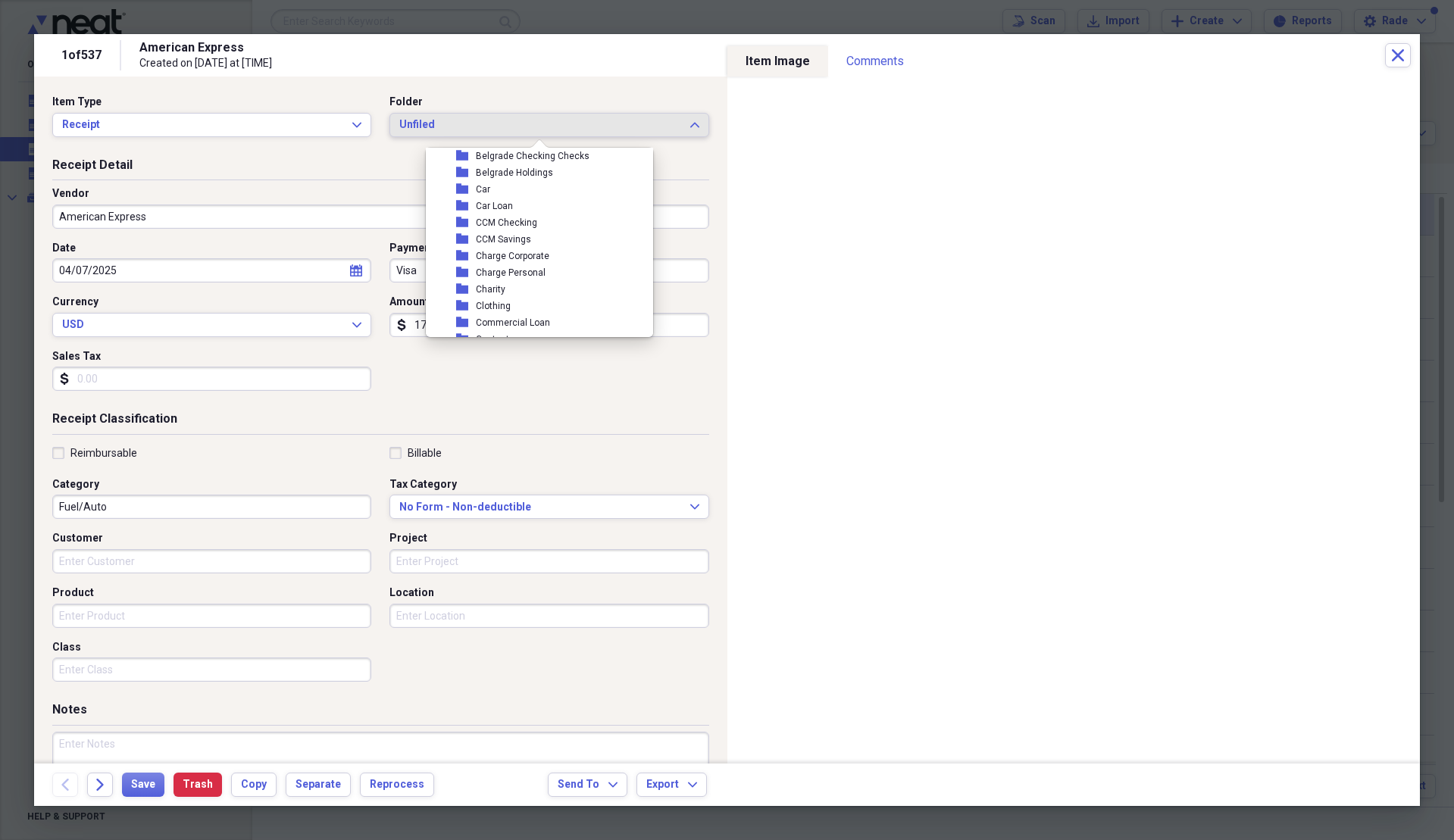 scroll, scrollTop: 0, scrollLeft: 0, axis: both 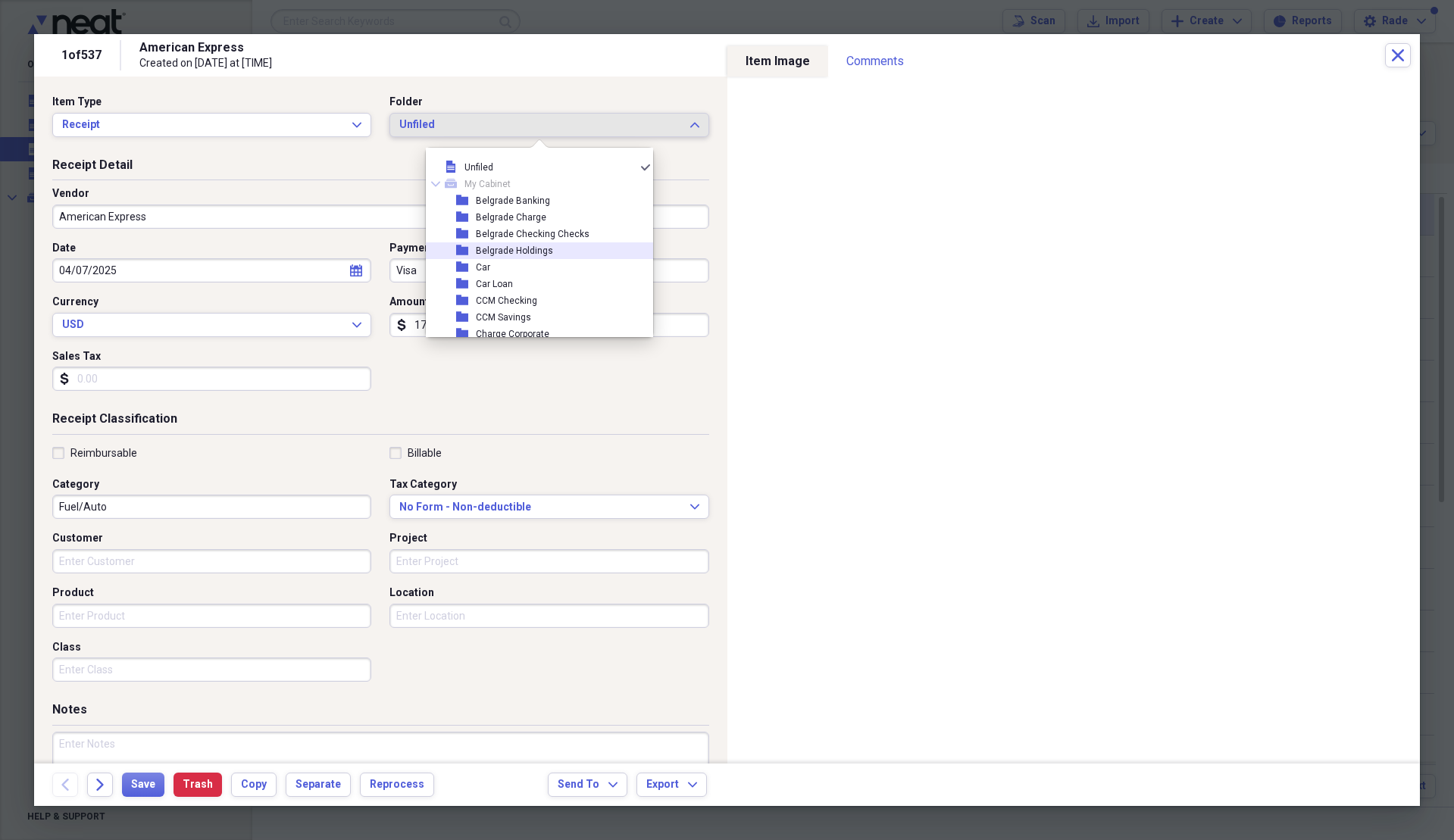 click on "Belgrade Holdings" at bounding box center [514, 251] 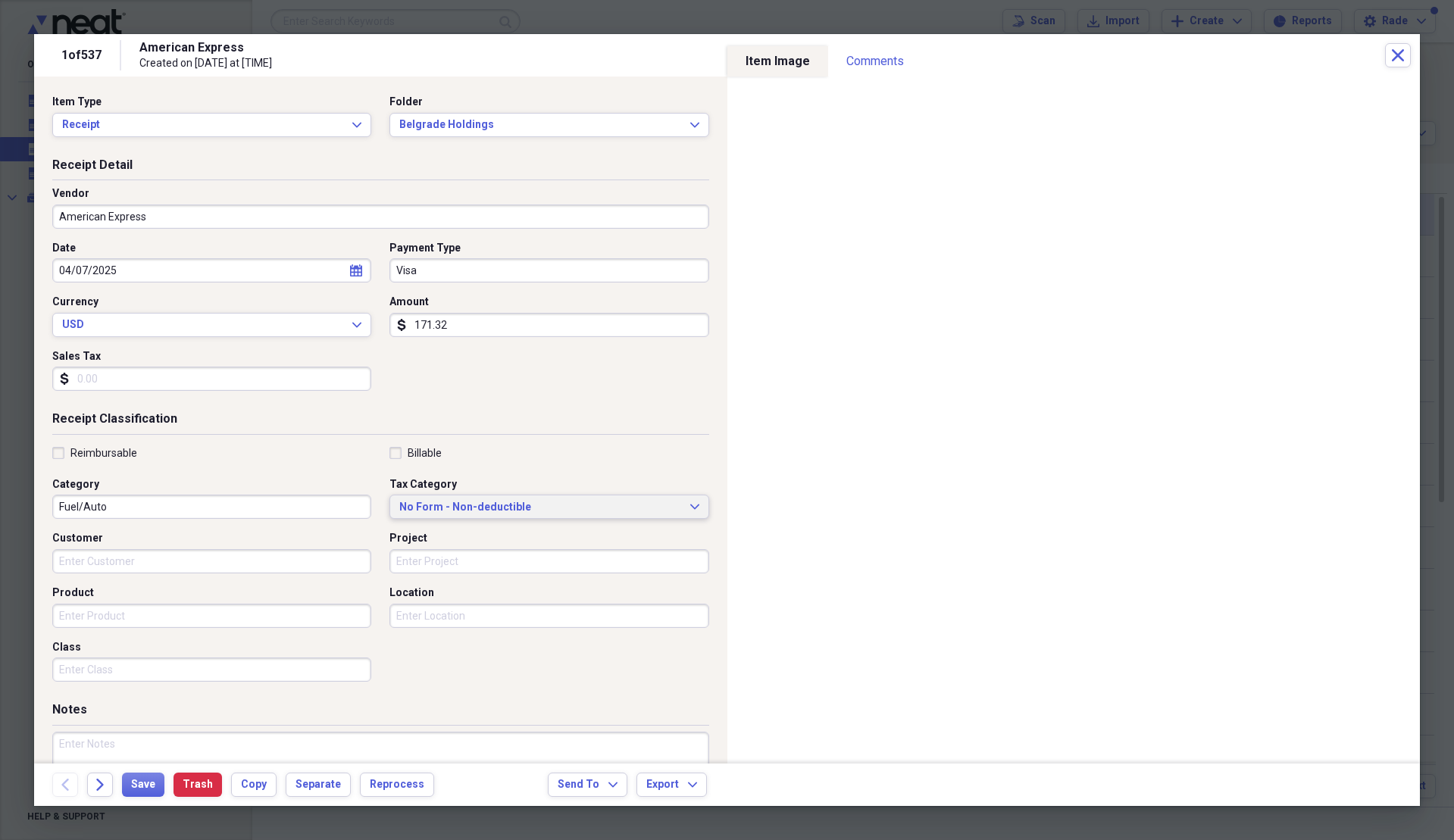 click on "Expand" 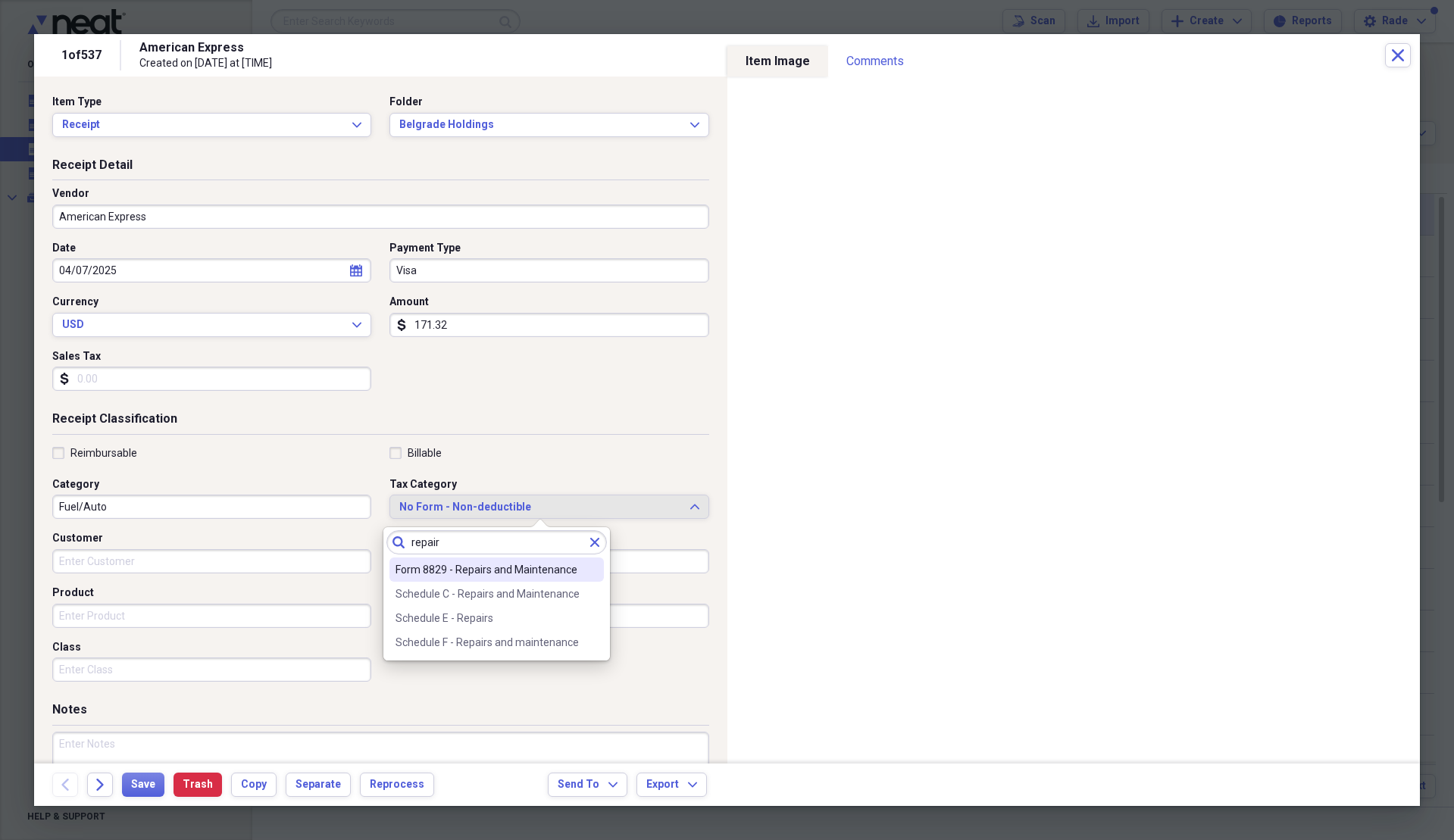 type on "repair" 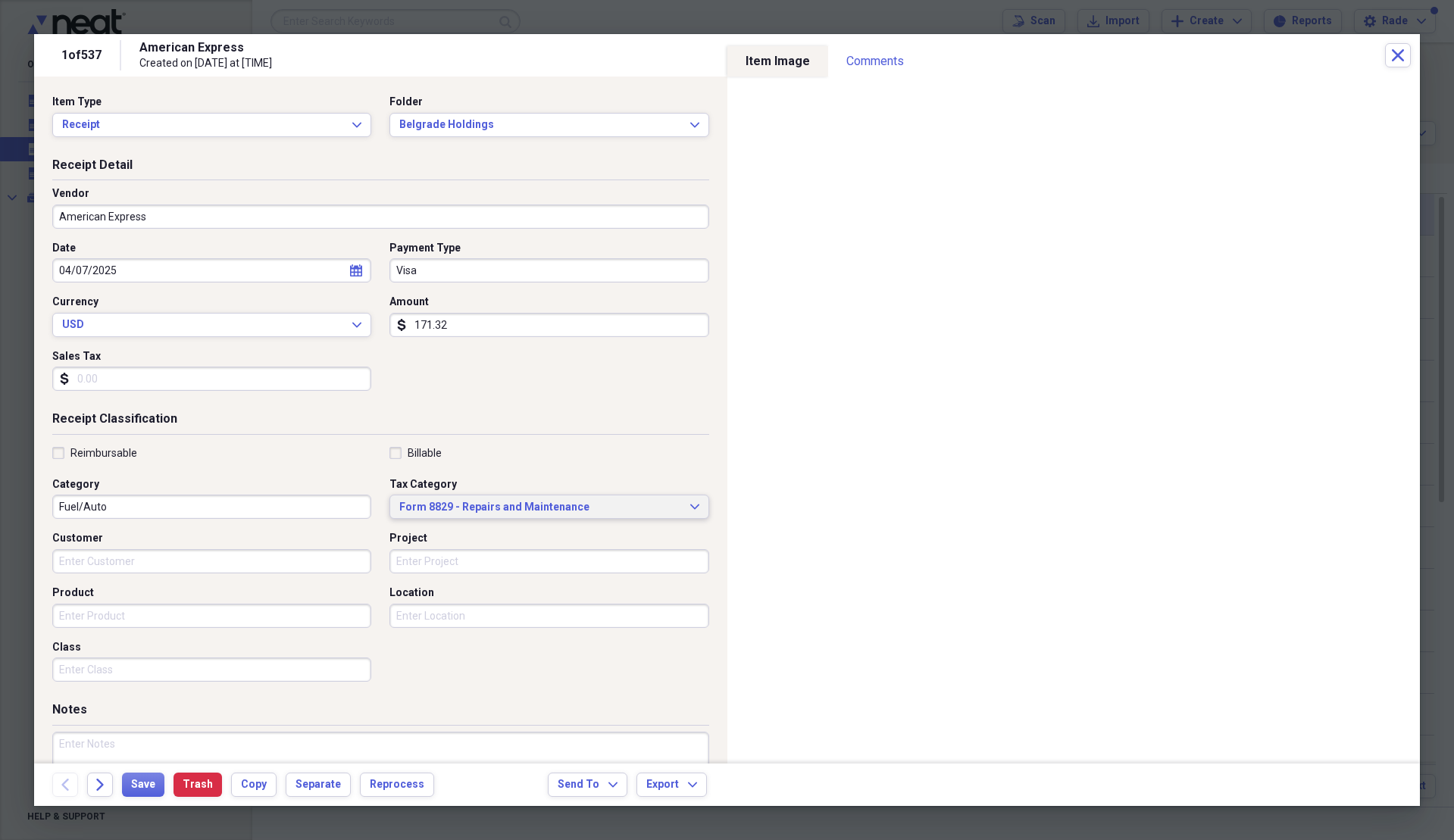 click on "Expand" 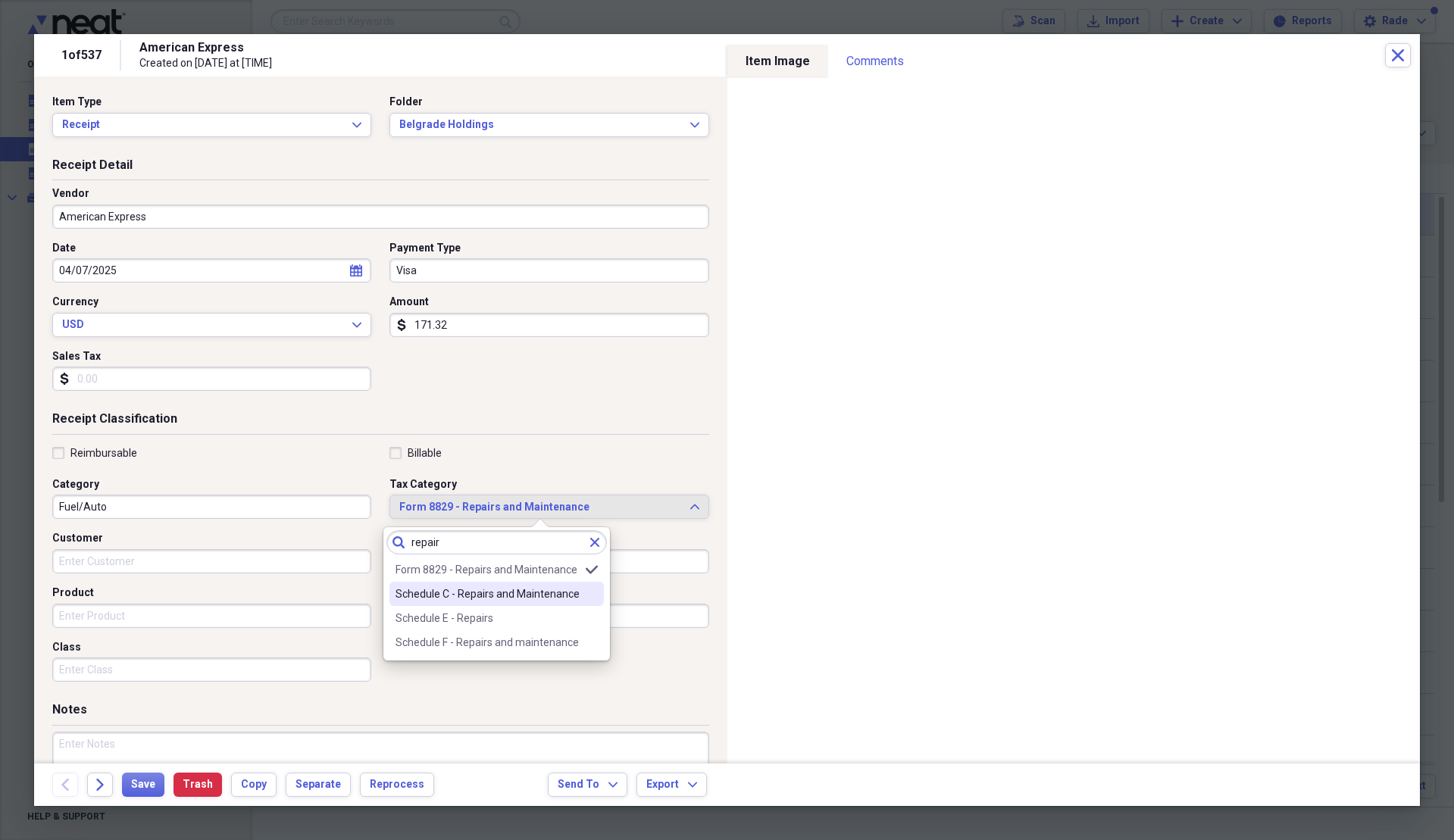 click on "Schedule C - Repairs and Maintenance" at bounding box center (487, 594) 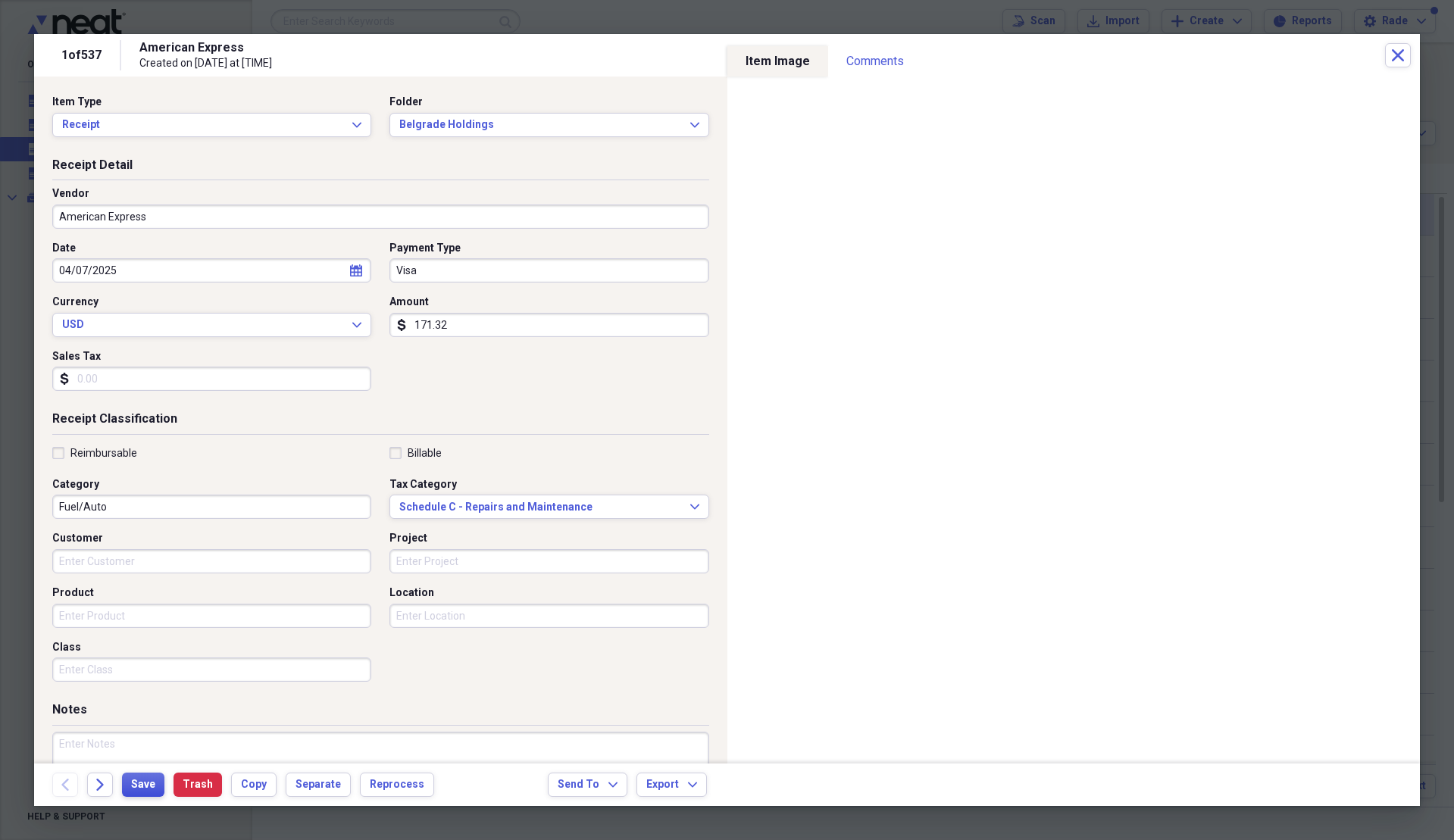 click on "Save" at bounding box center [143, 785] 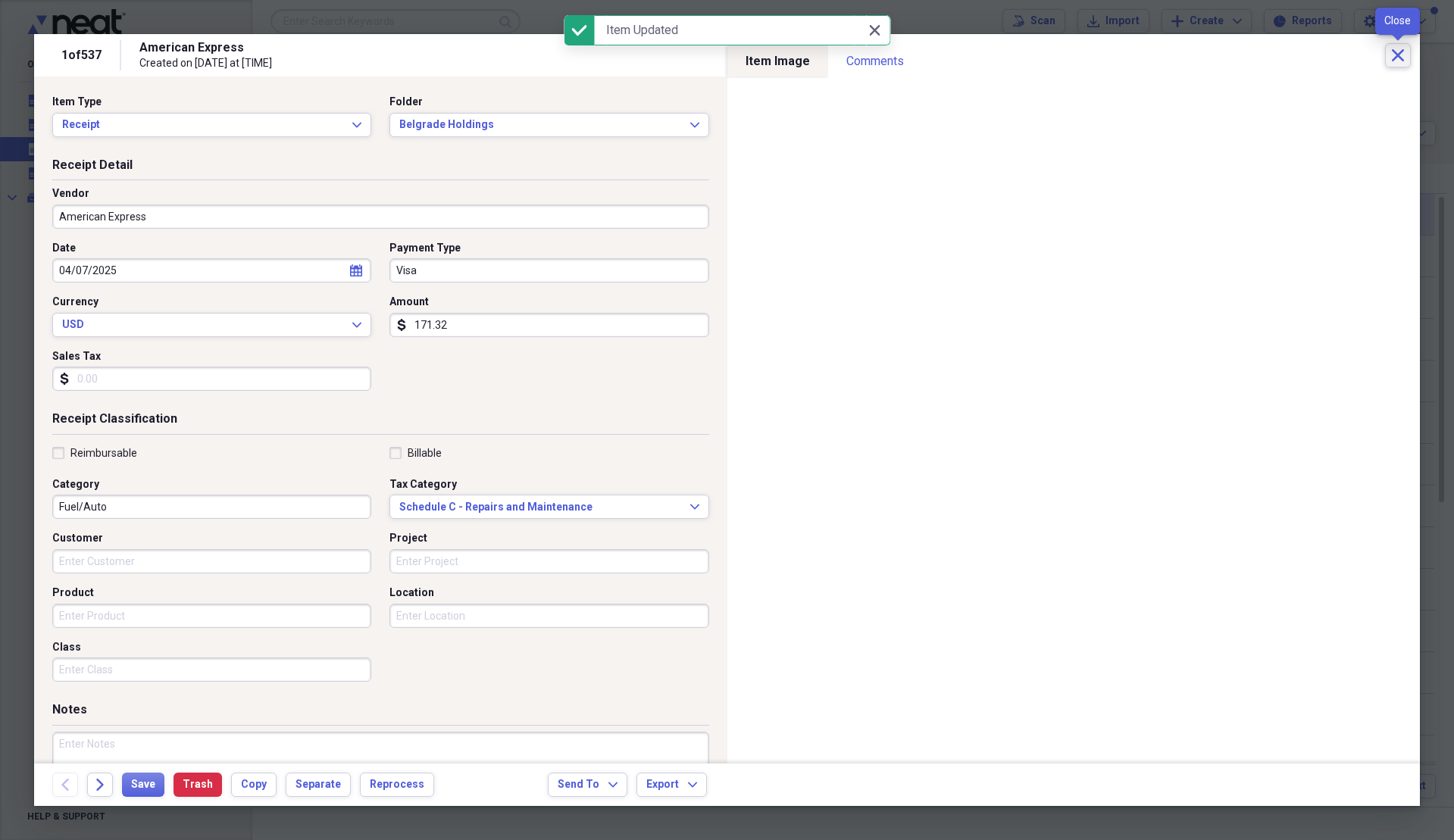 click 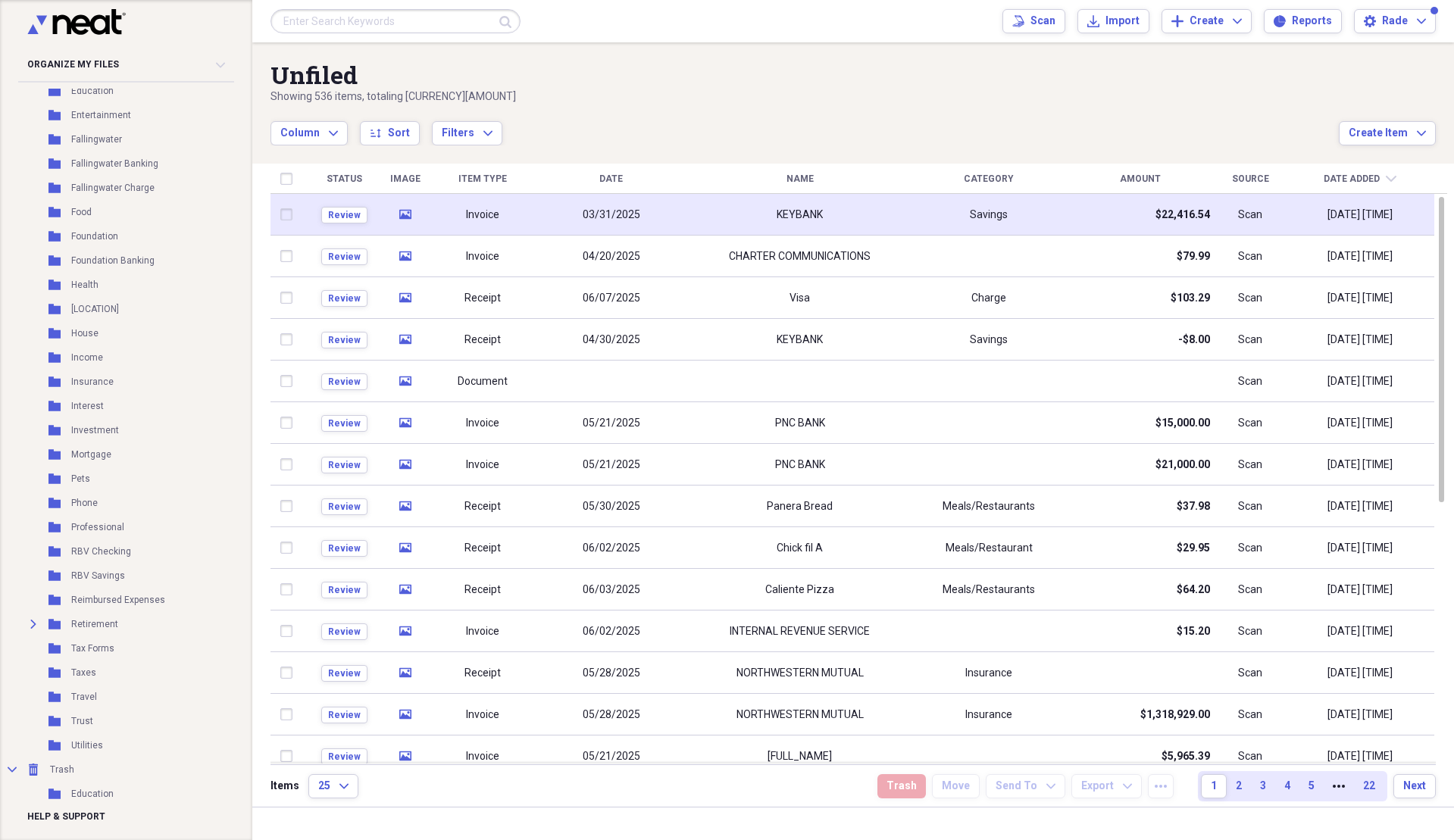 scroll, scrollTop: 0, scrollLeft: 0, axis: both 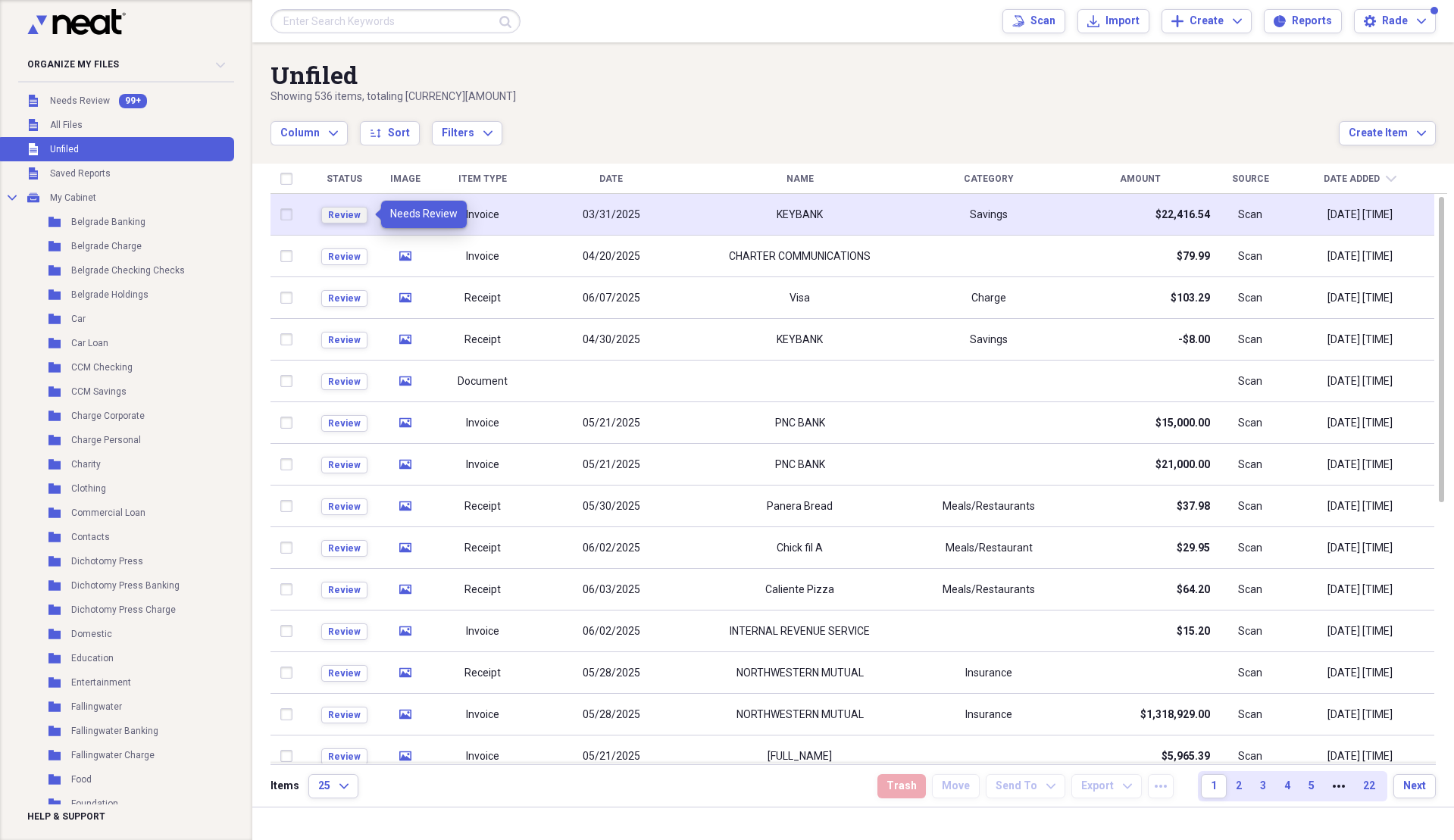 click on "Review" at bounding box center (344, 215) 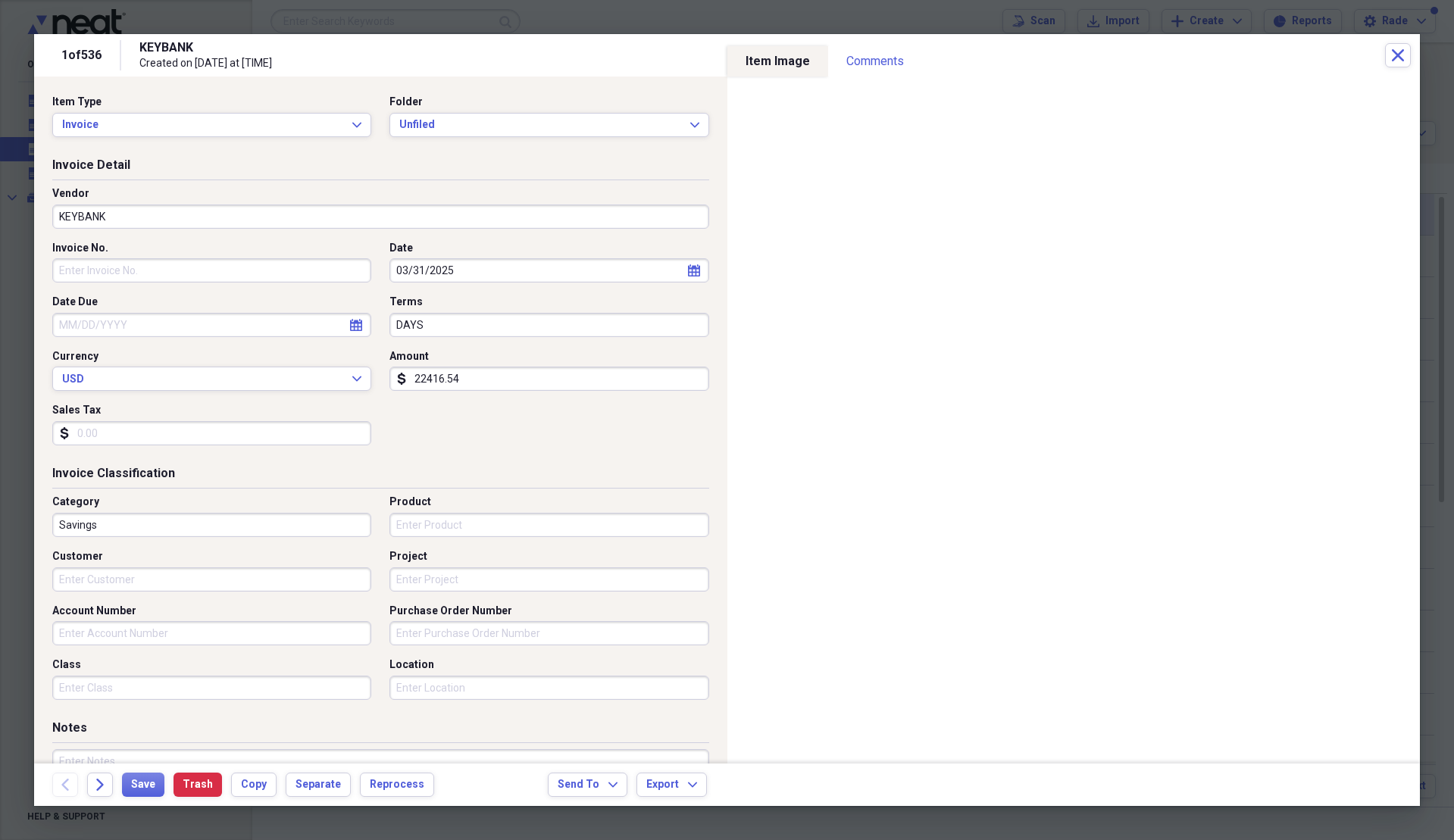 click on "22416.54" at bounding box center [549, 379] 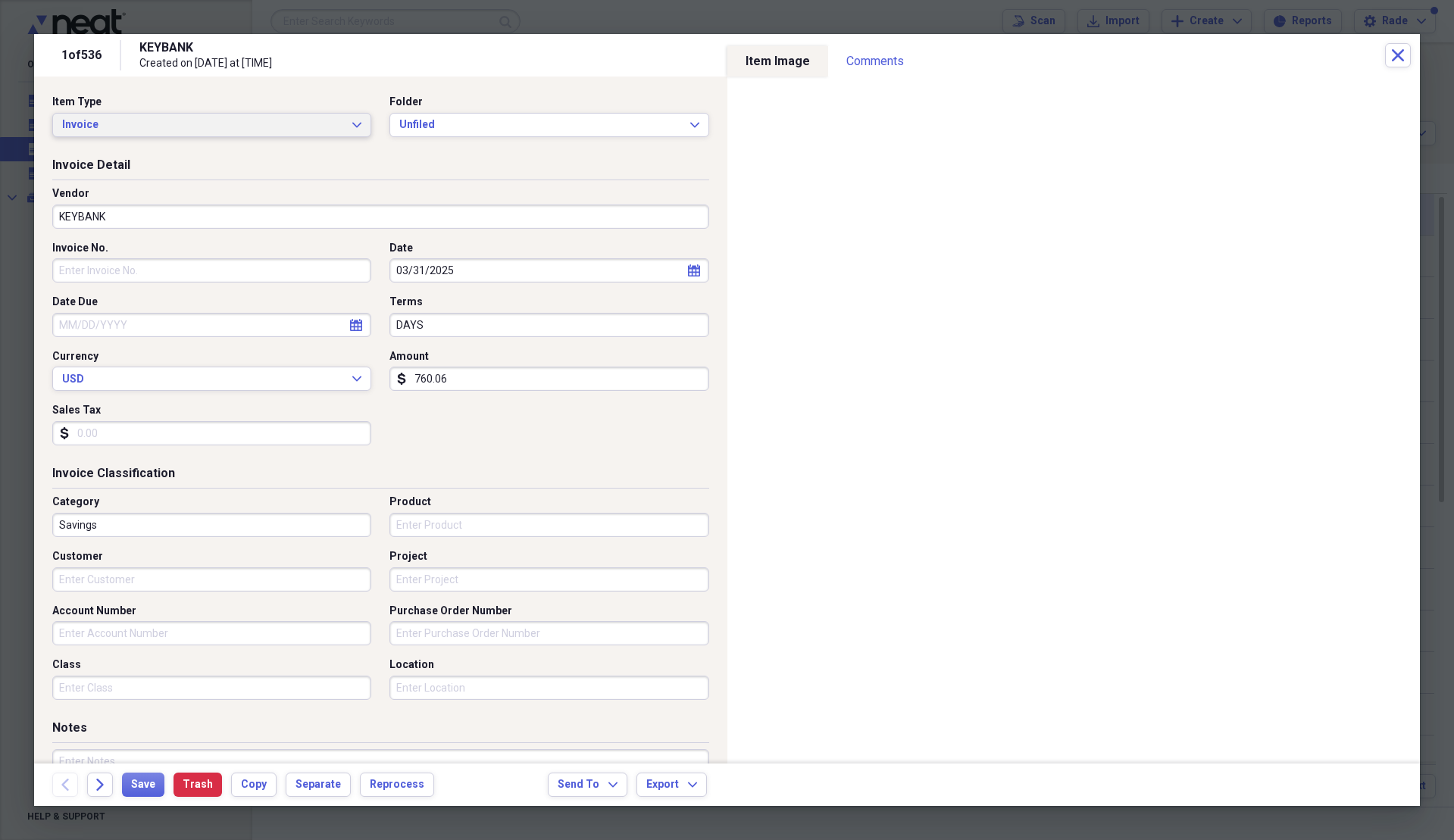 type on "760.06" 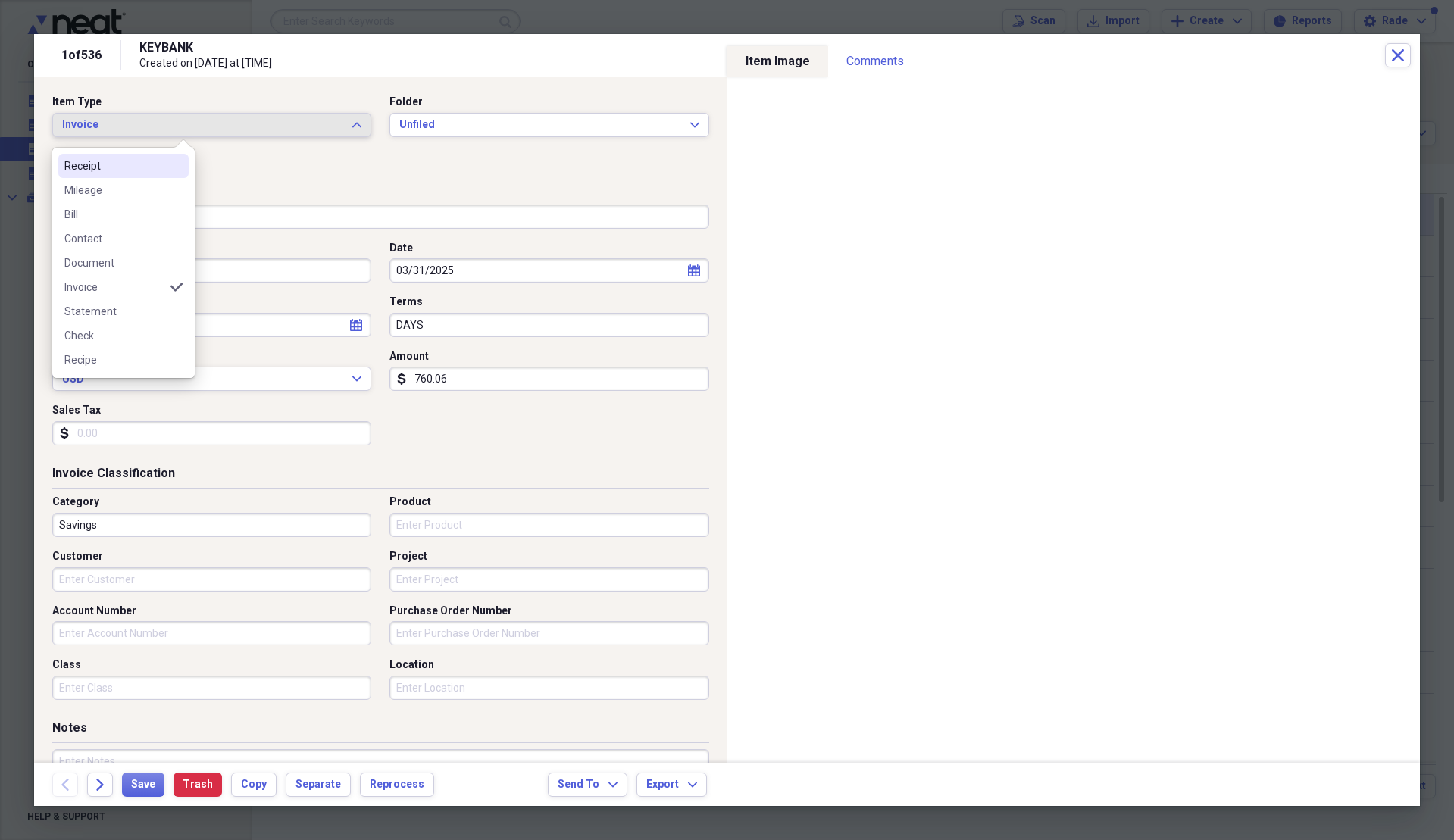 click on "Receipt" at bounding box center (114, 166) 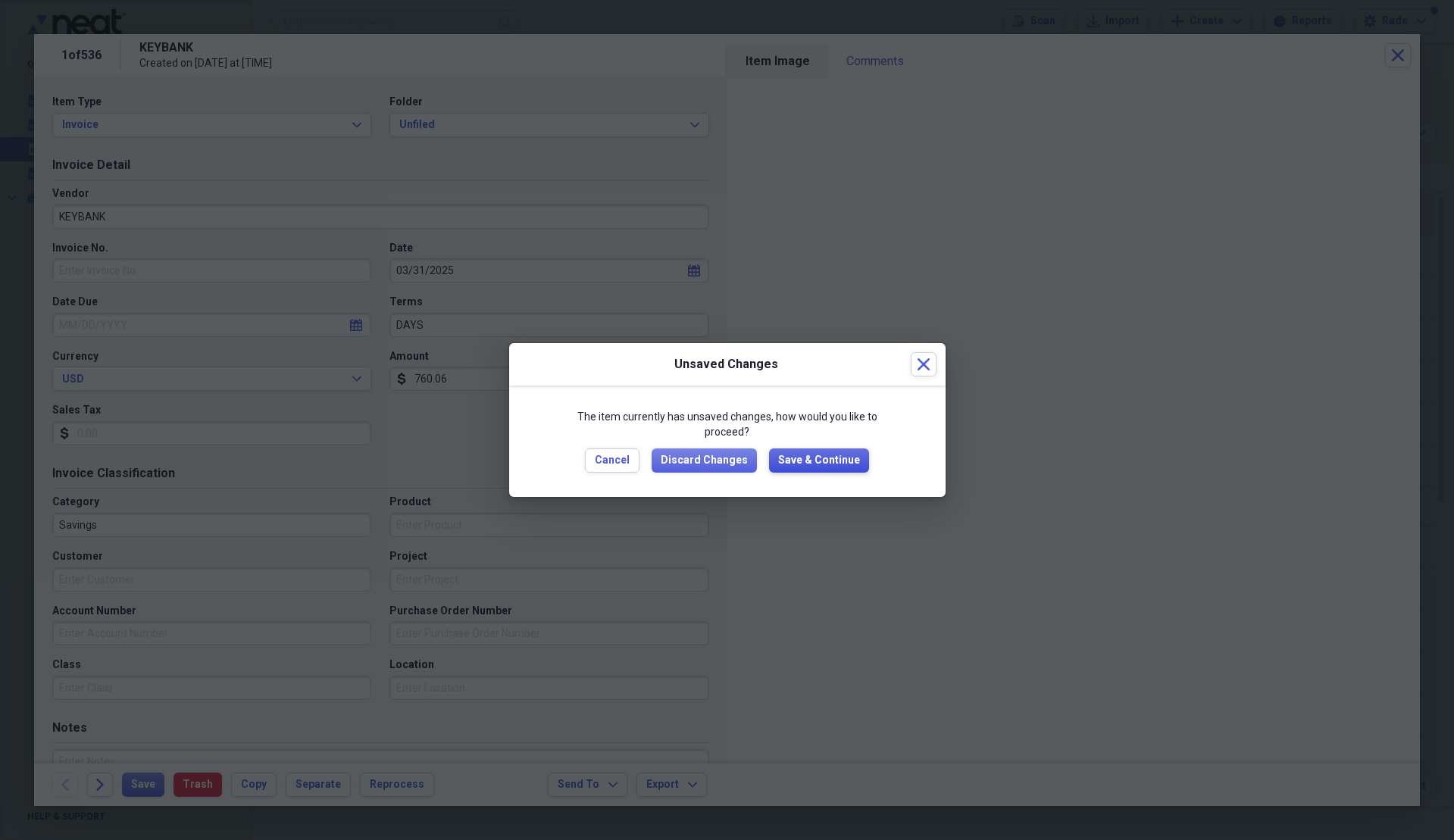 click on "Save & Continue" at bounding box center [819, 461] 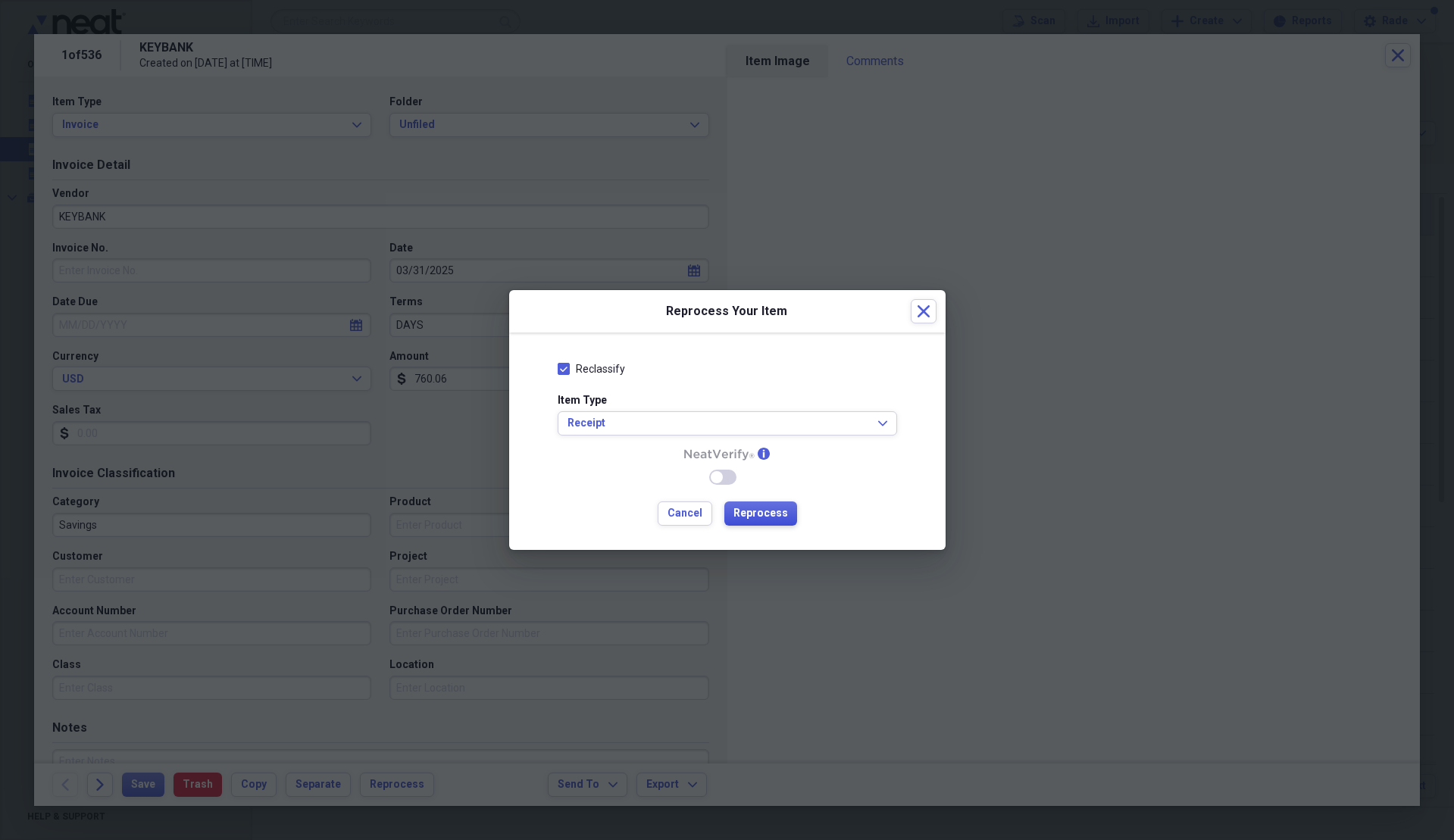 click on "Reprocess" at bounding box center [761, 514] 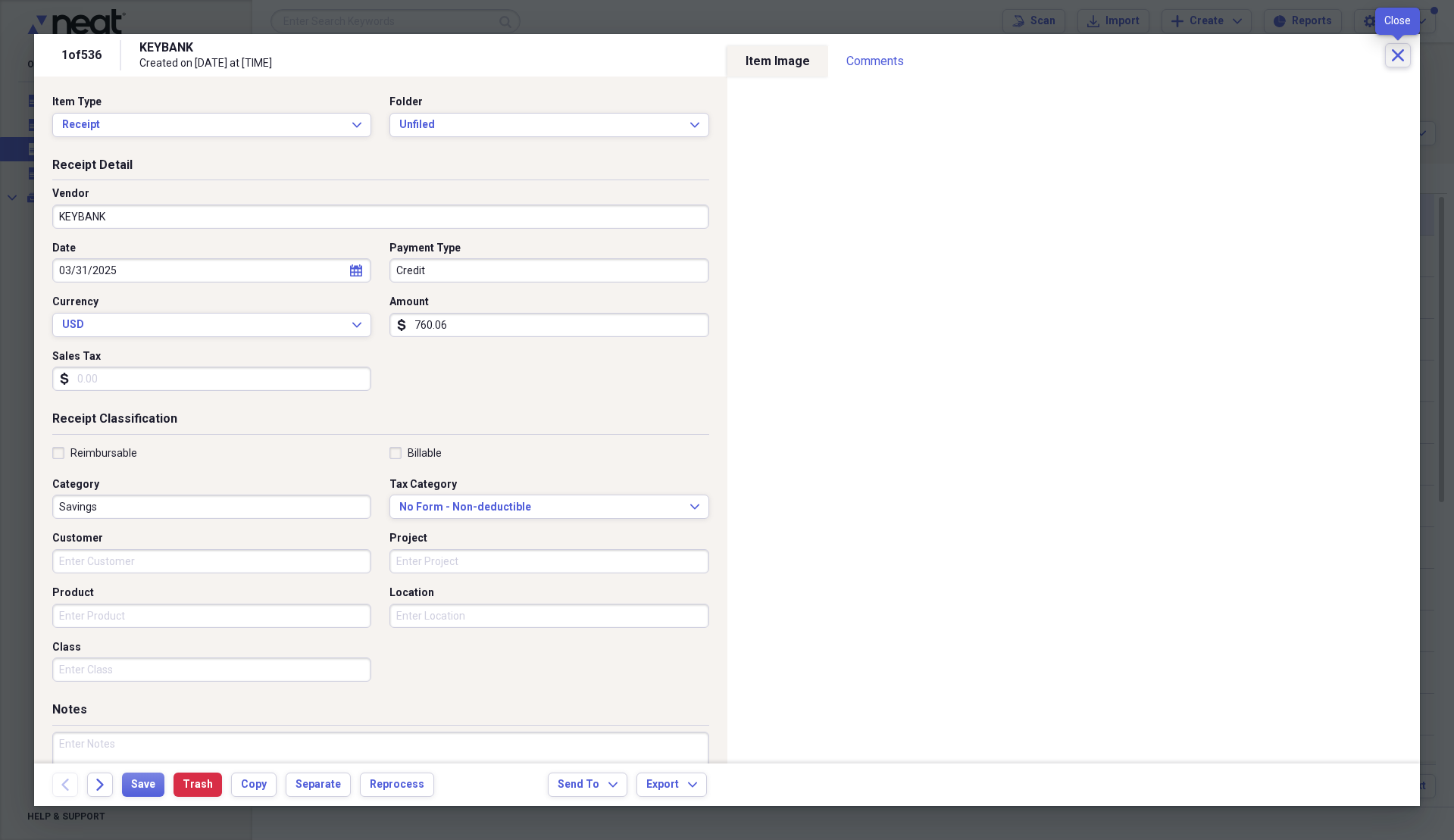 type on "Credit" 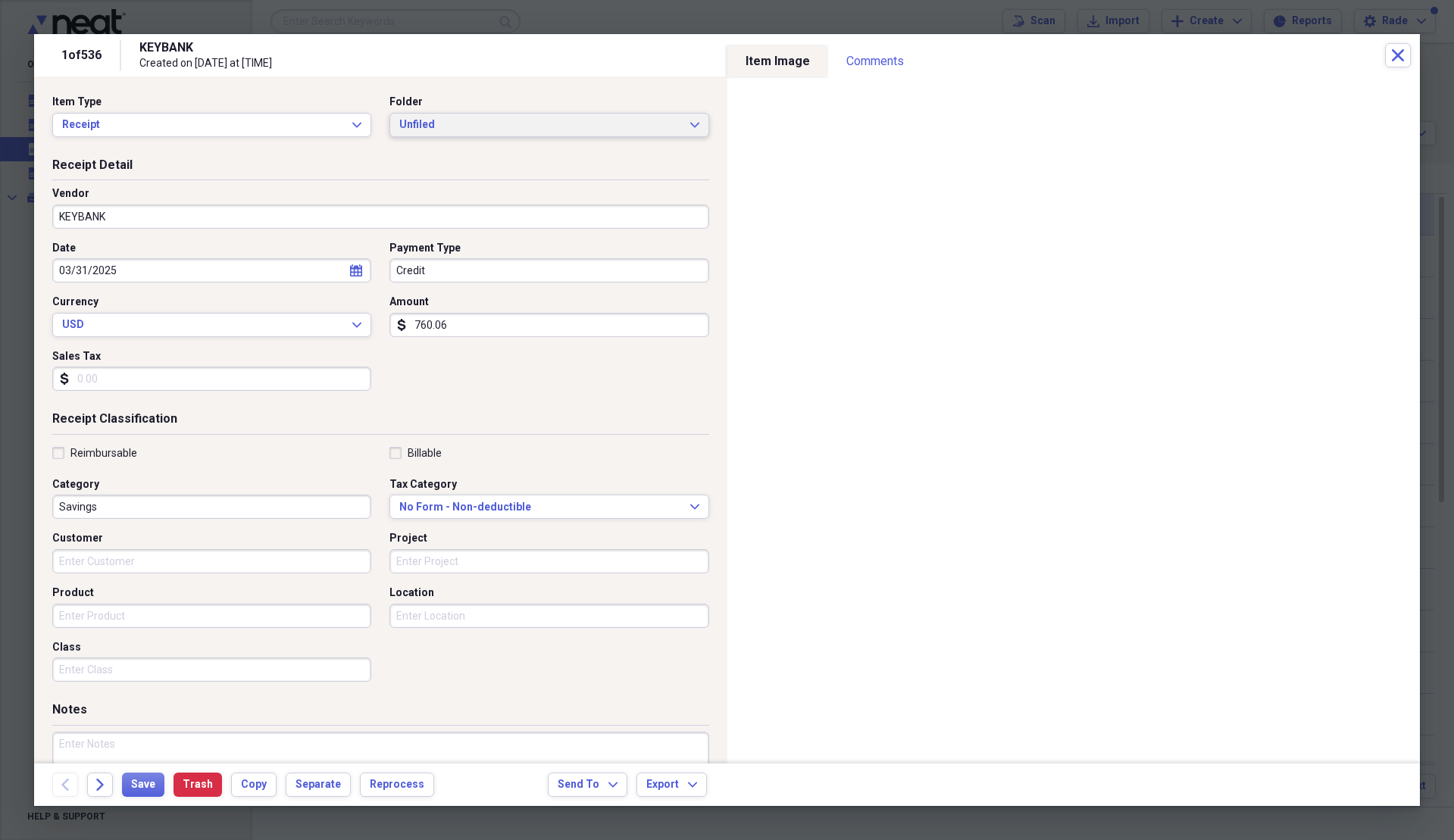 click on "Expand" 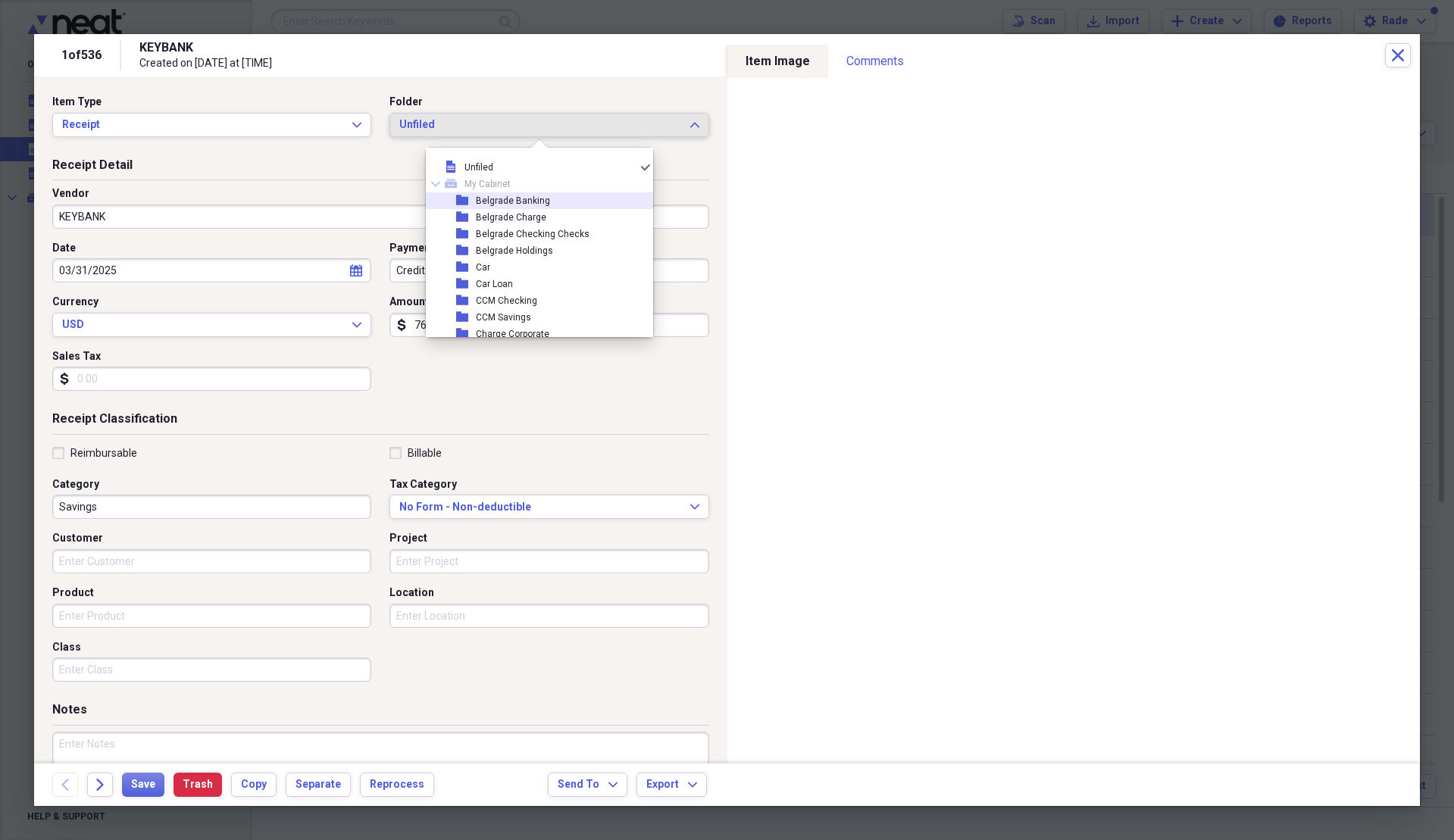 click on "Belgrade Banking" at bounding box center [513, 201] 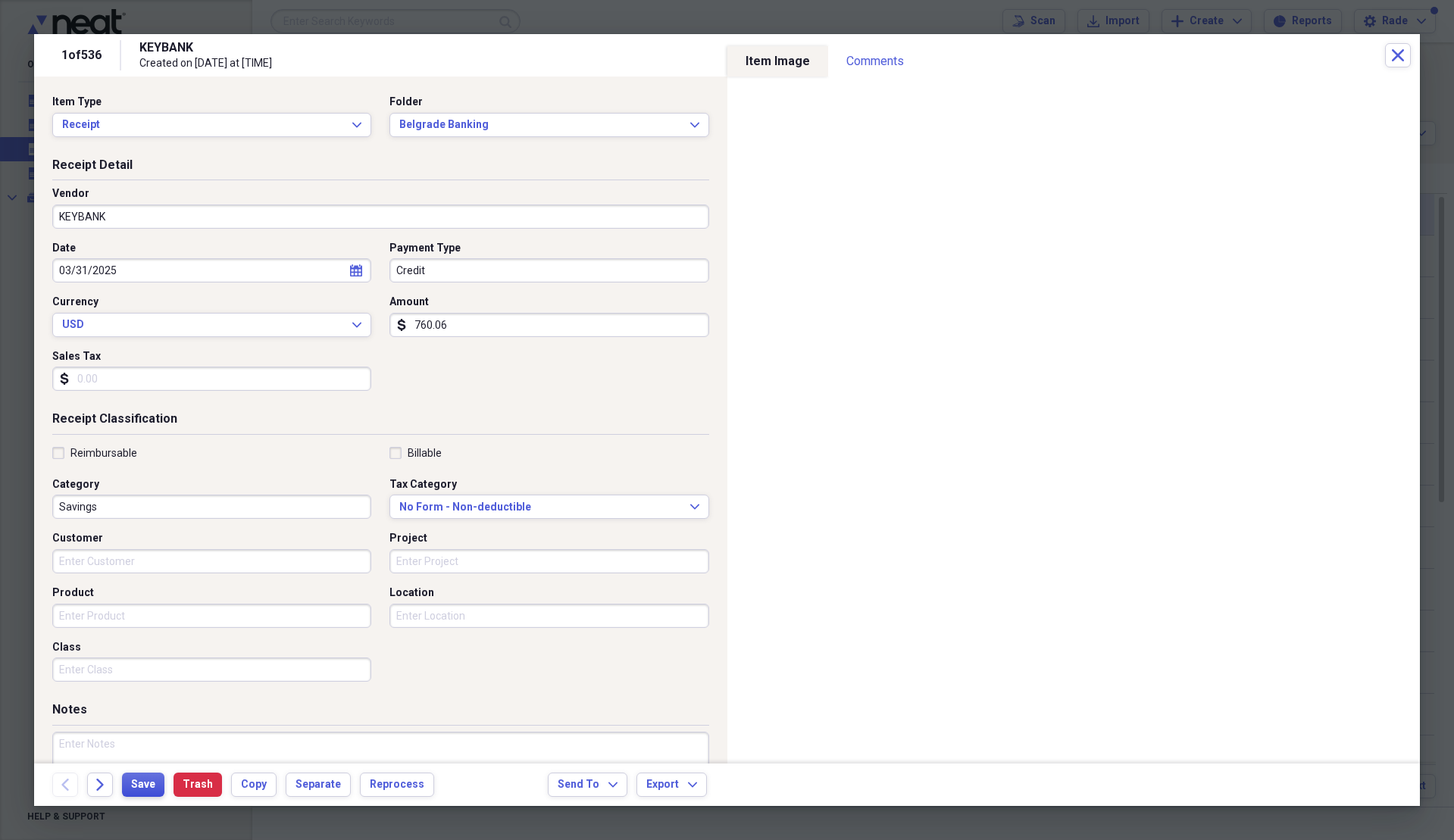 click on "Save" at bounding box center (143, 785) 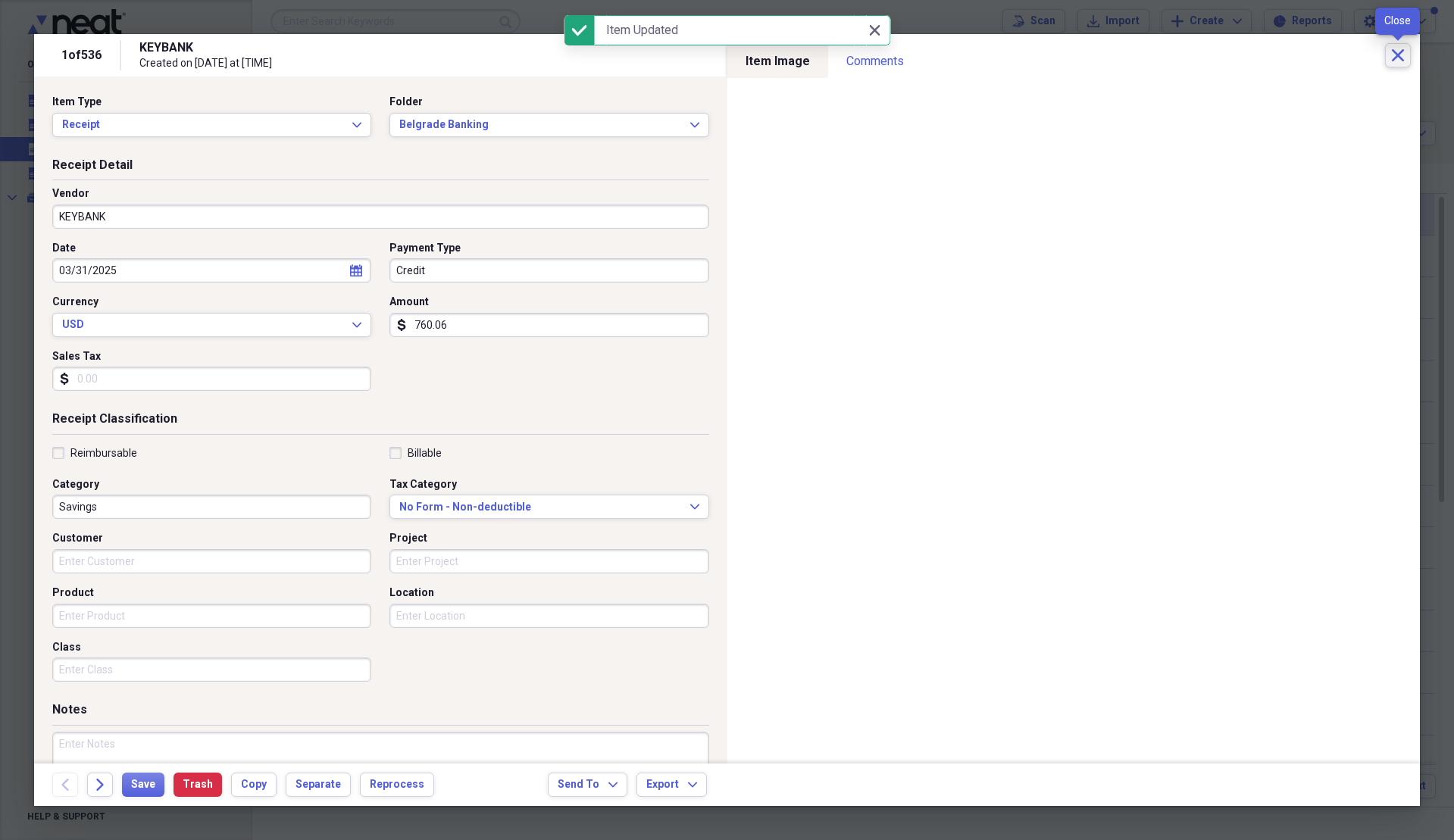 click on "Close" 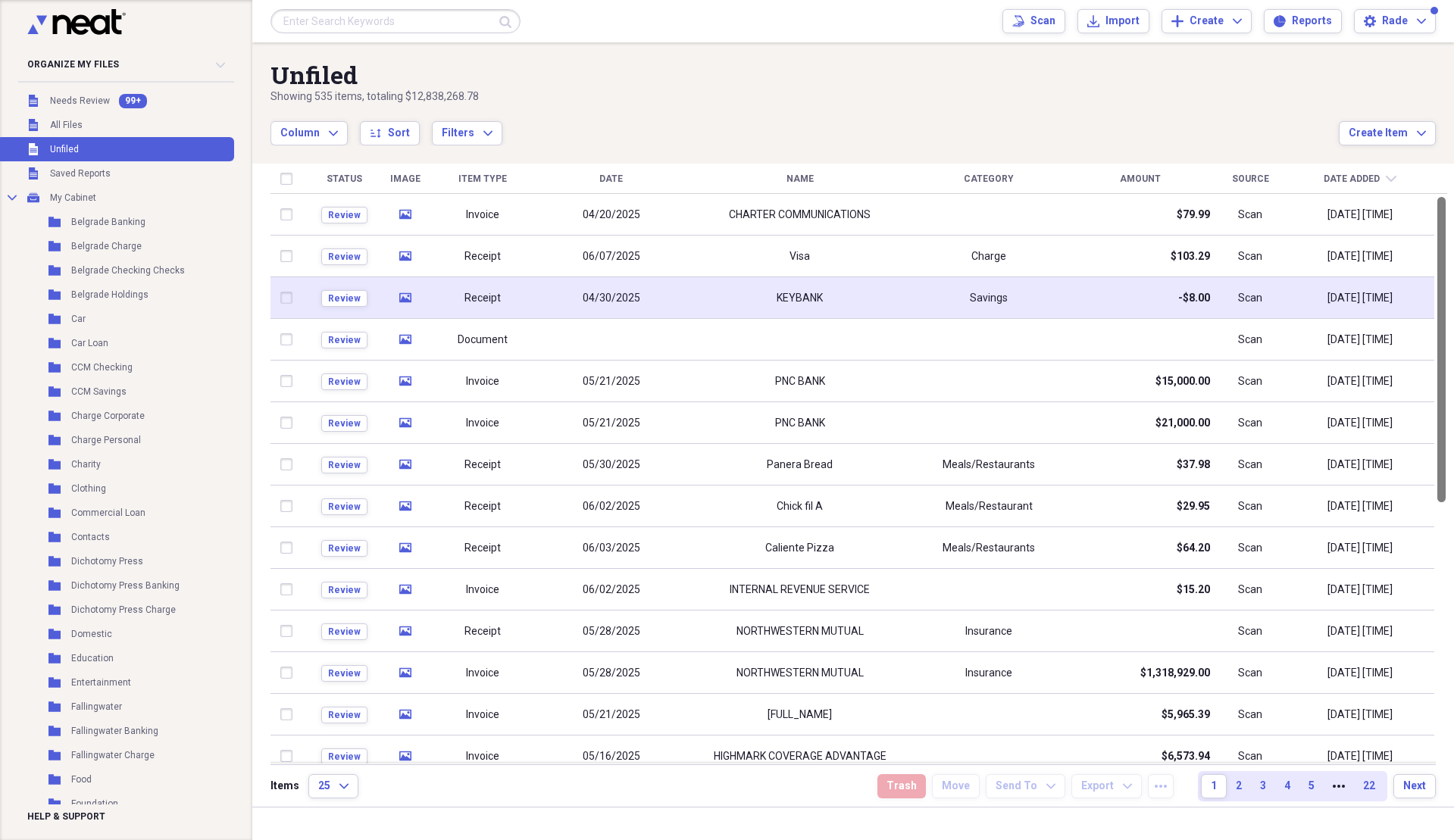 drag, startPoint x: 1446, startPoint y: 214, endPoint x: 1411, endPoint y: 291, distance: 84.58132 